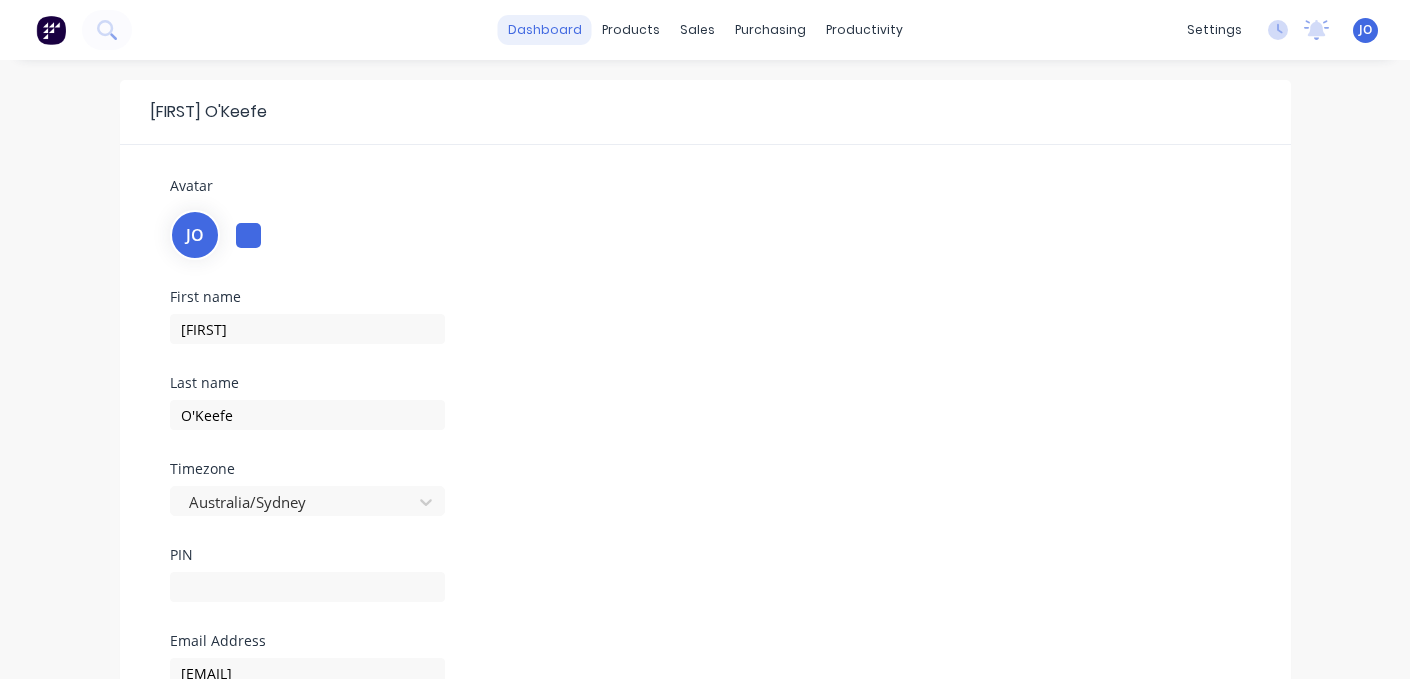 scroll, scrollTop: 0, scrollLeft: 0, axis: both 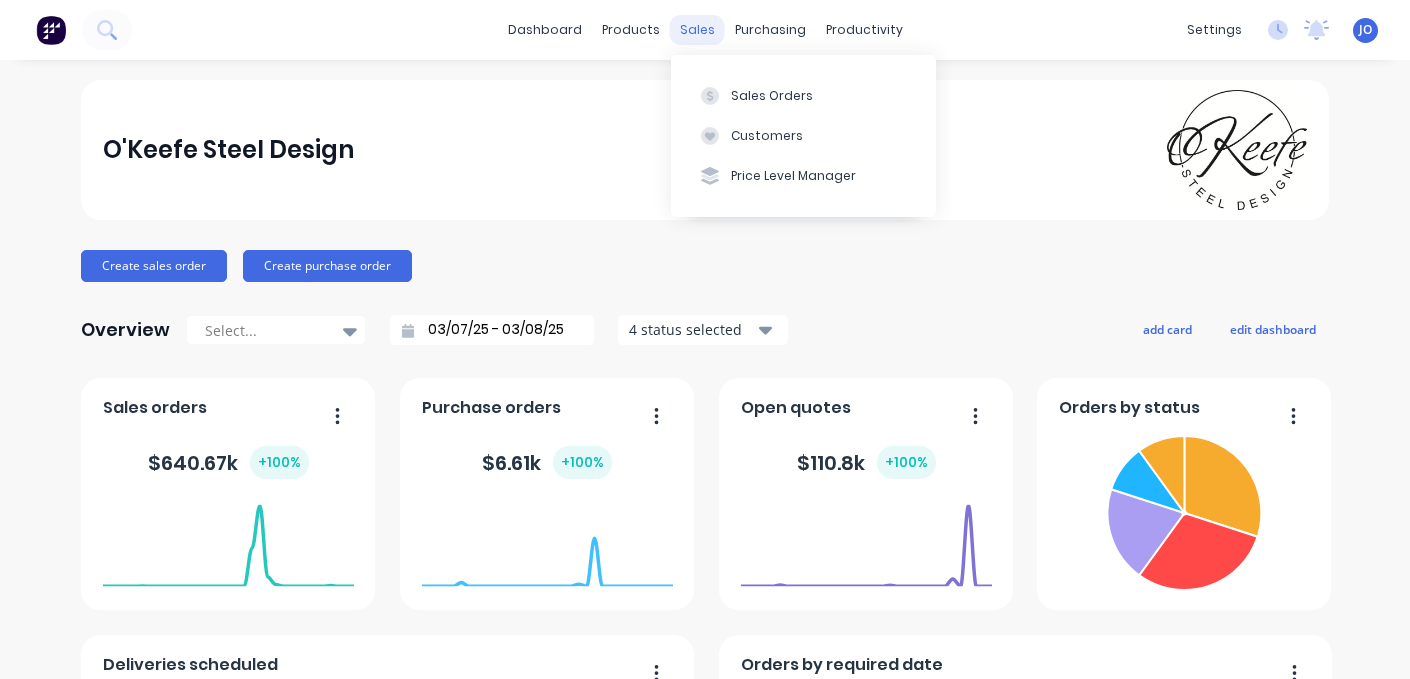 click on "sales" at bounding box center (697, 30) 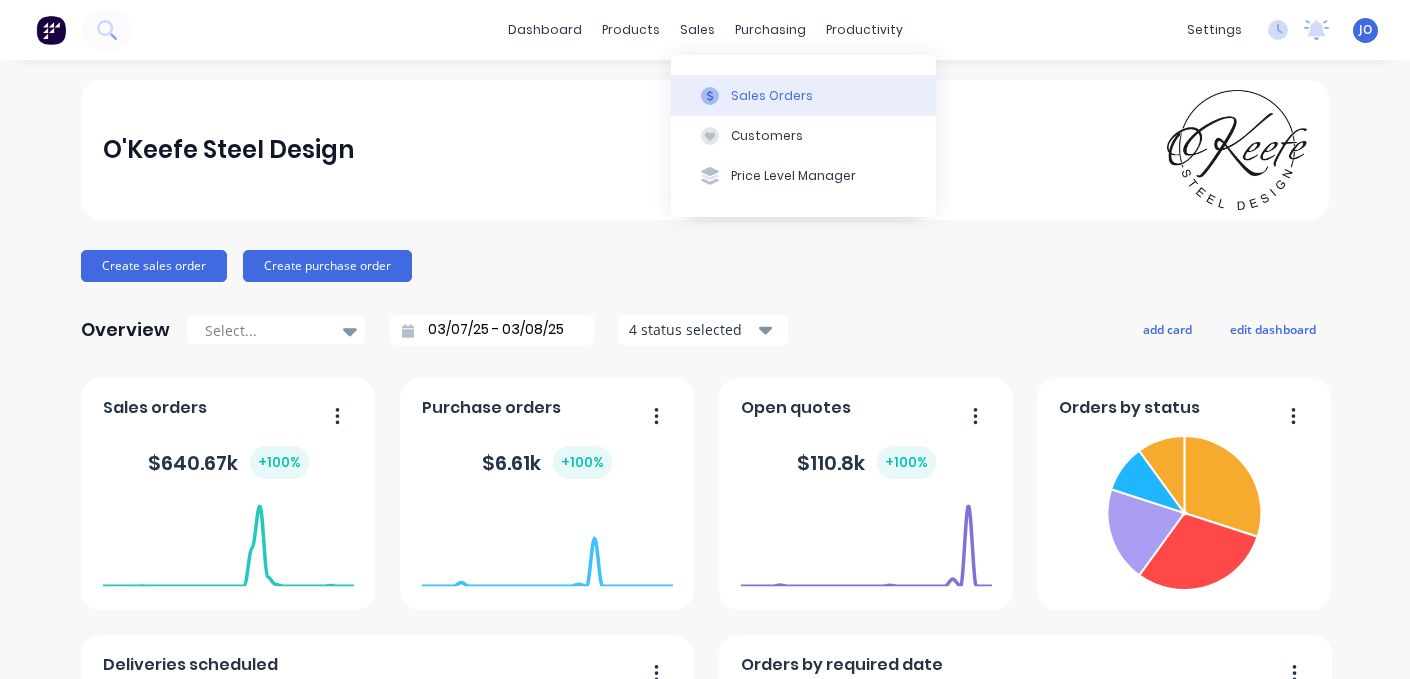 click on "Sales Orders" at bounding box center [772, 96] 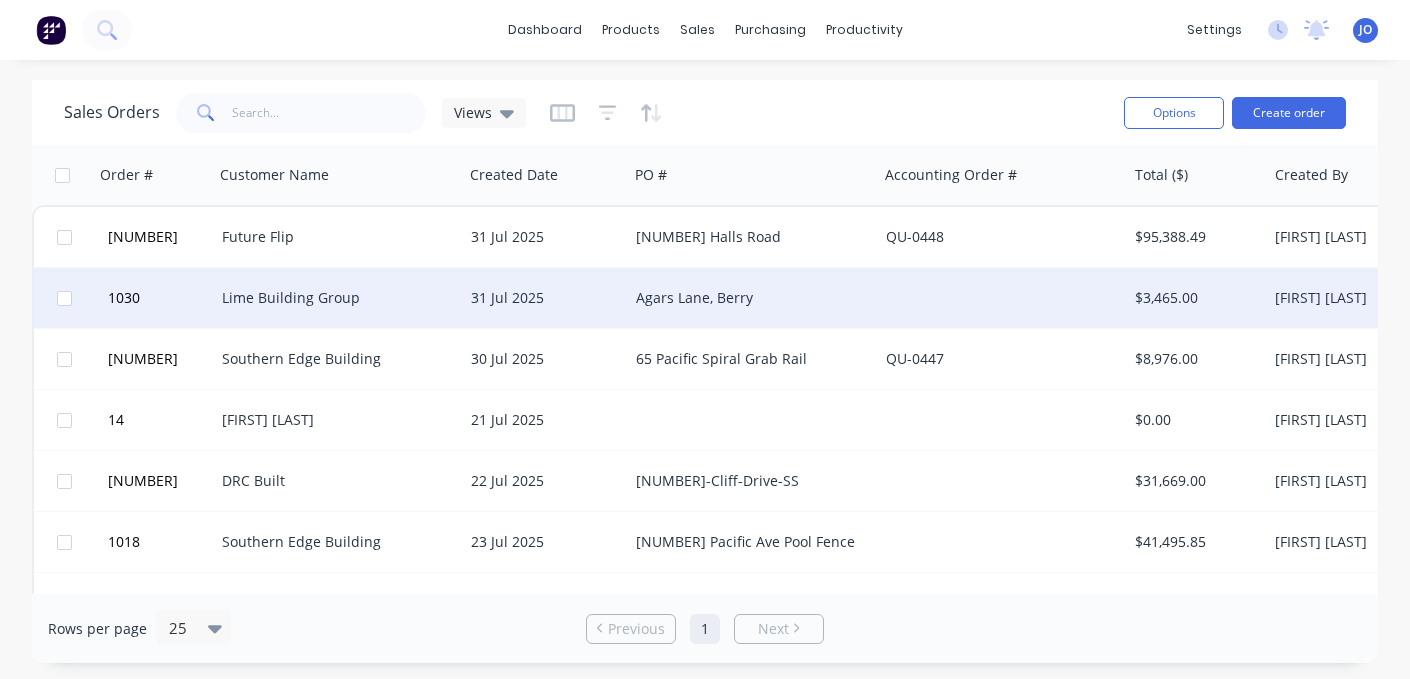 click on "31 Jul 2025" at bounding box center [545, 298] 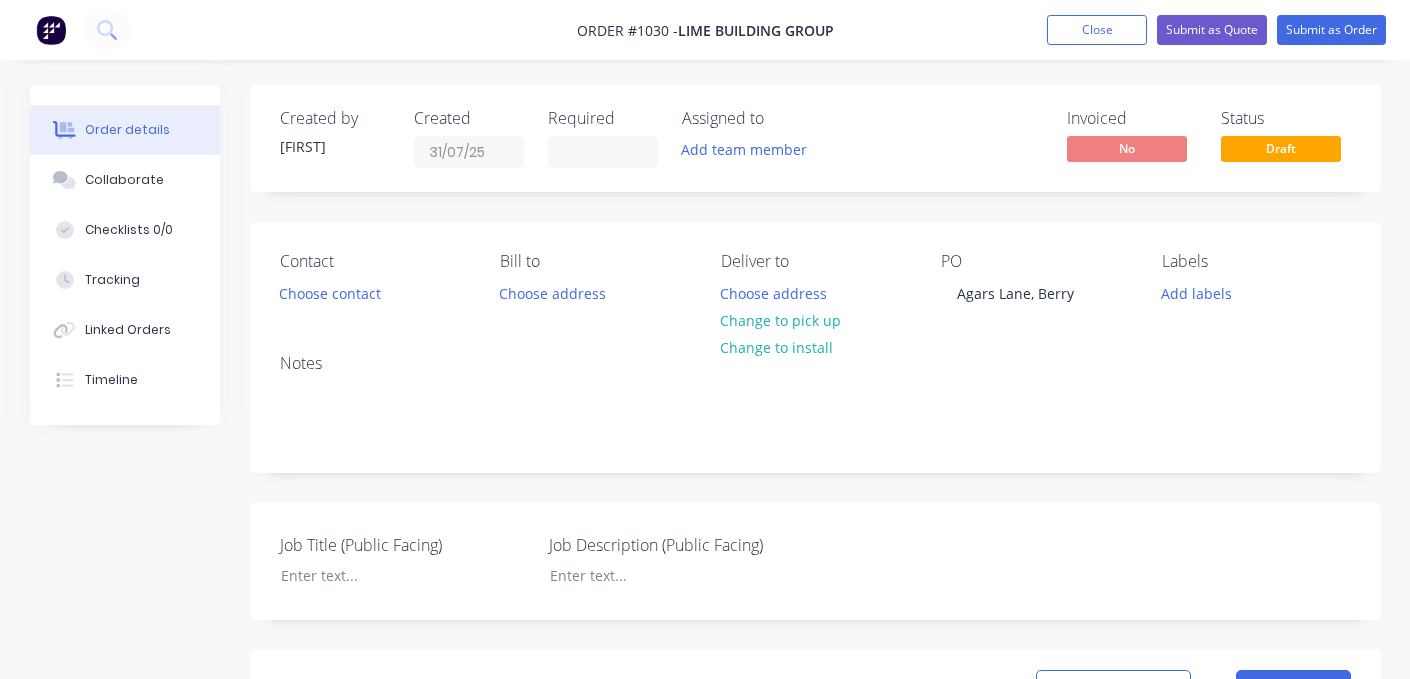 type on "$85.00" 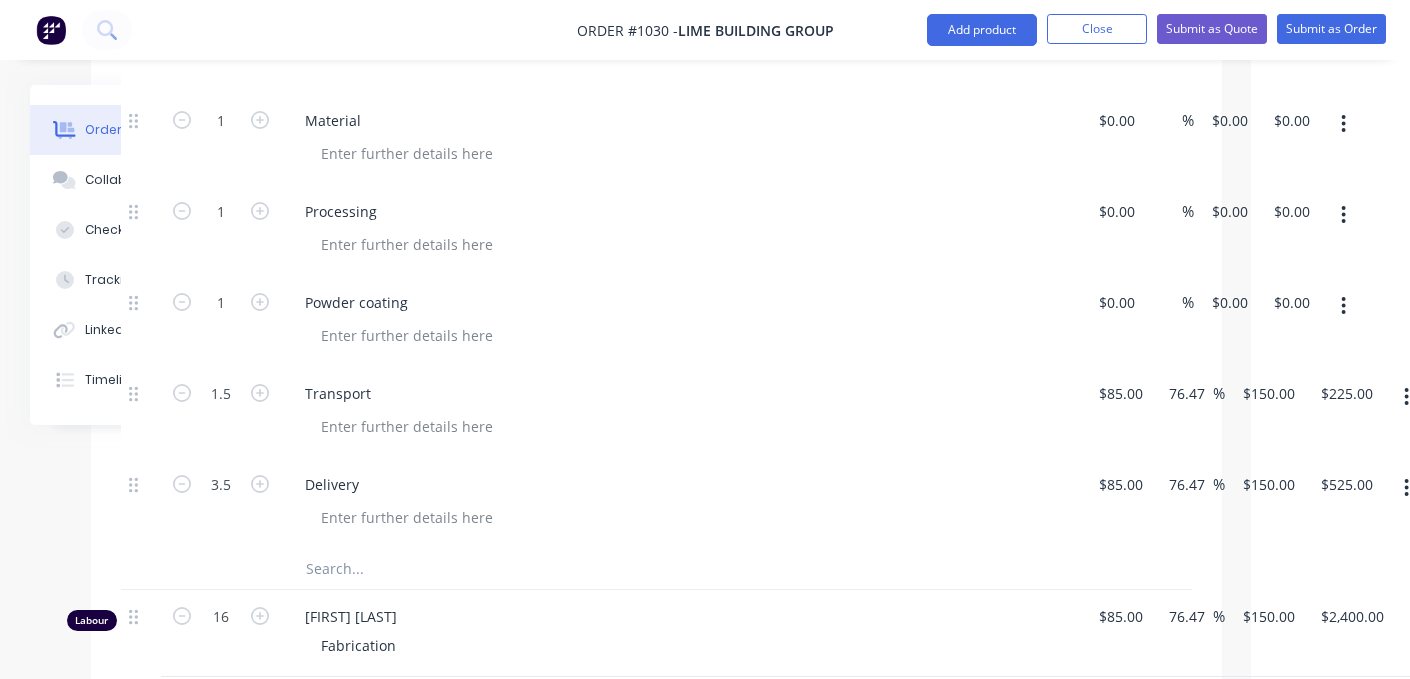 scroll, scrollTop: 818, scrollLeft: 191, axis: both 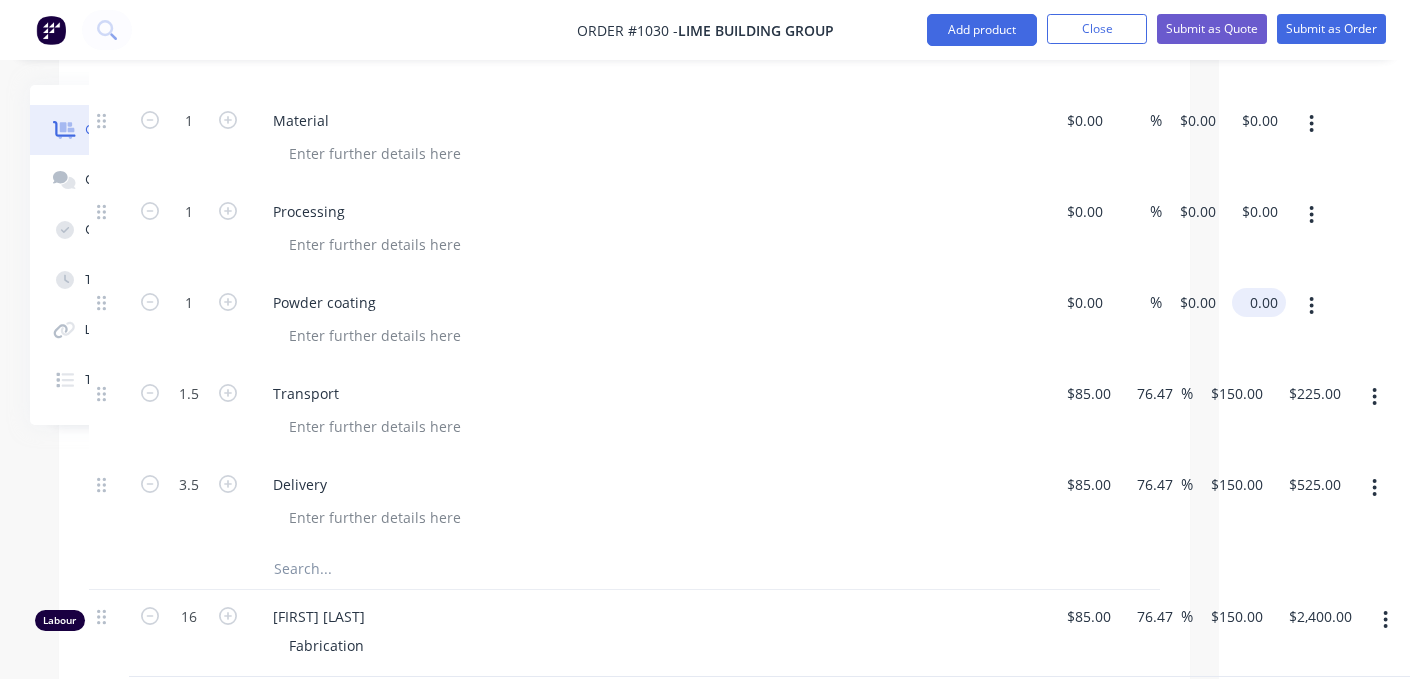 click on "0.00" at bounding box center [1263, 302] 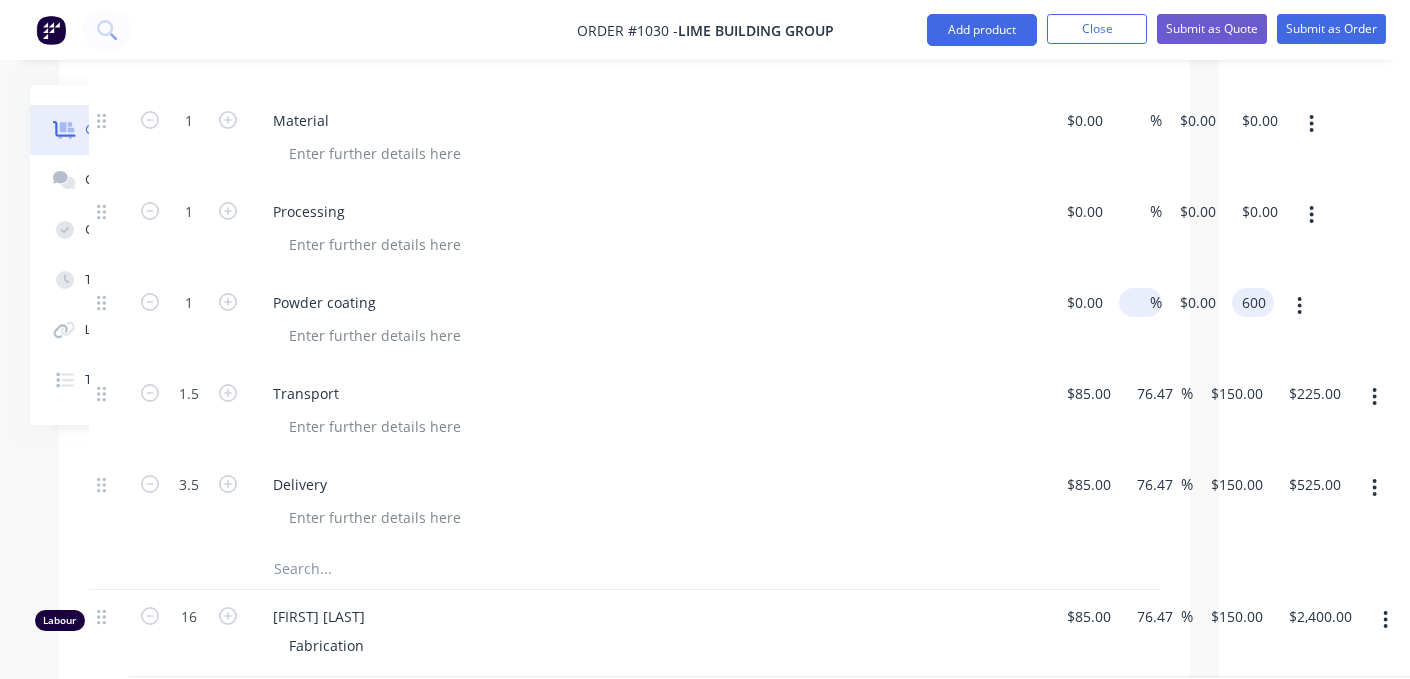 type on "600" 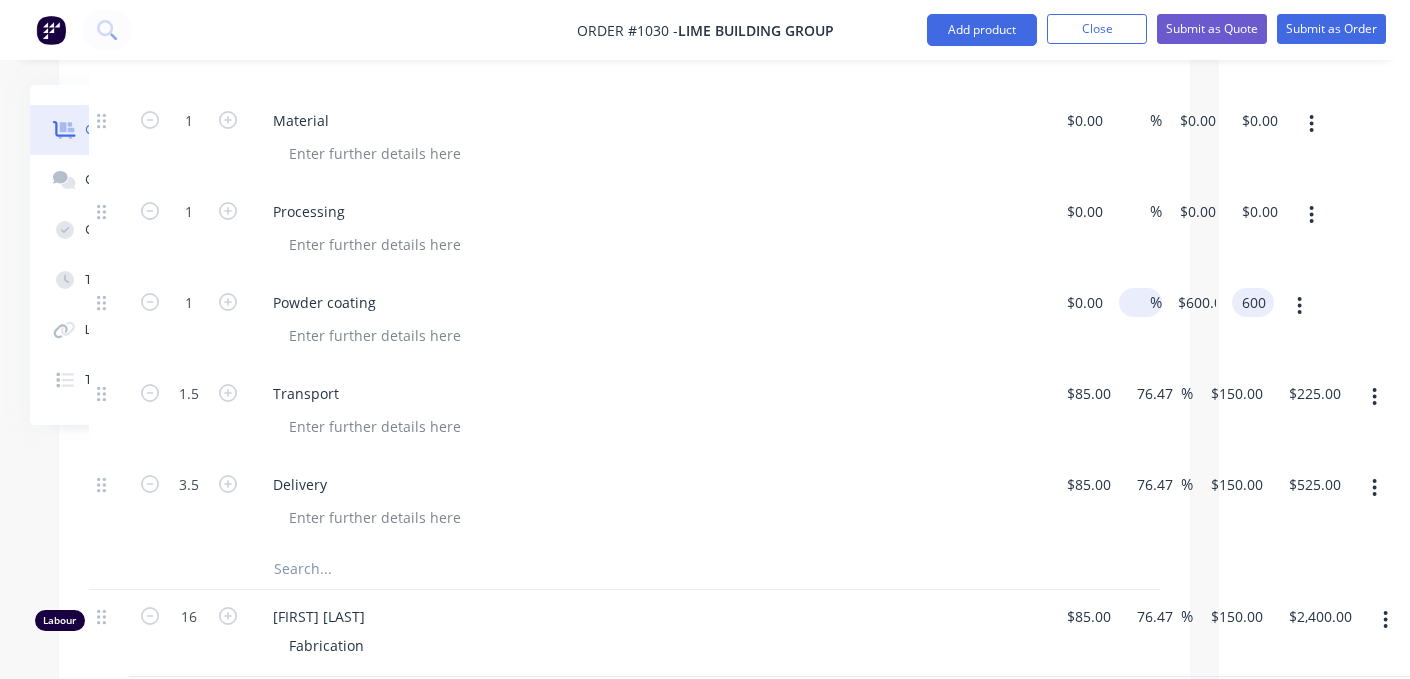 type on "$600.00" 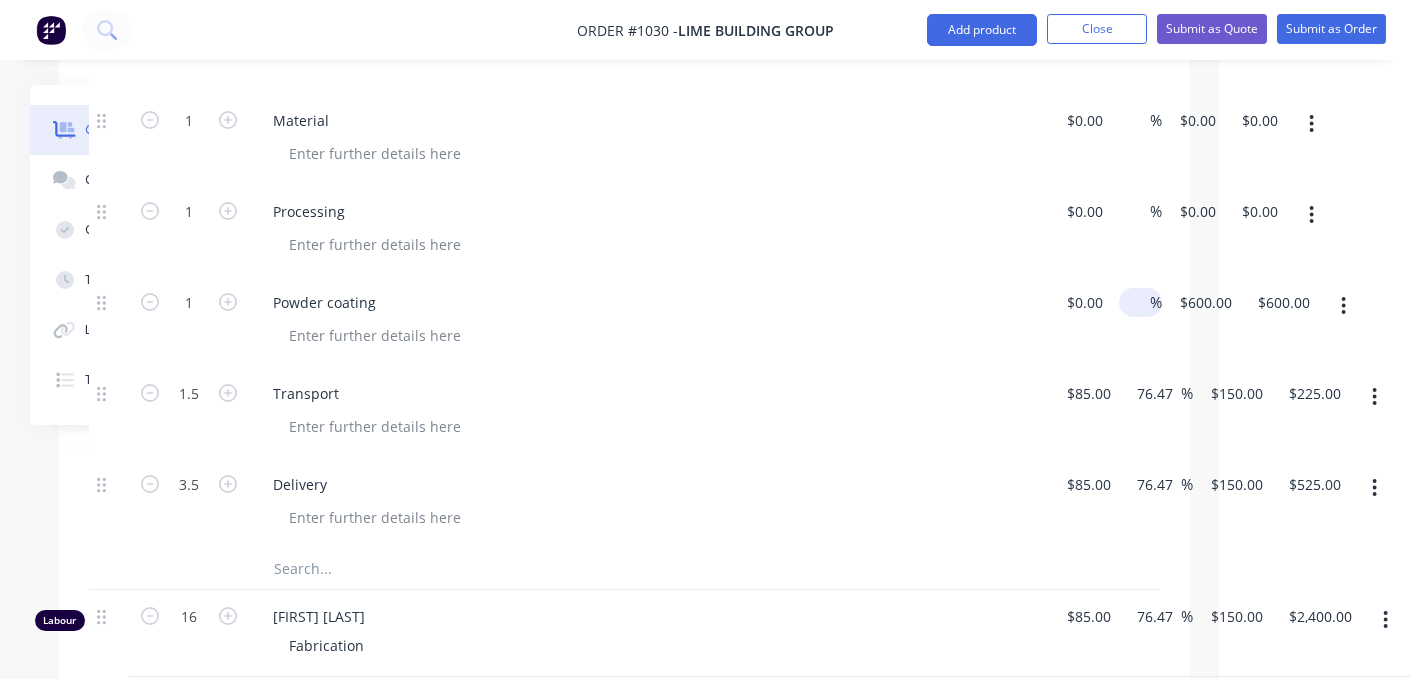 click on "%" at bounding box center [1156, 302] 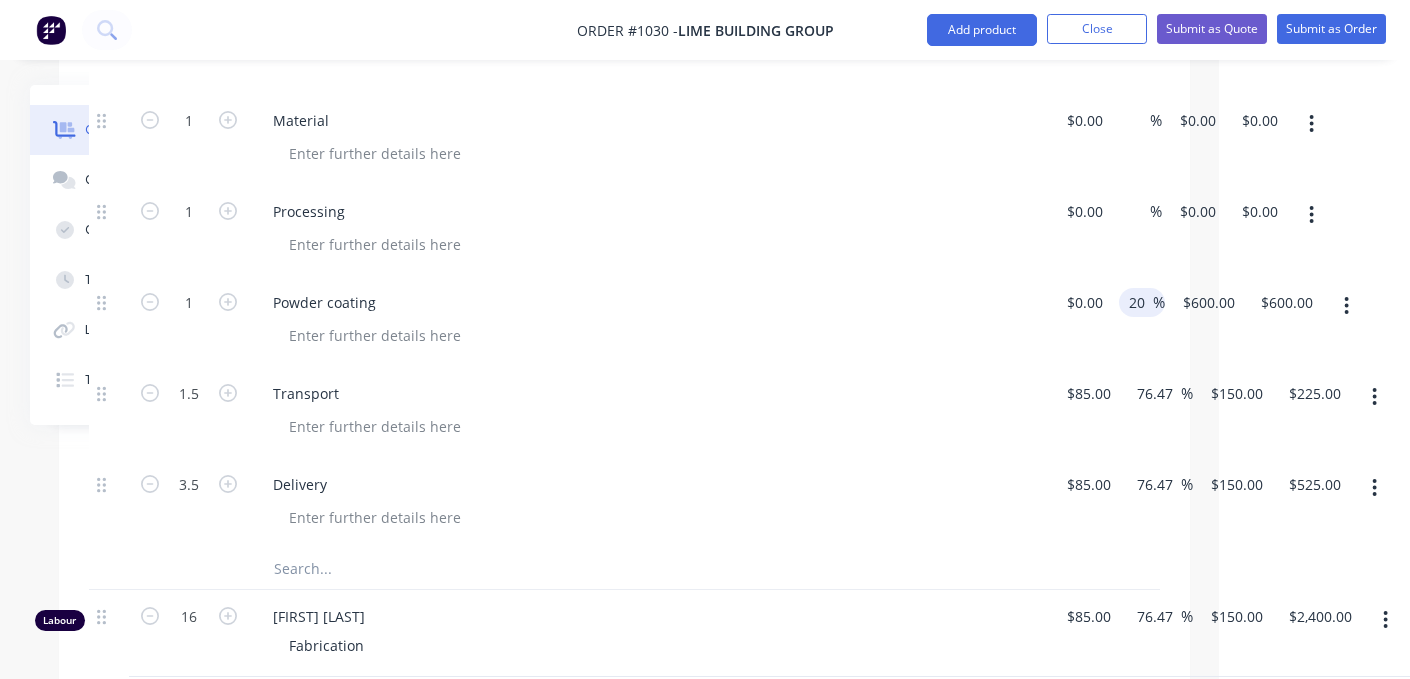 type on "20" 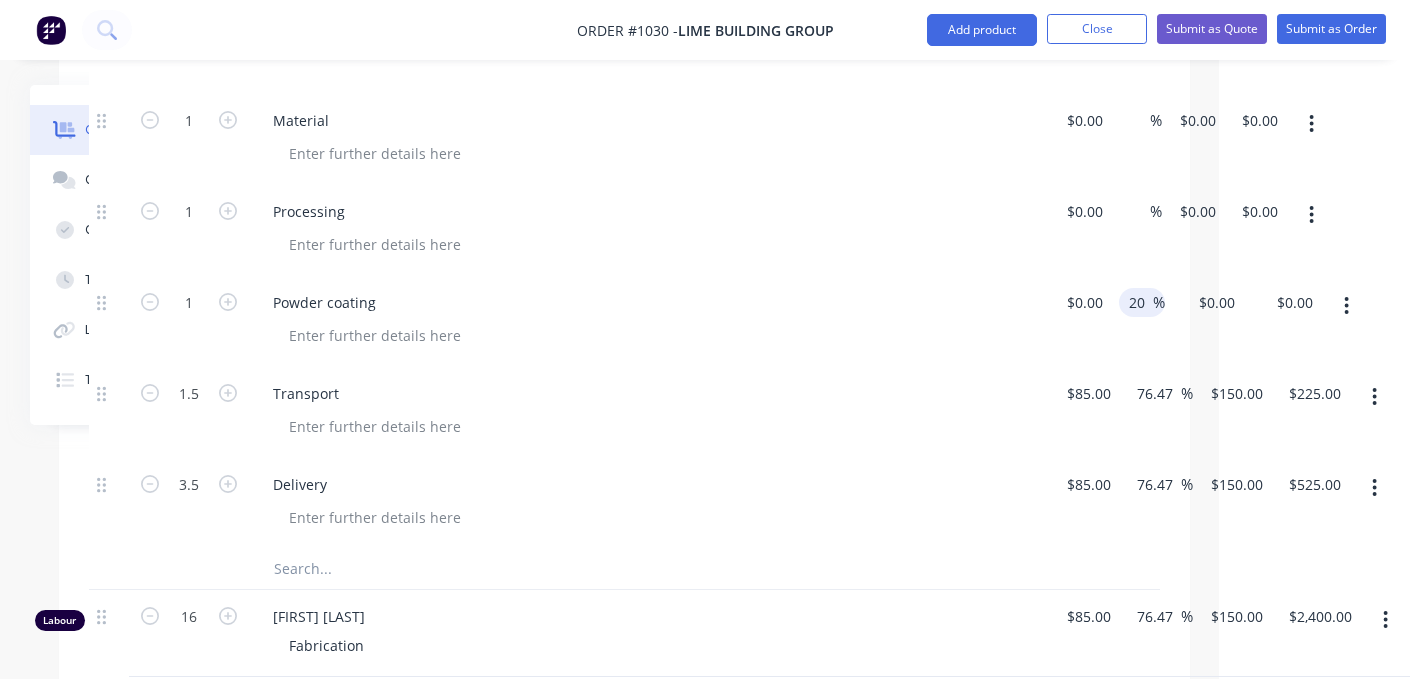 click on "Powder coating" at bounding box center [649, 302] 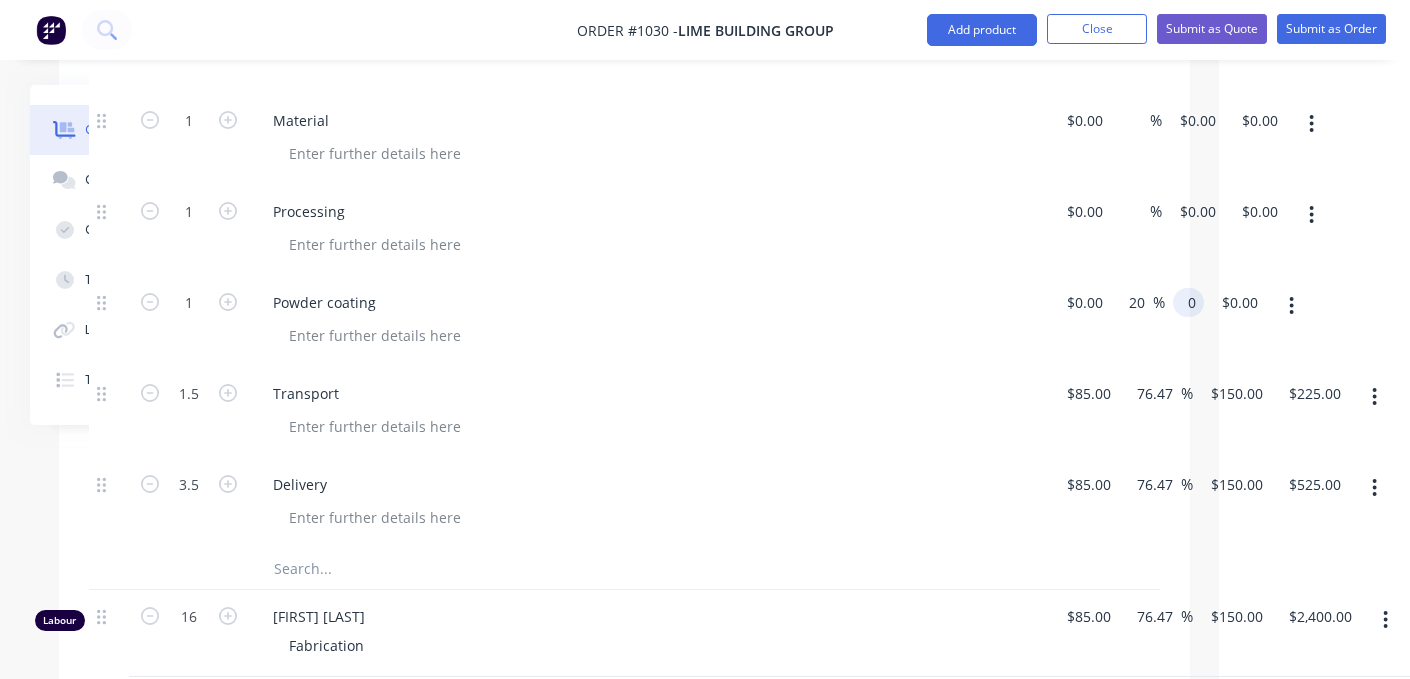 click on "1 Powder coating  $0.00 $0.00 20 20 % 0 0 $0.00 $0.00" at bounding box center (624, 321) 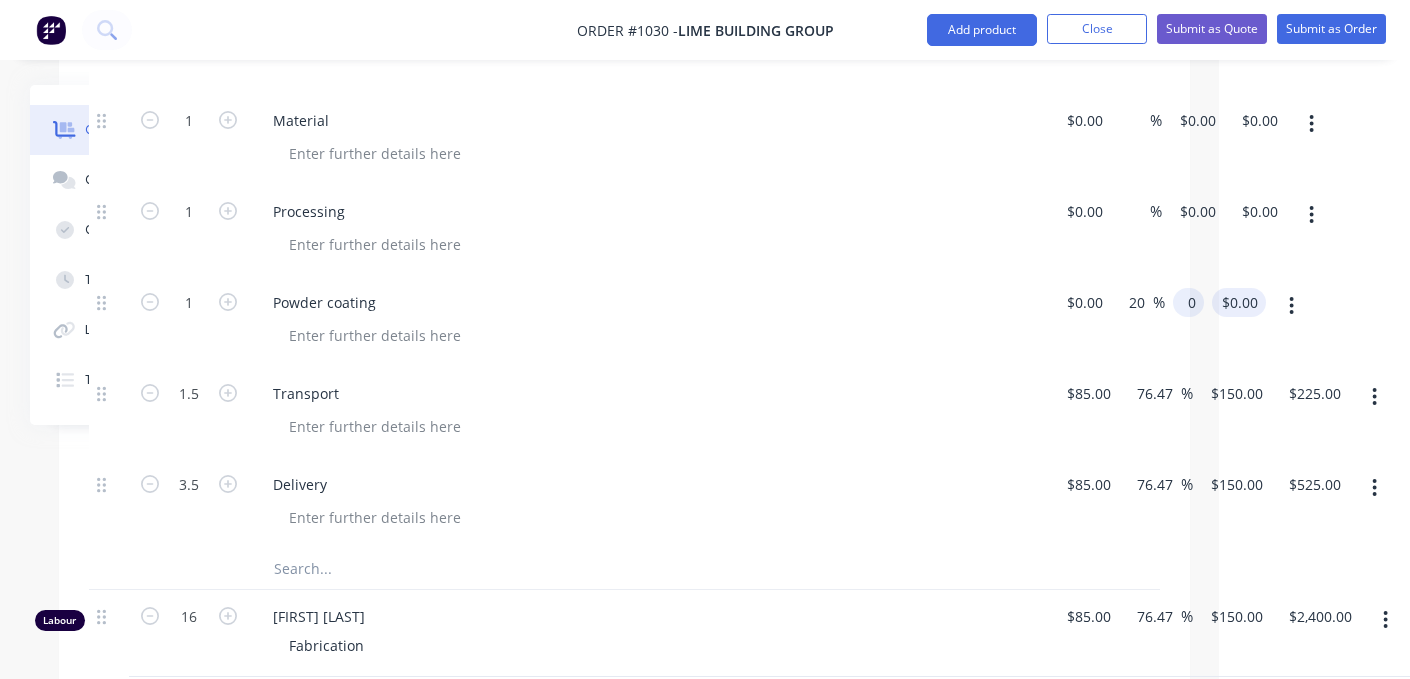 type on "$0.00" 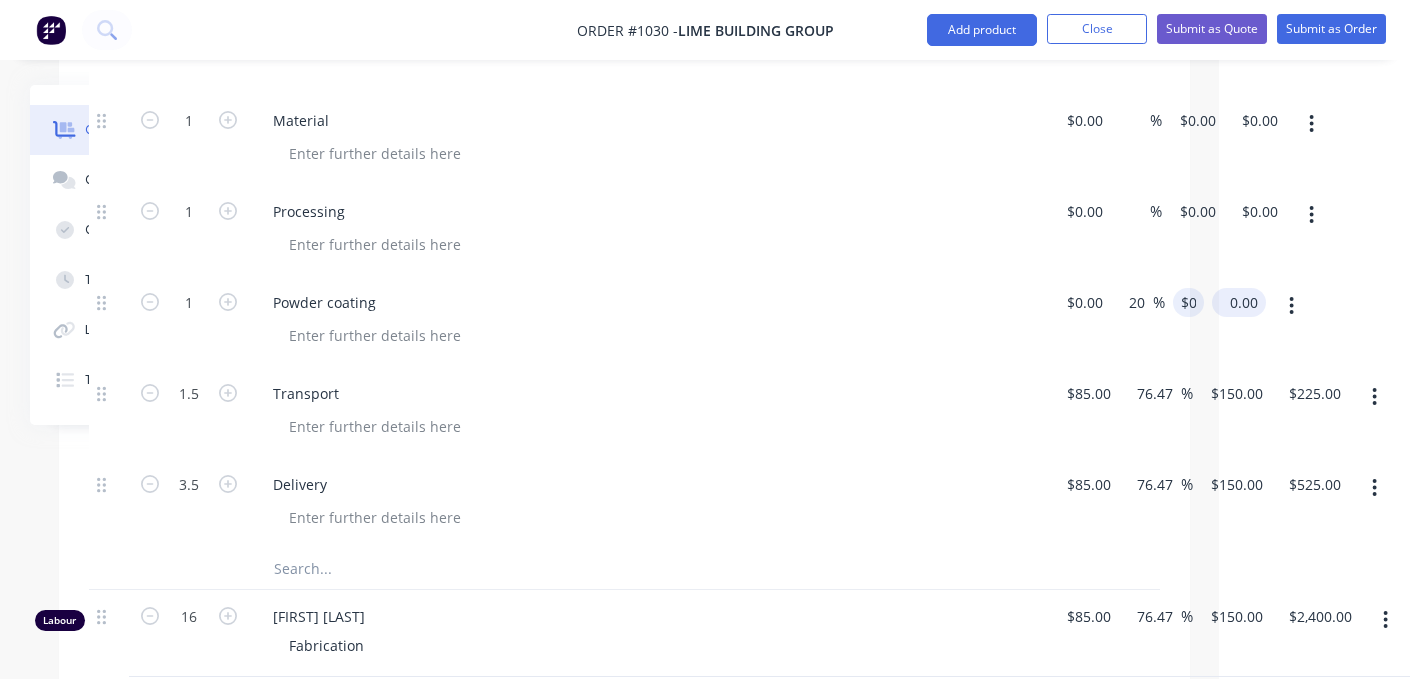 click on "0.00 $0.00" at bounding box center [1239, 302] 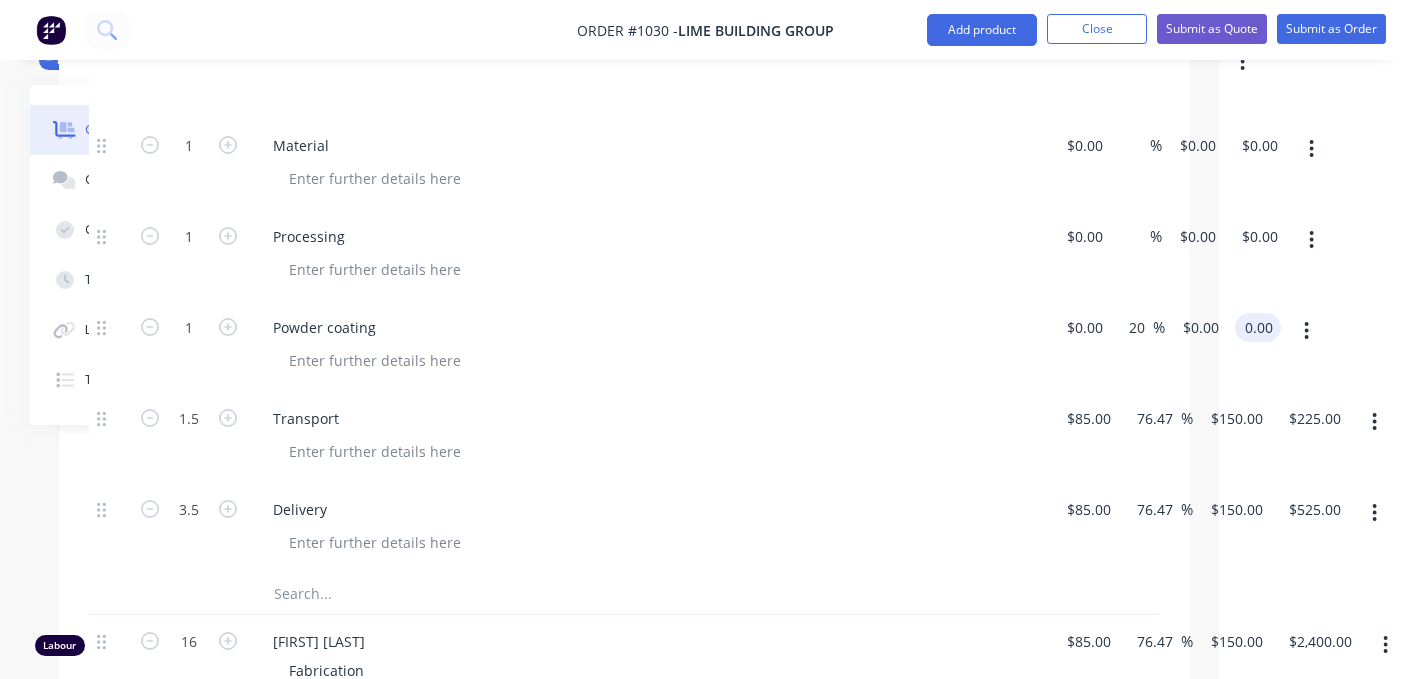 scroll, scrollTop: 786, scrollLeft: 191, axis: both 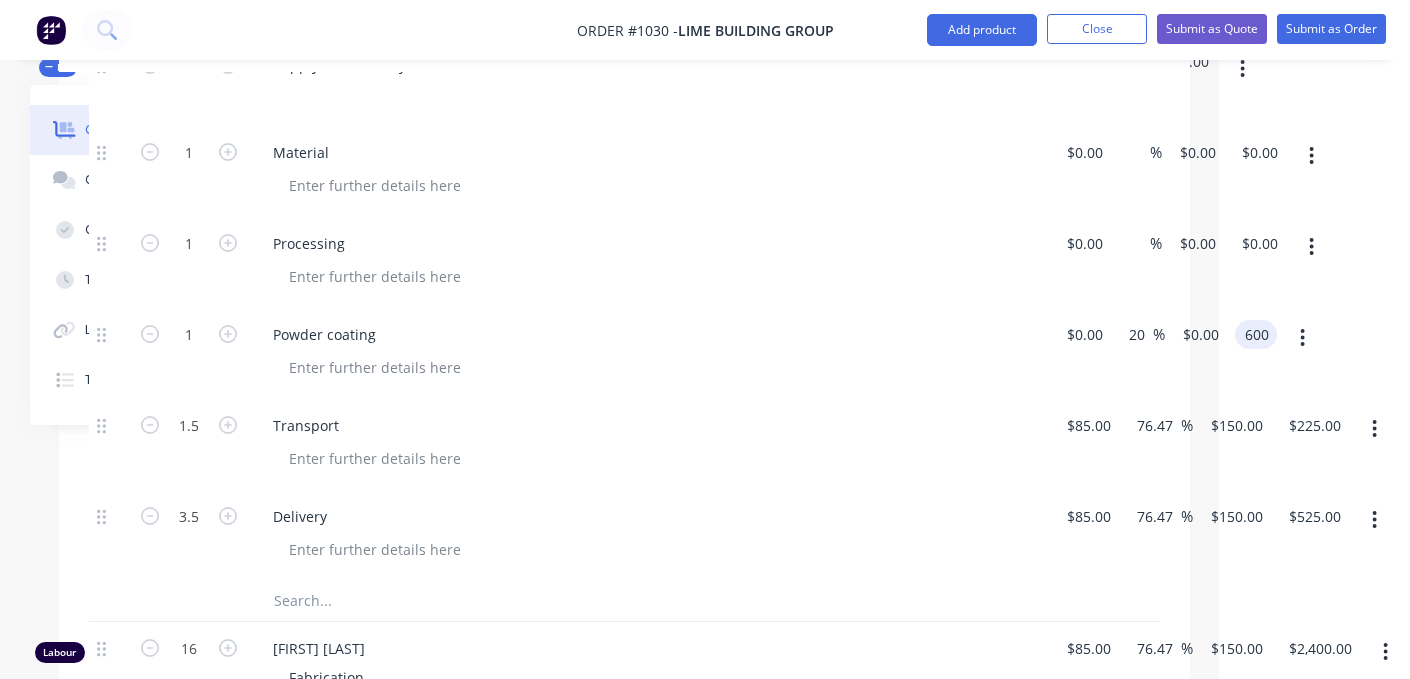 type on "600" 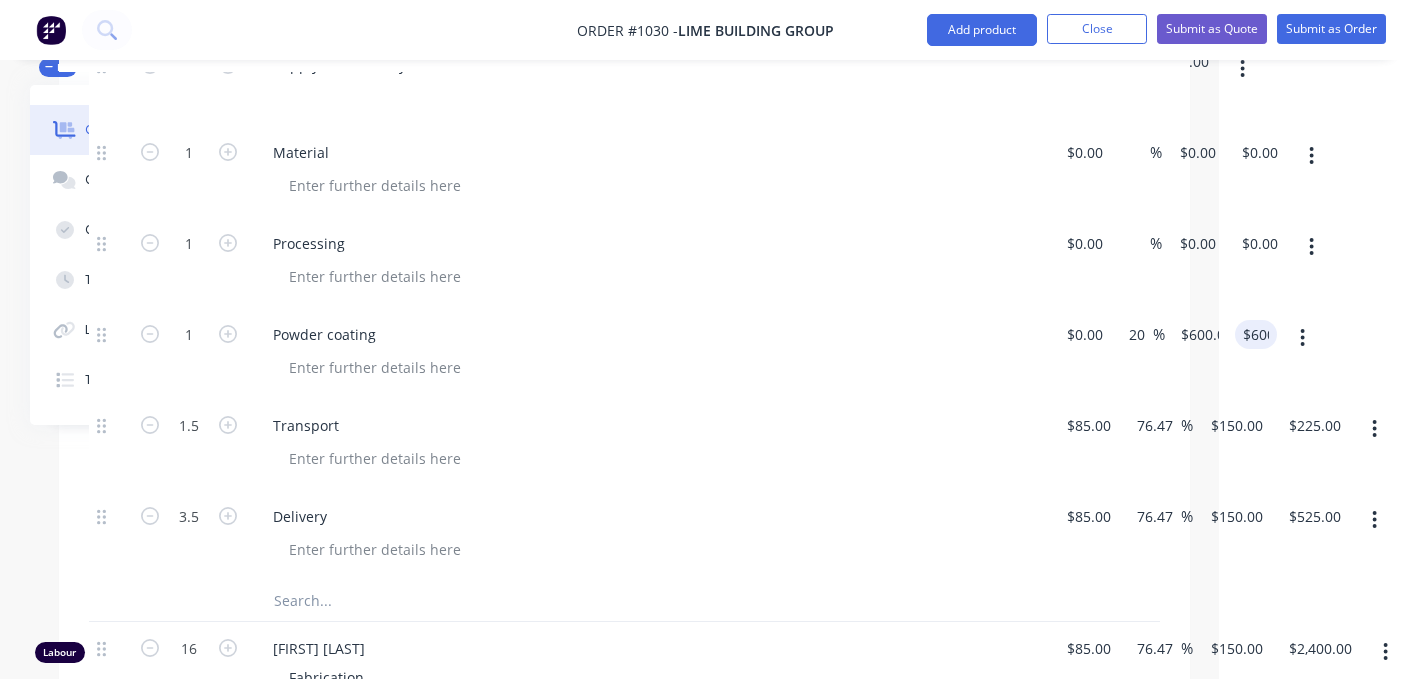 click on "[NUMBER] [NUMBER] %" at bounding box center (1138, 353) 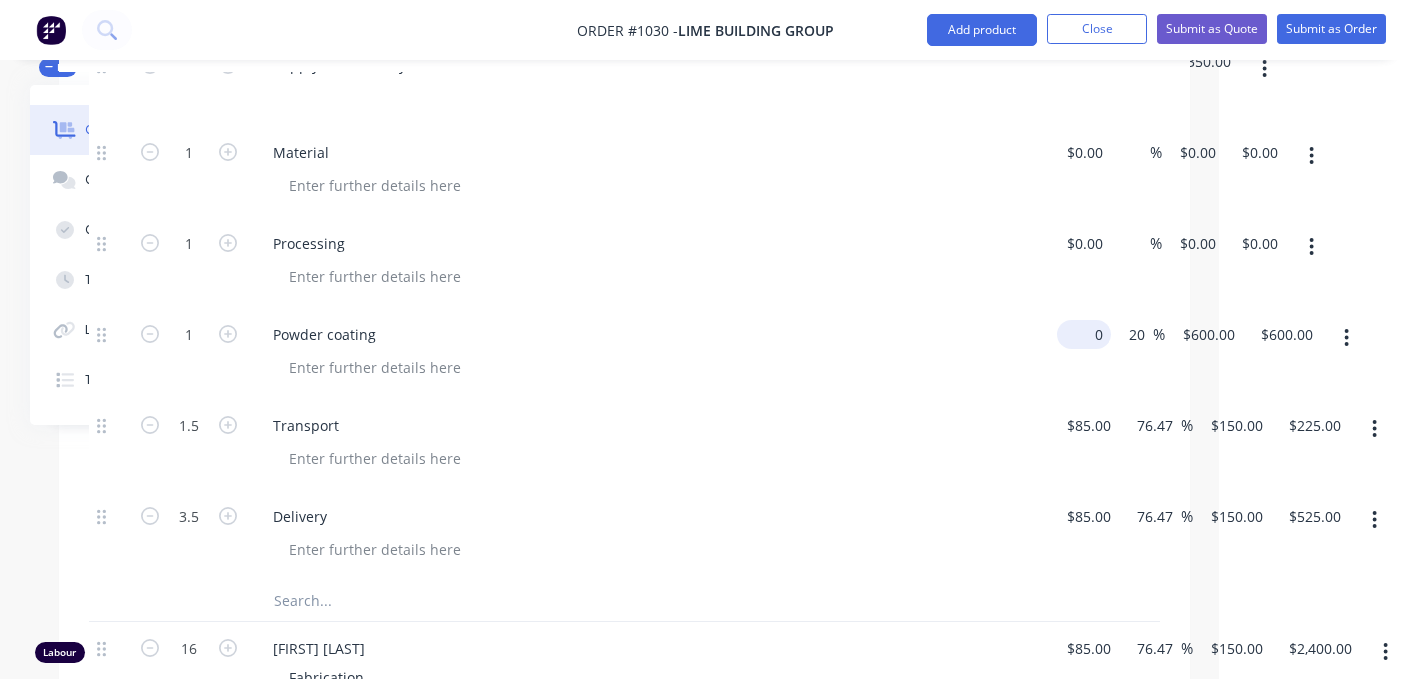 click on "0" at bounding box center [1088, 334] 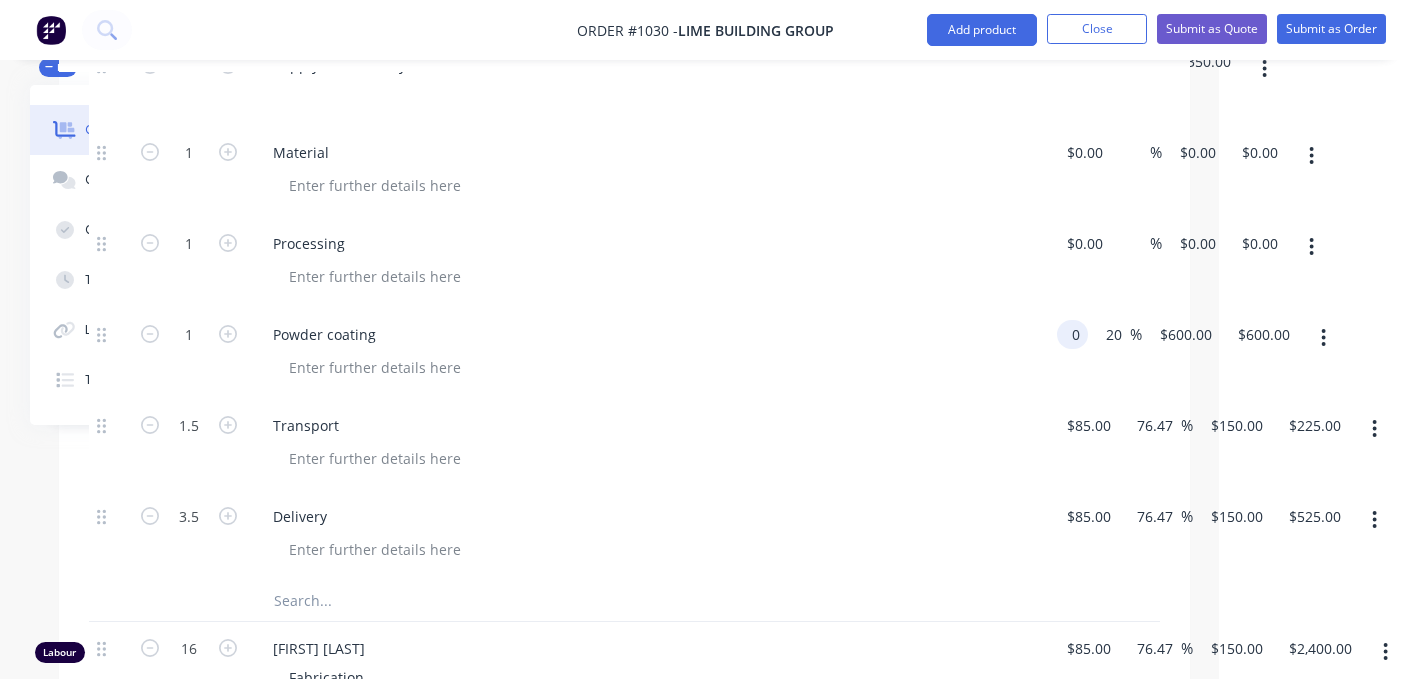 type on "$0.00" 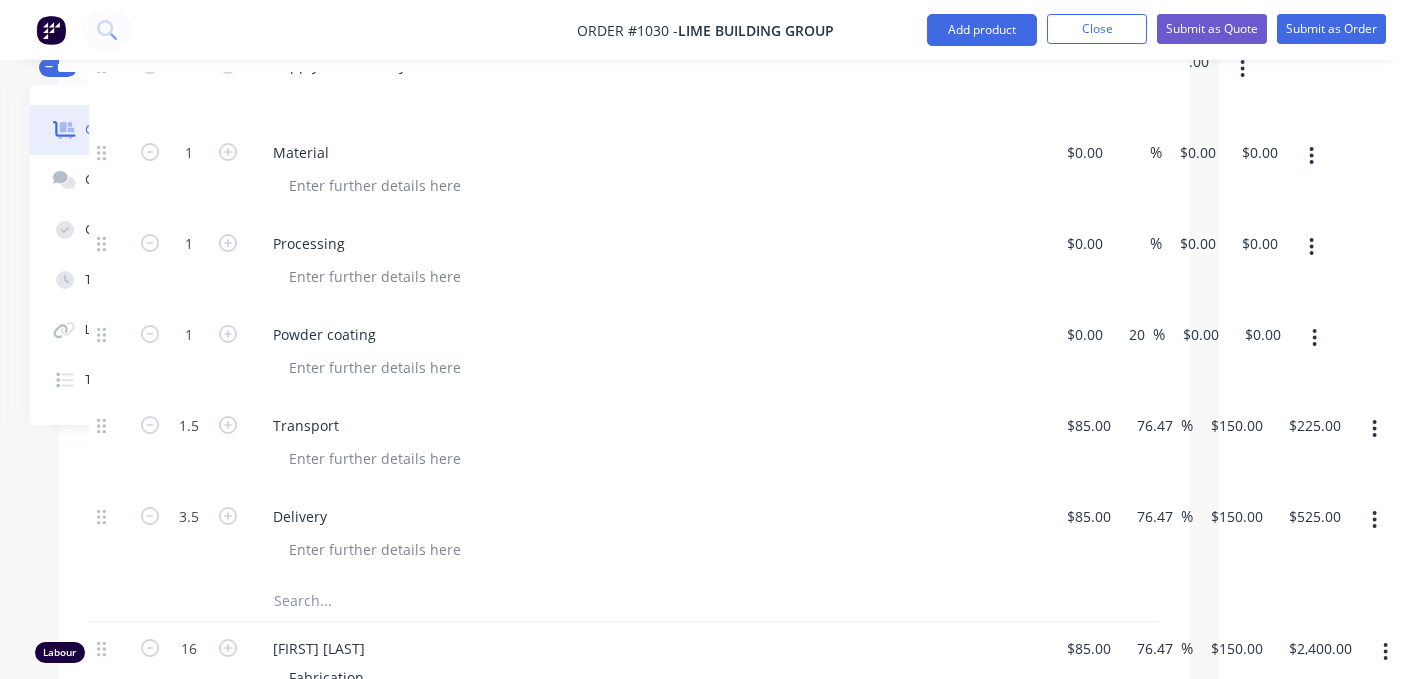 click on "$0.00 $0.00" at bounding box center (1080, 262) 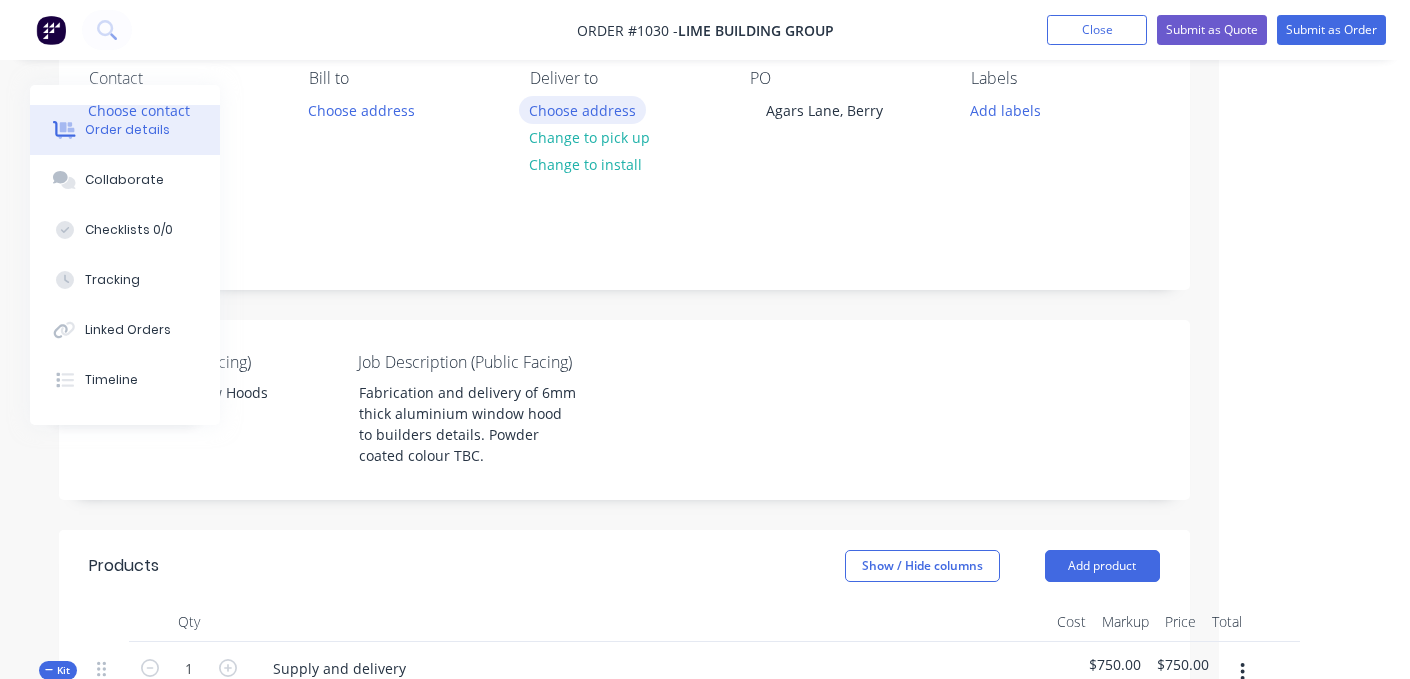 scroll, scrollTop: 178, scrollLeft: 191, axis: both 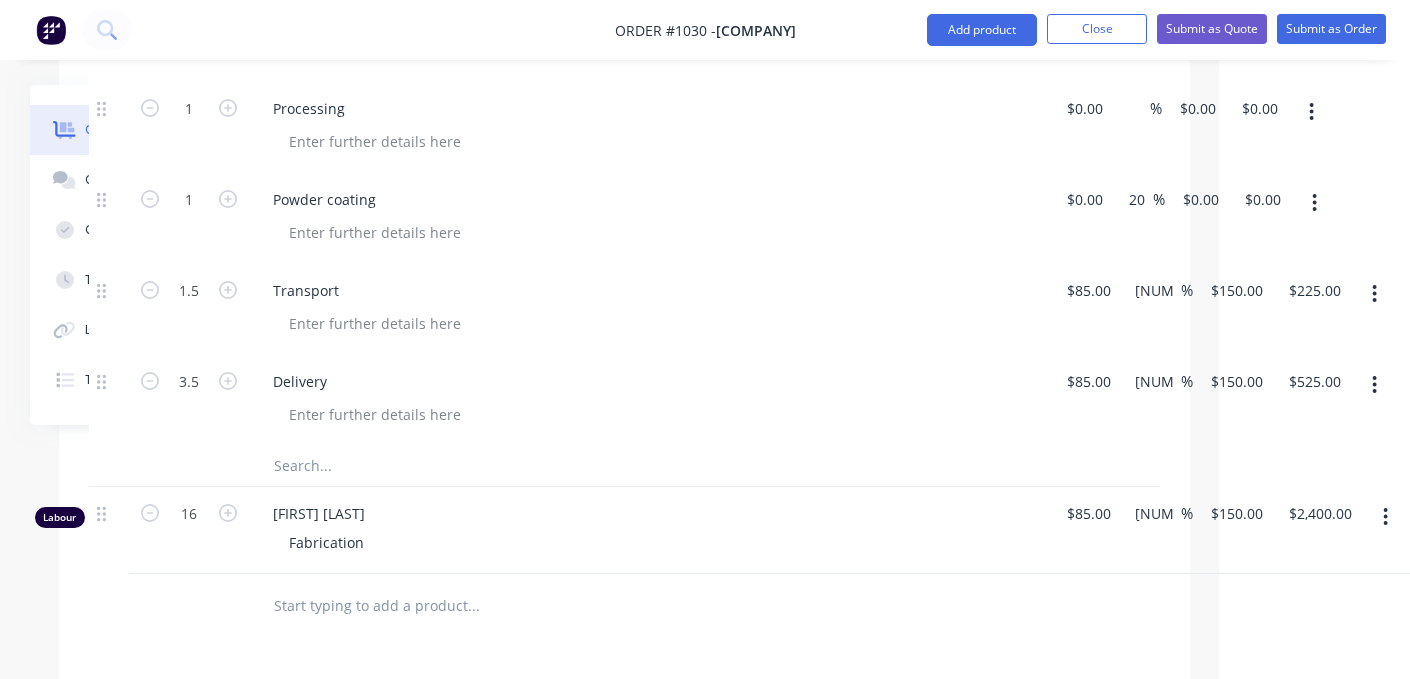 click 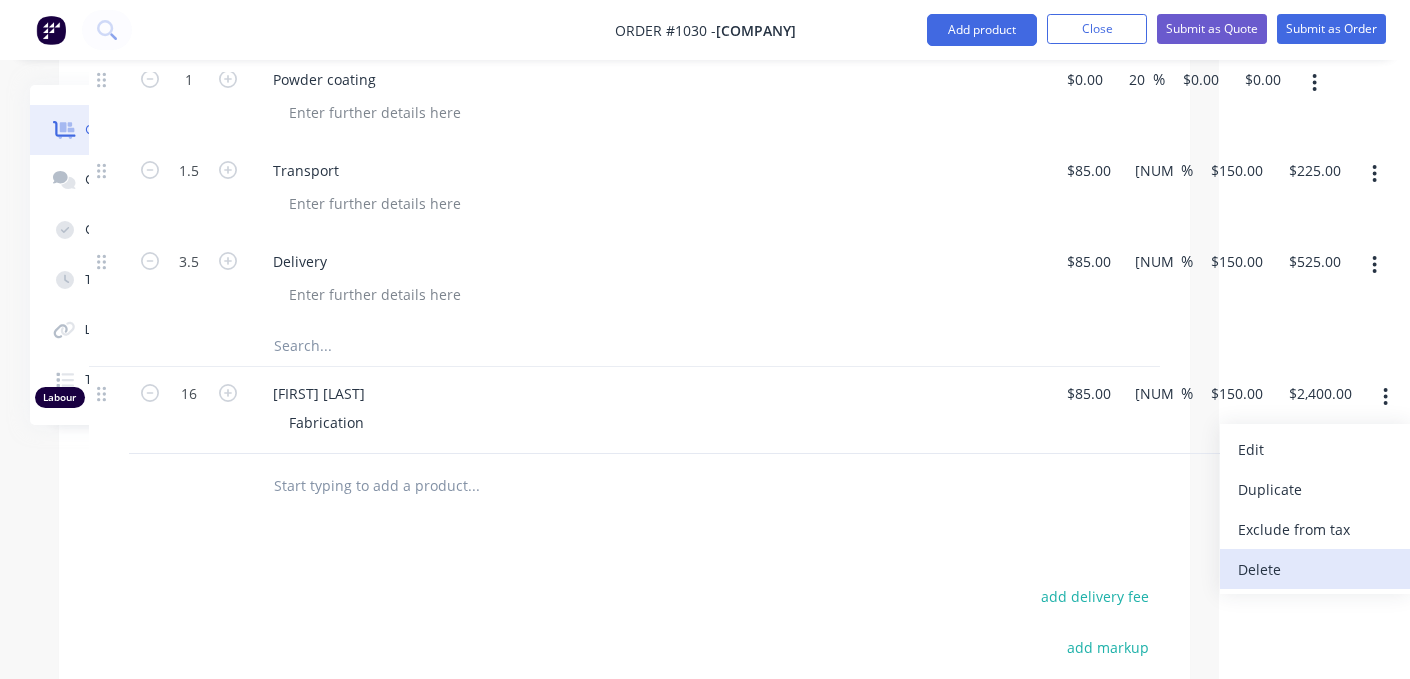 click on "Delete" at bounding box center (1315, 569) 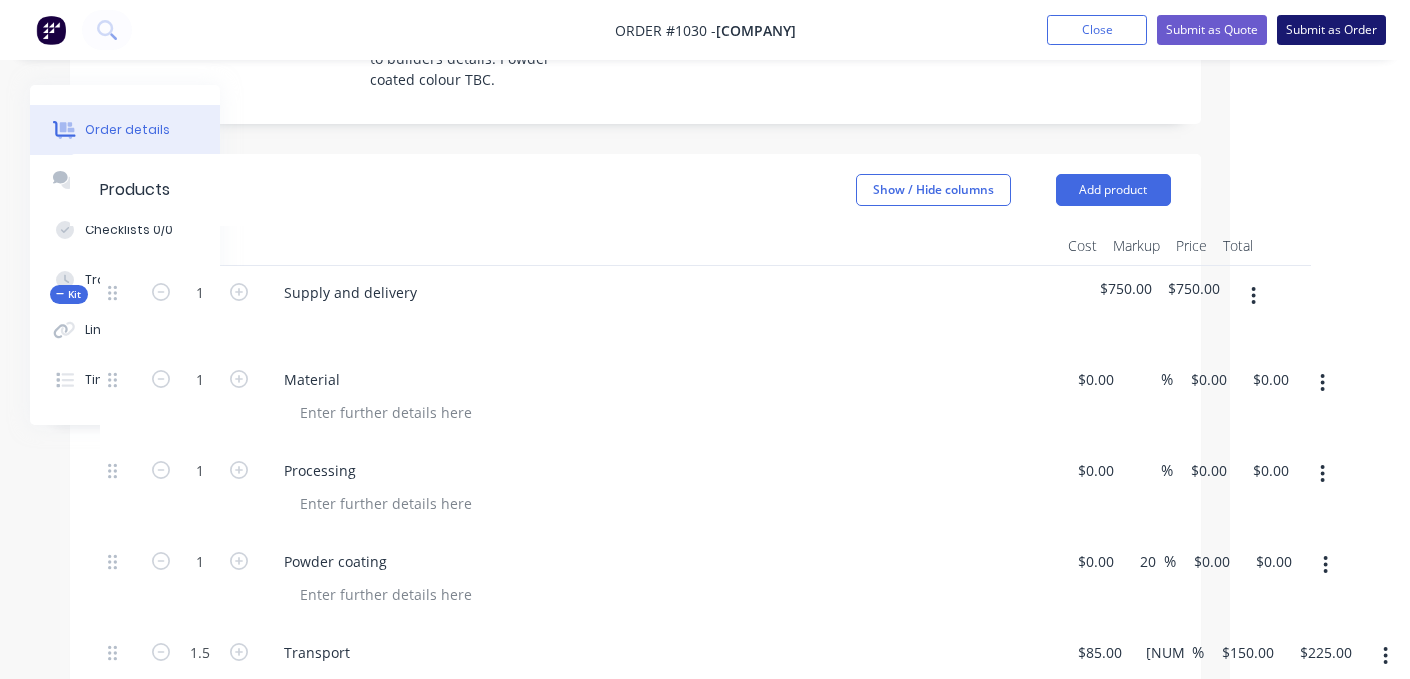 scroll, scrollTop: 564, scrollLeft: 180, axis: both 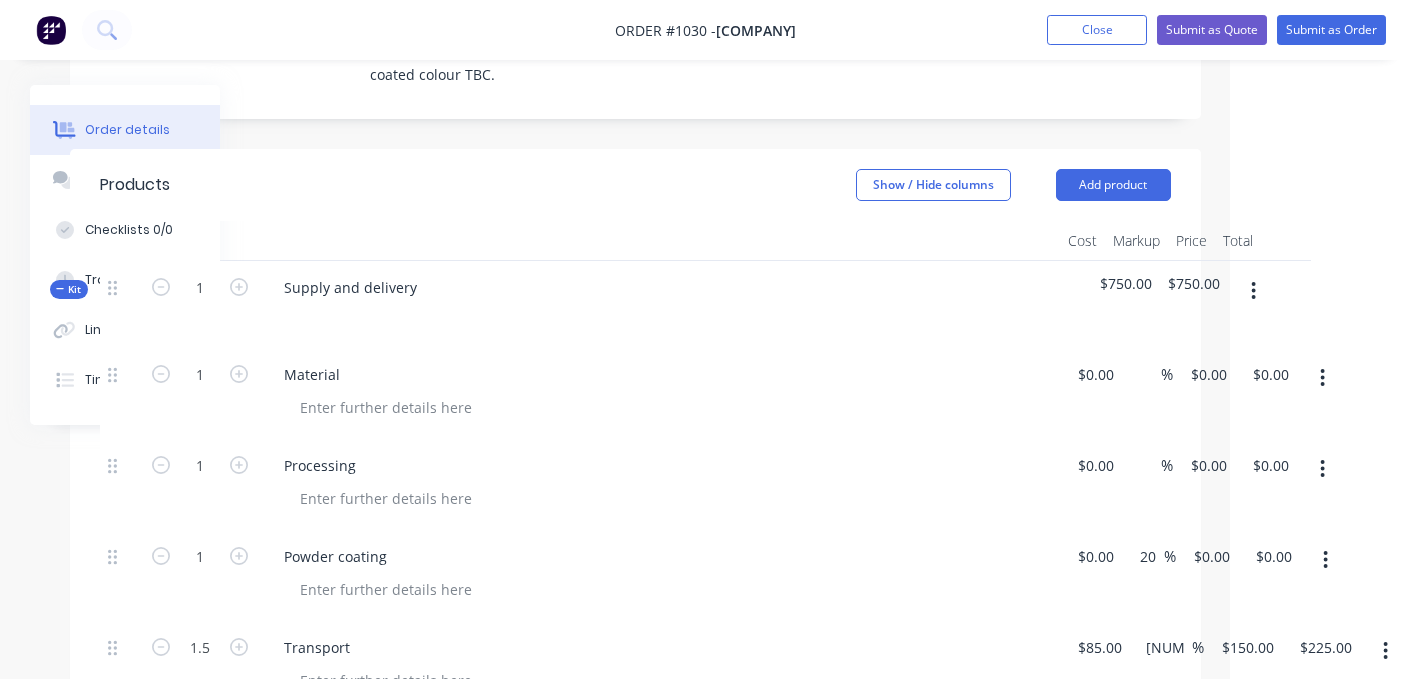click at bounding box center [1253, 291] 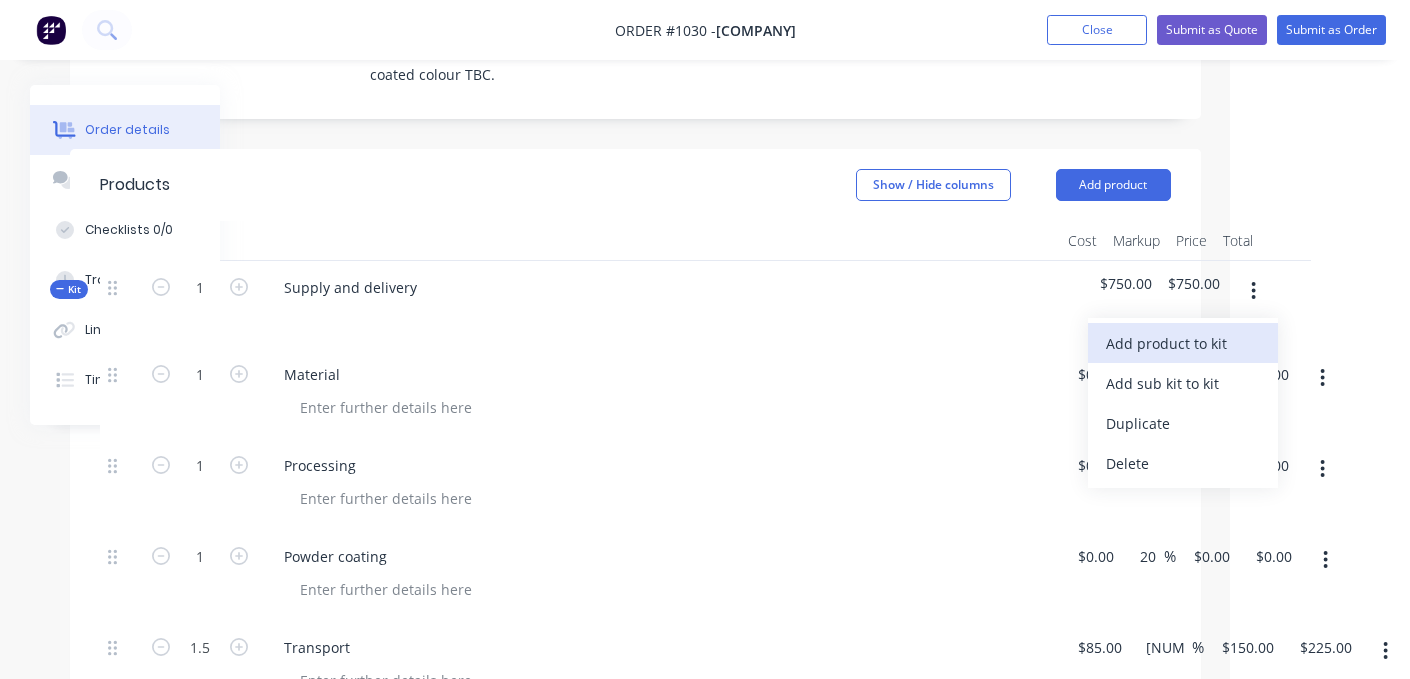 click on "Add product to kit" at bounding box center (1183, 343) 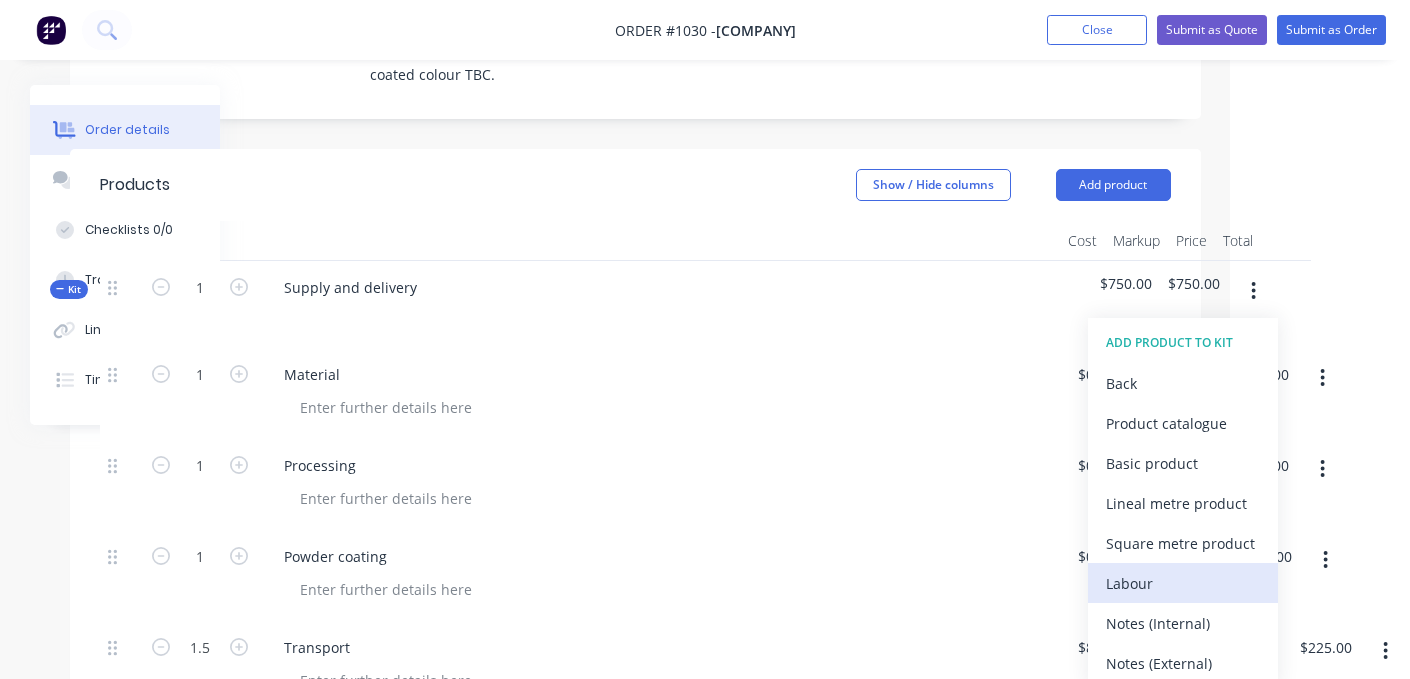 click on "Labour" at bounding box center (1183, 583) 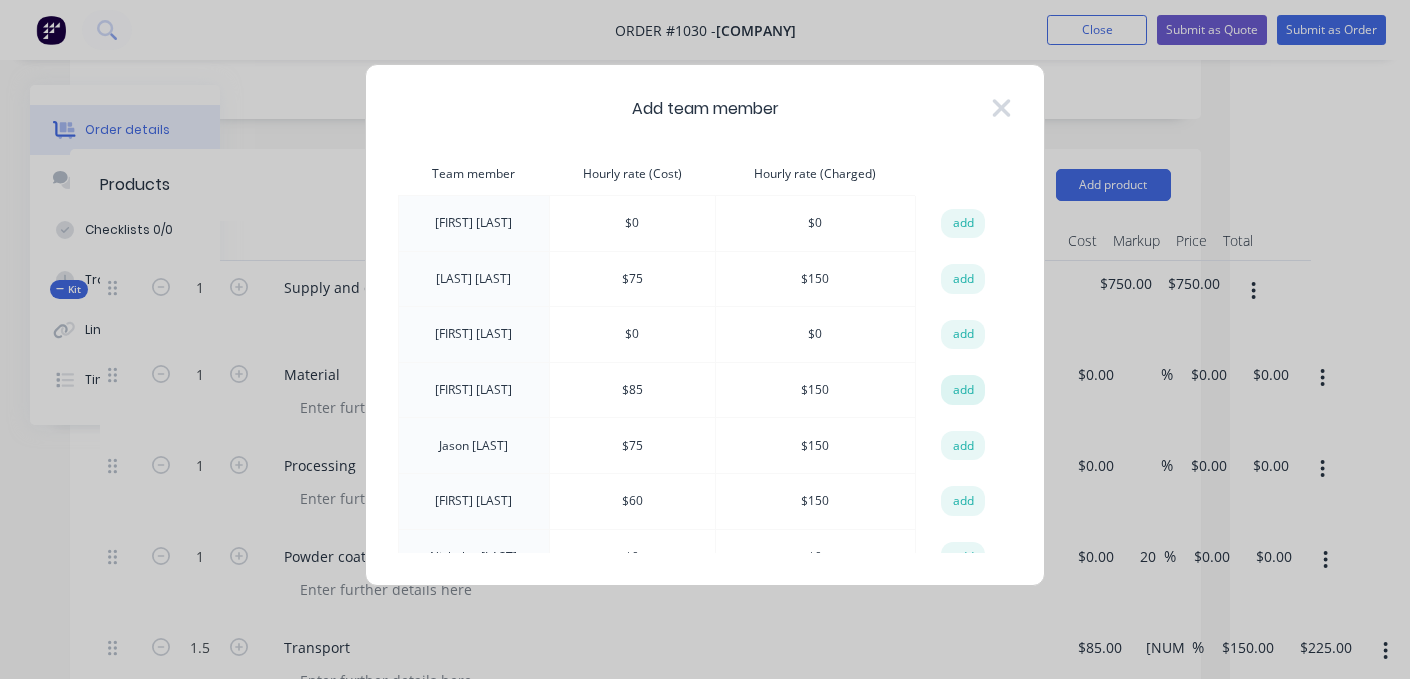 click on "add" at bounding box center [963, 390] 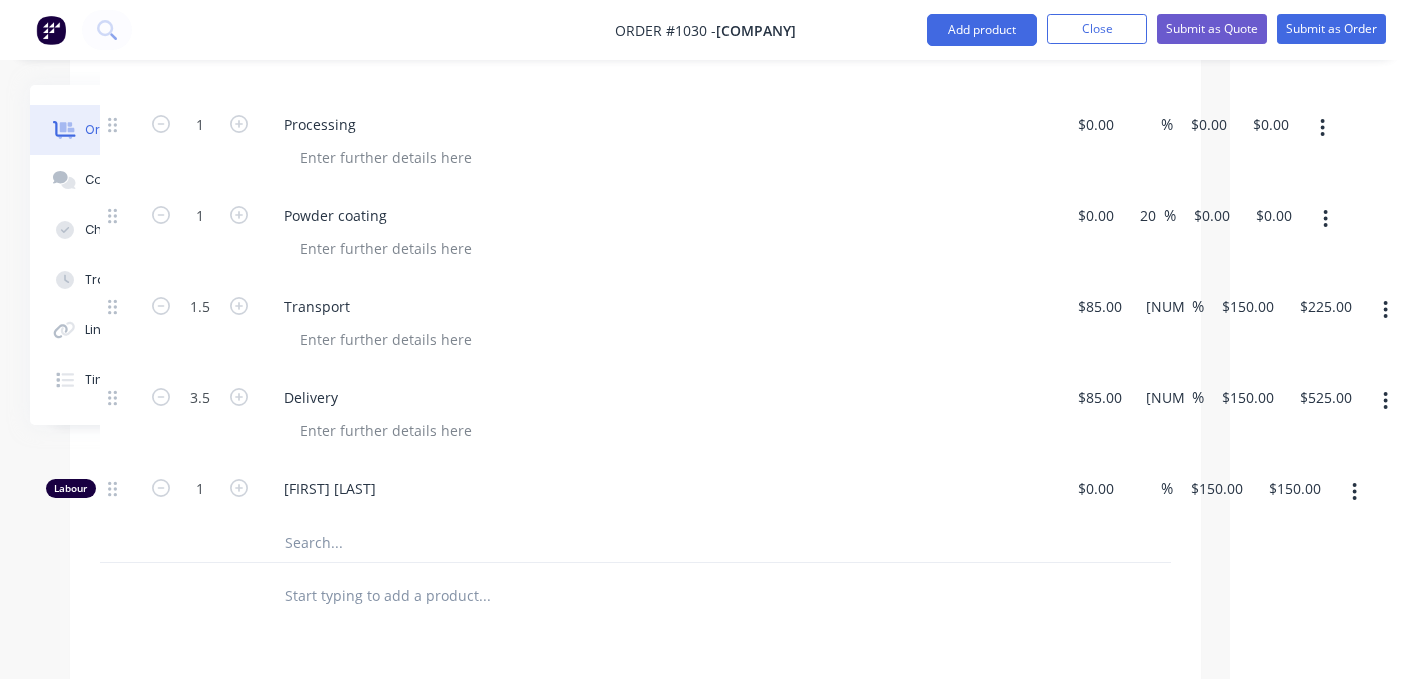 scroll, scrollTop: 912, scrollLeft: 180, axis: both 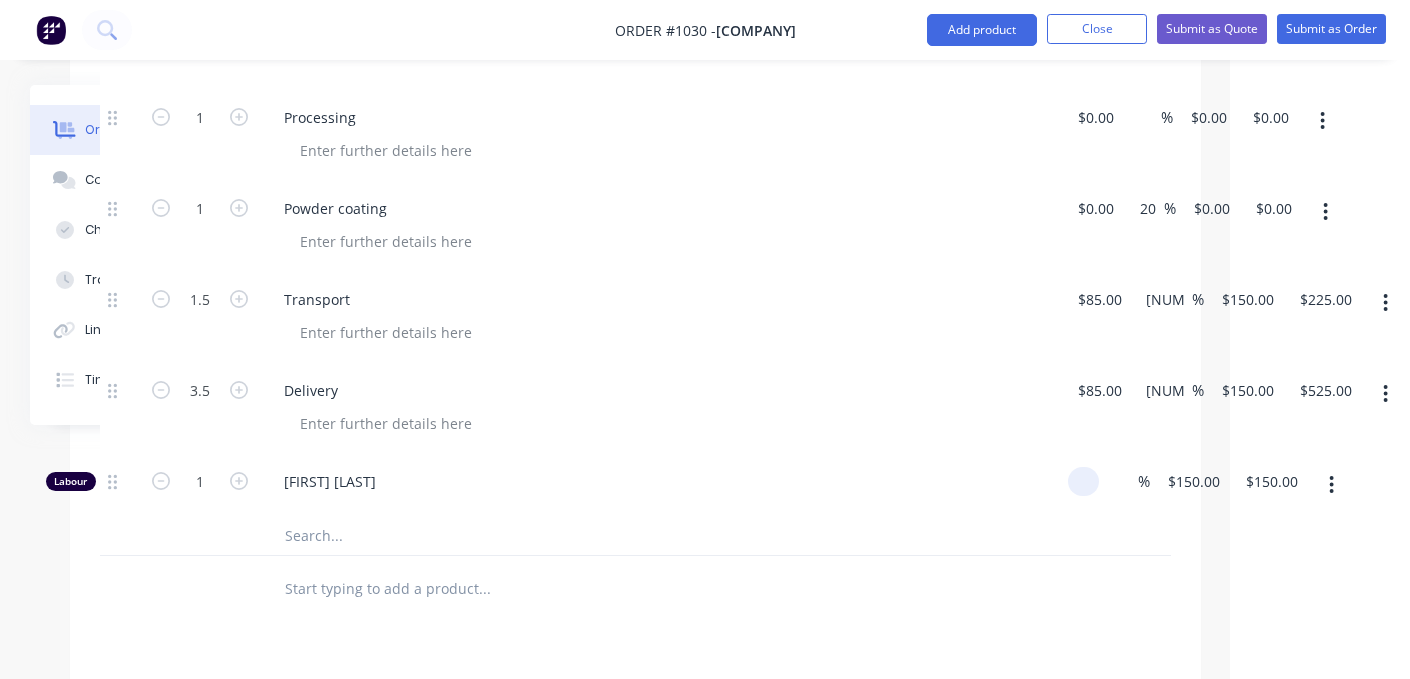 click on "Labour 1 [FIRST] [LAST] % $150.00 $150.00 $150.00 $150.00" at bounding box center [635, 485] 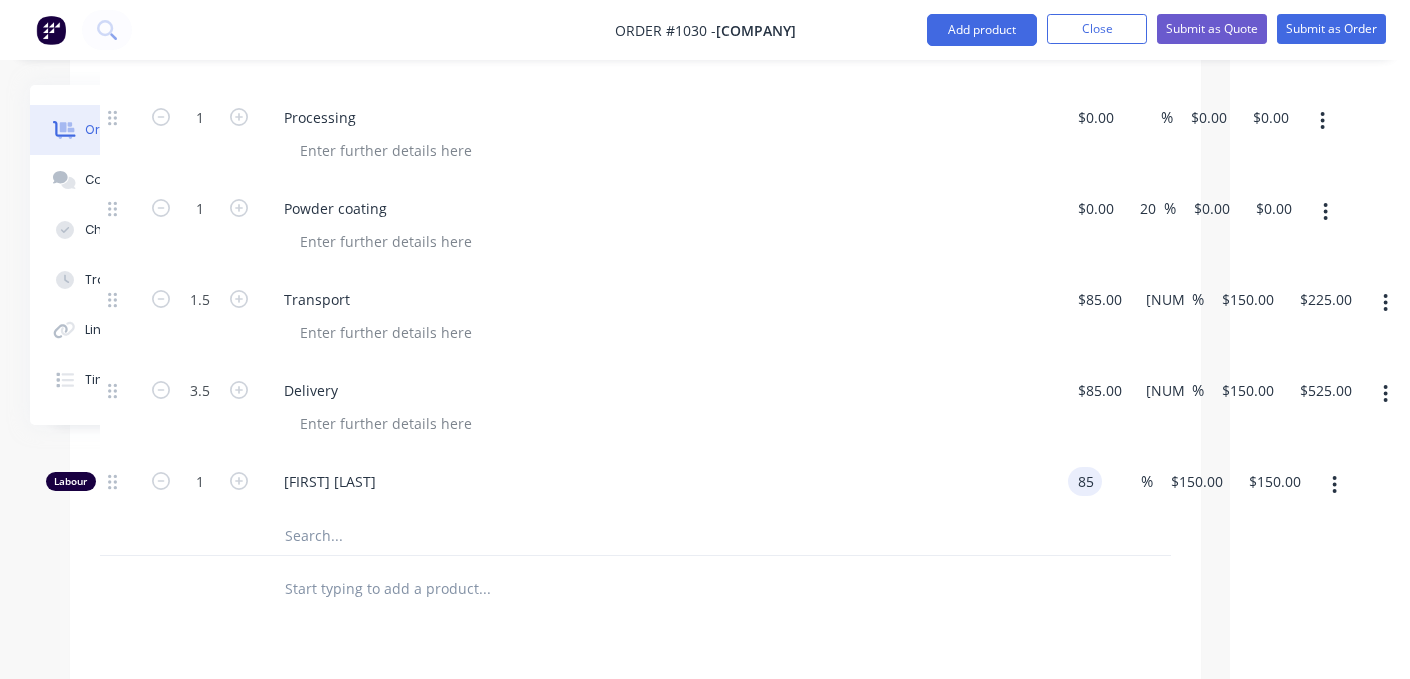 type on "$85.00" 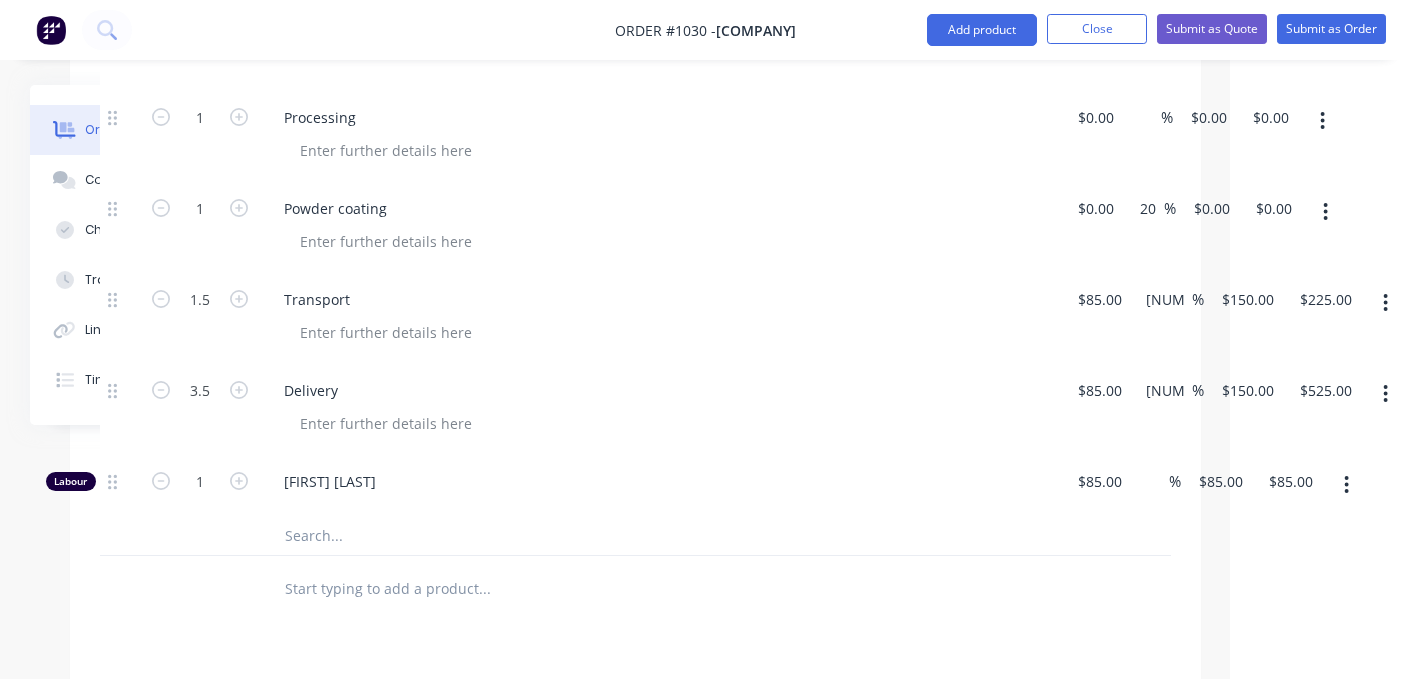 click at bounding box center [635, 588] 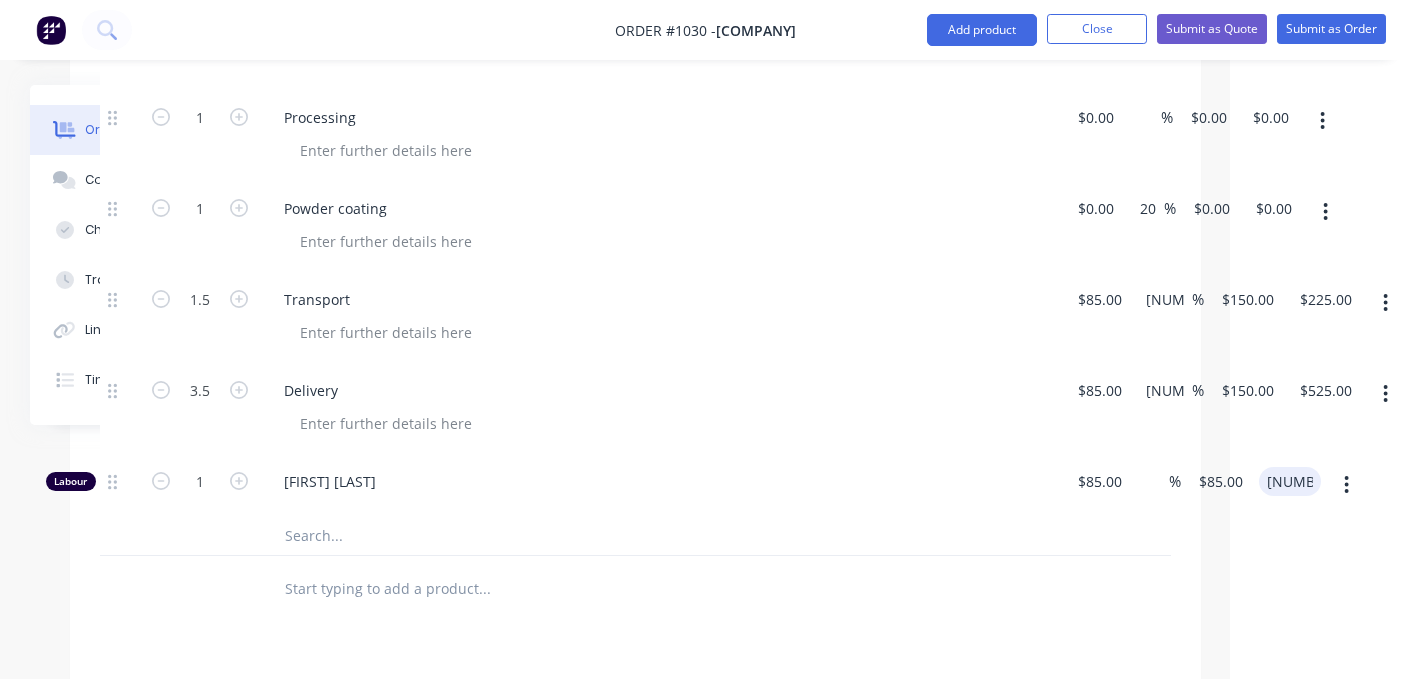 click on "[NUMBER]" at bounding box center [1294, 481] 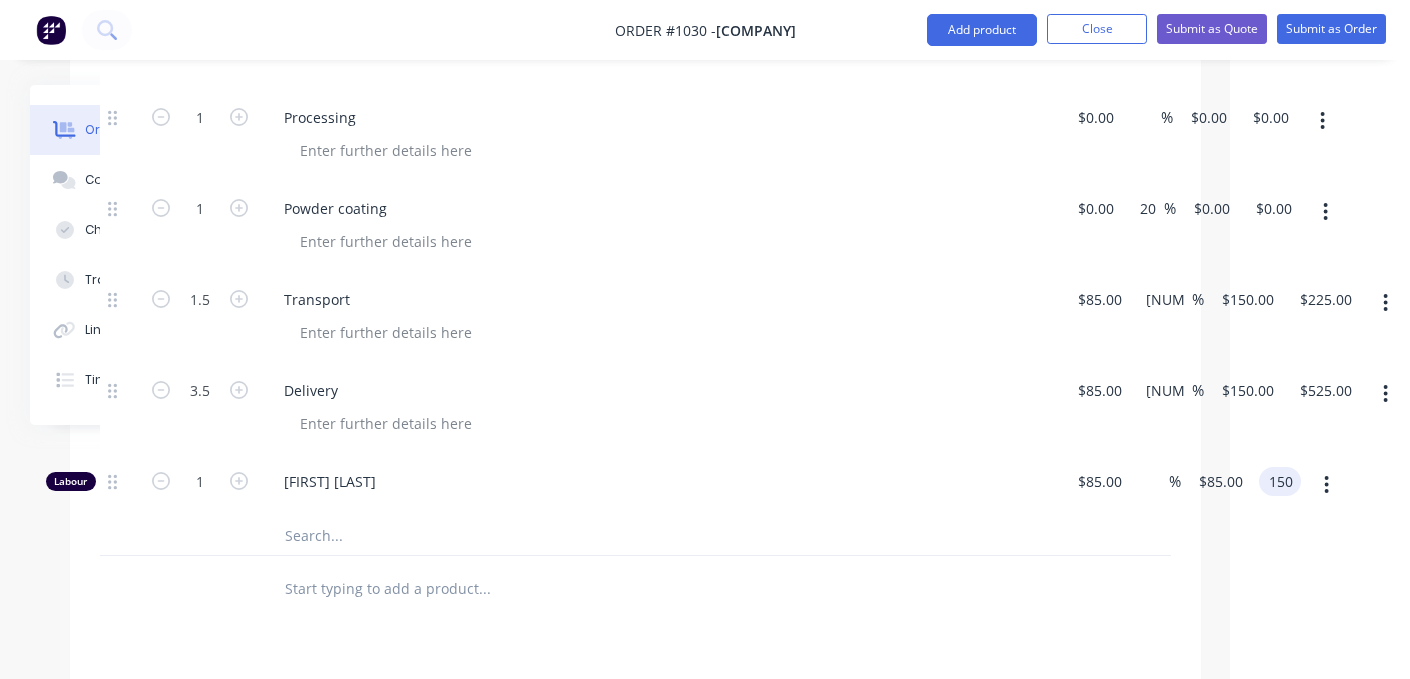 type on "150" 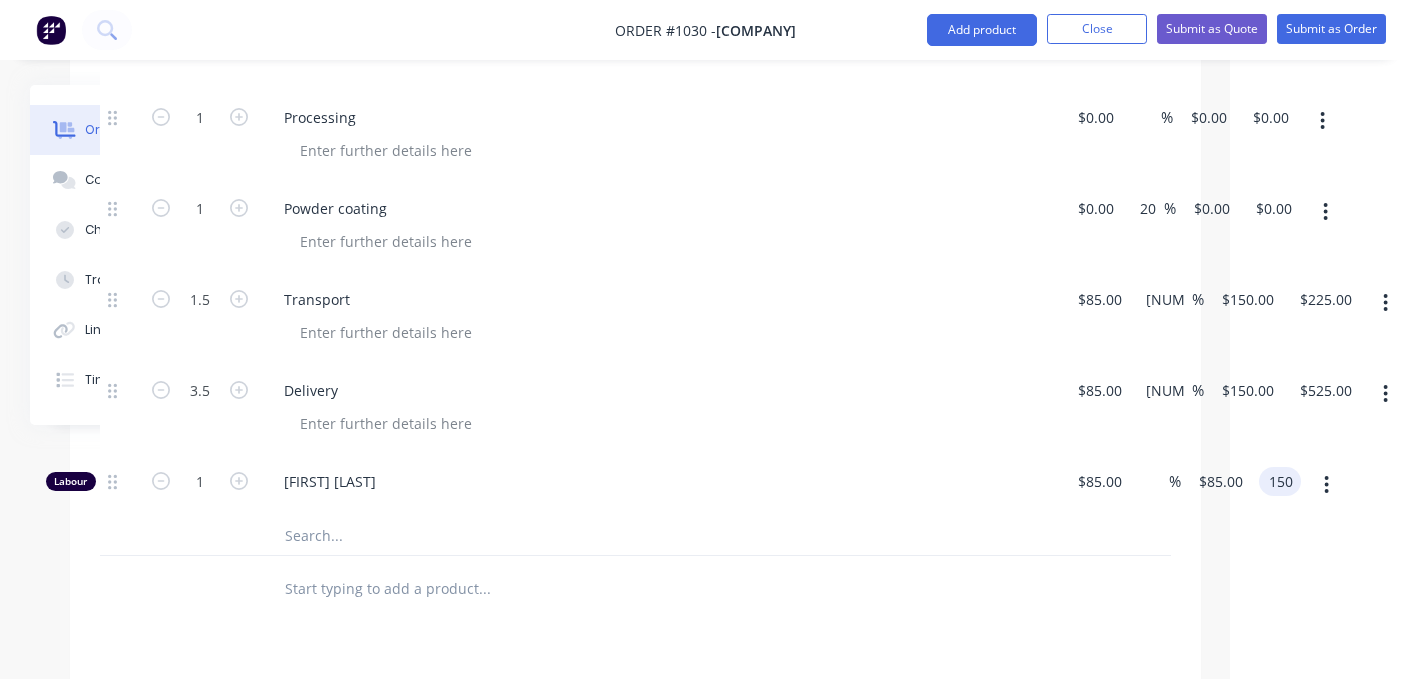 type on "[NUMBER]" 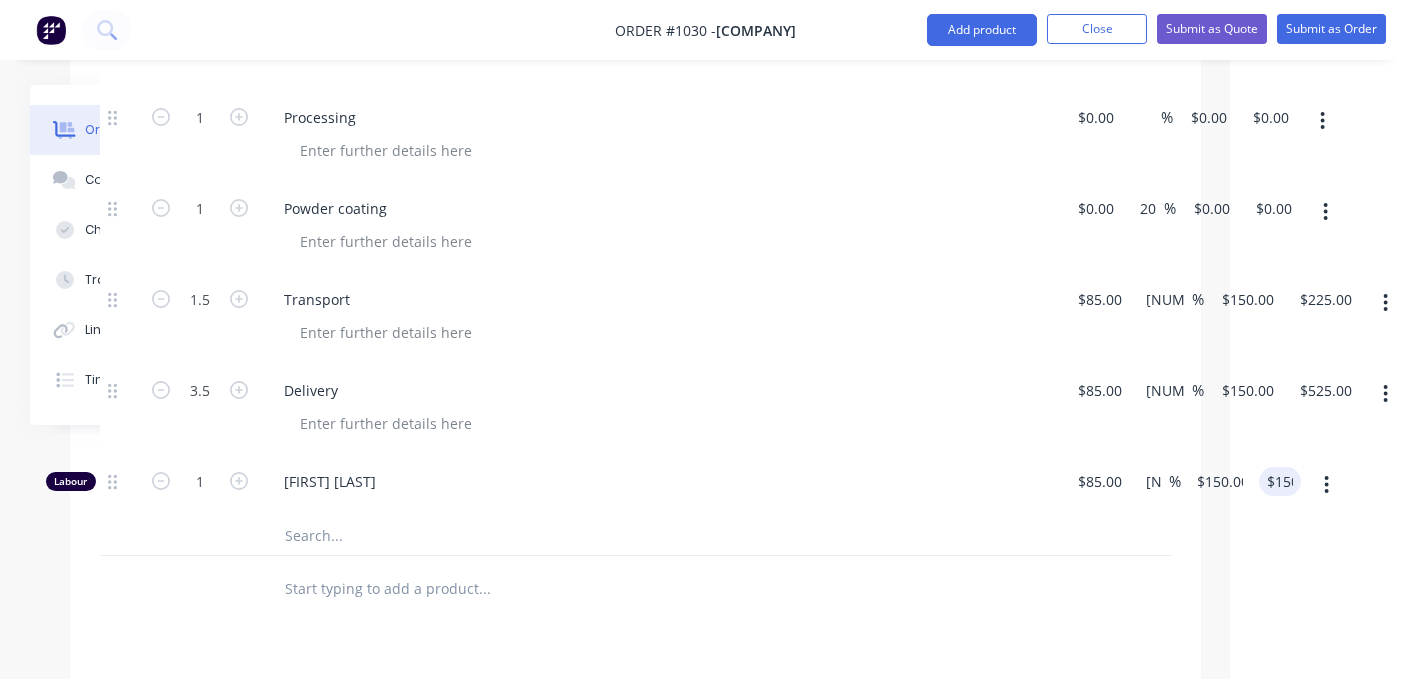 click at bounding box center [635, 588] 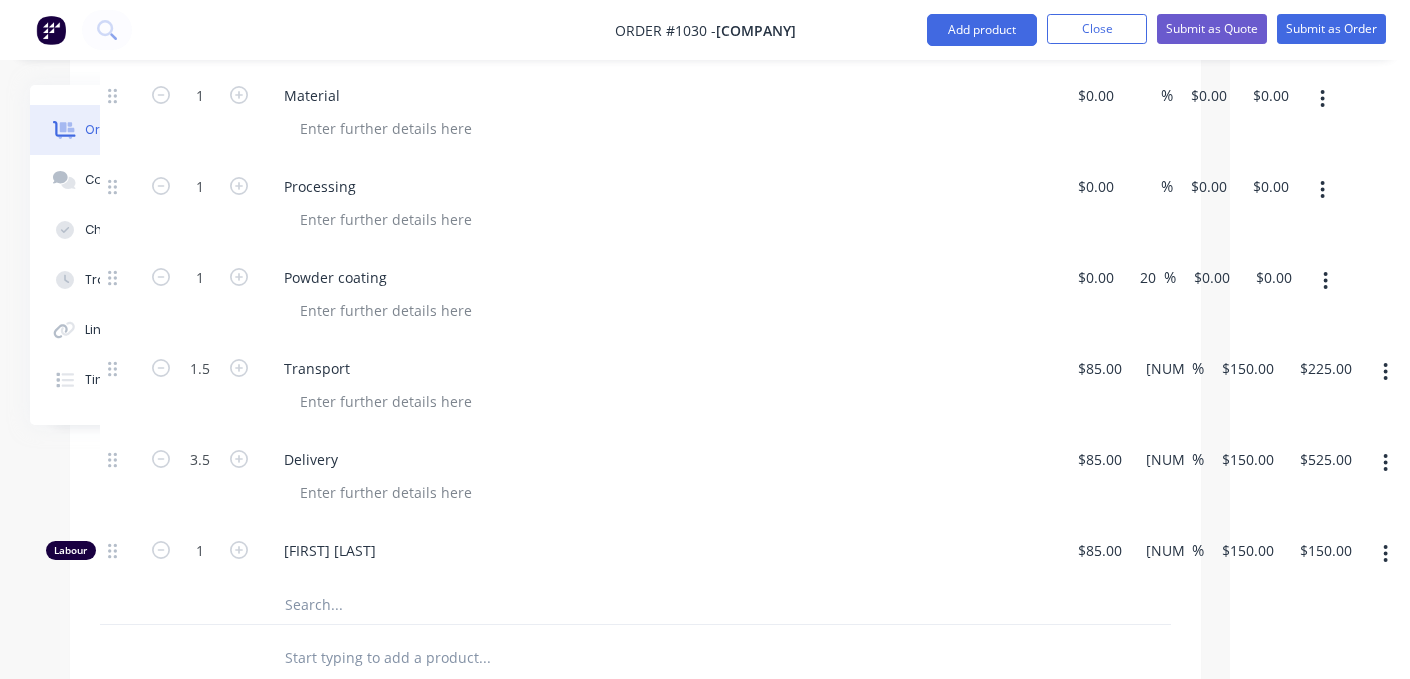 scroll, scrollTop: 842, scrollLeft: 180, axis: both 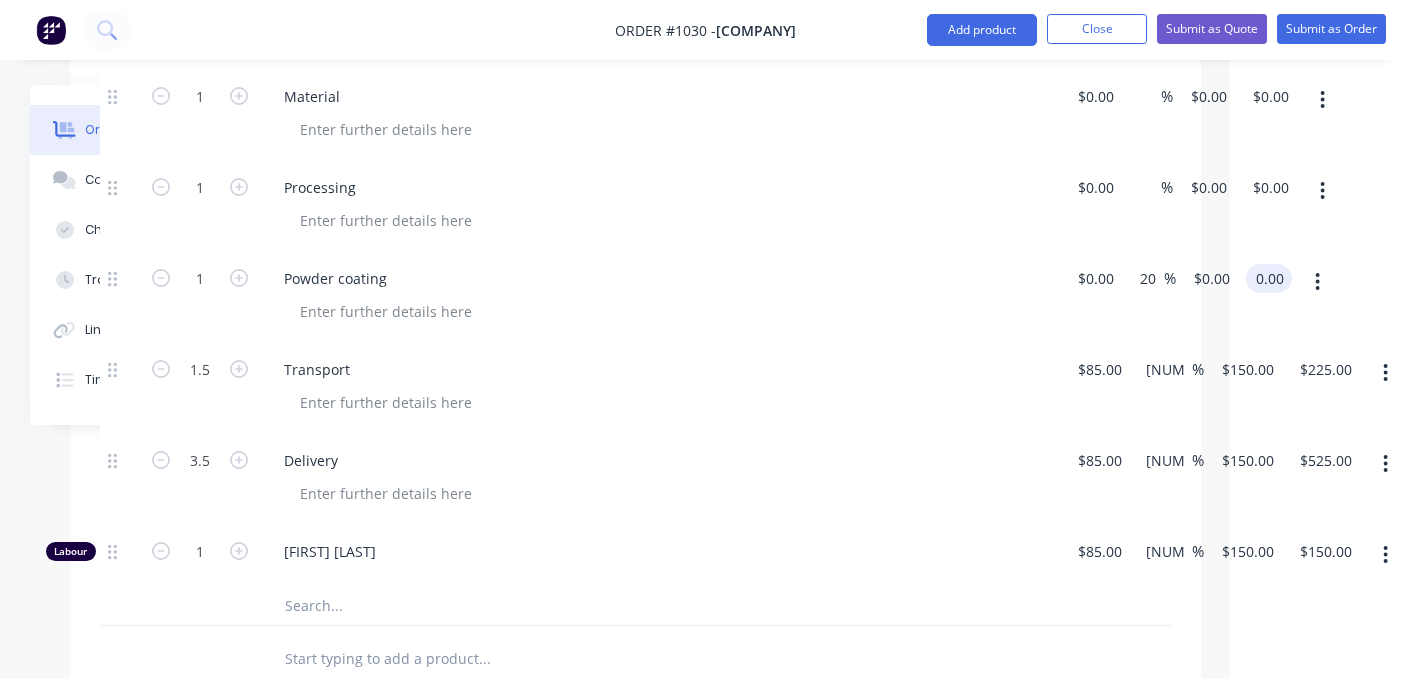 click on "0.00" at bounding box center [1273, 278] 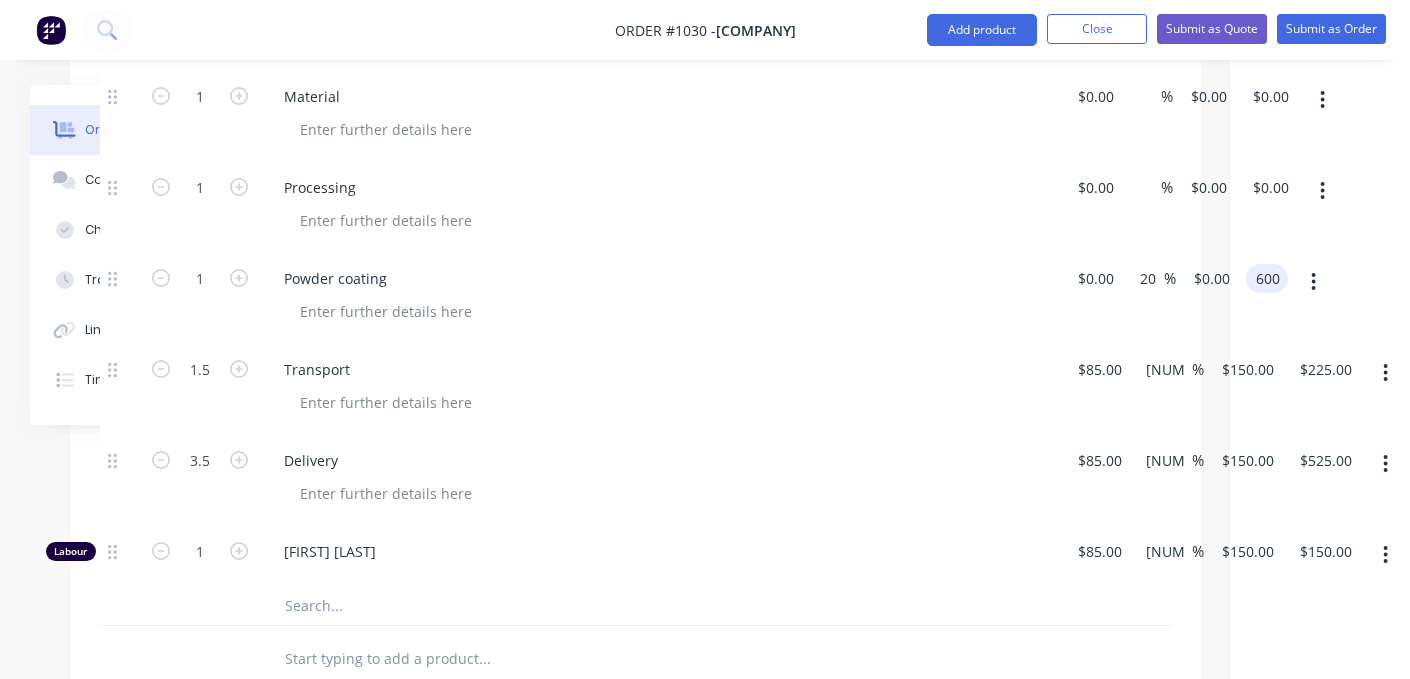 type on "600" 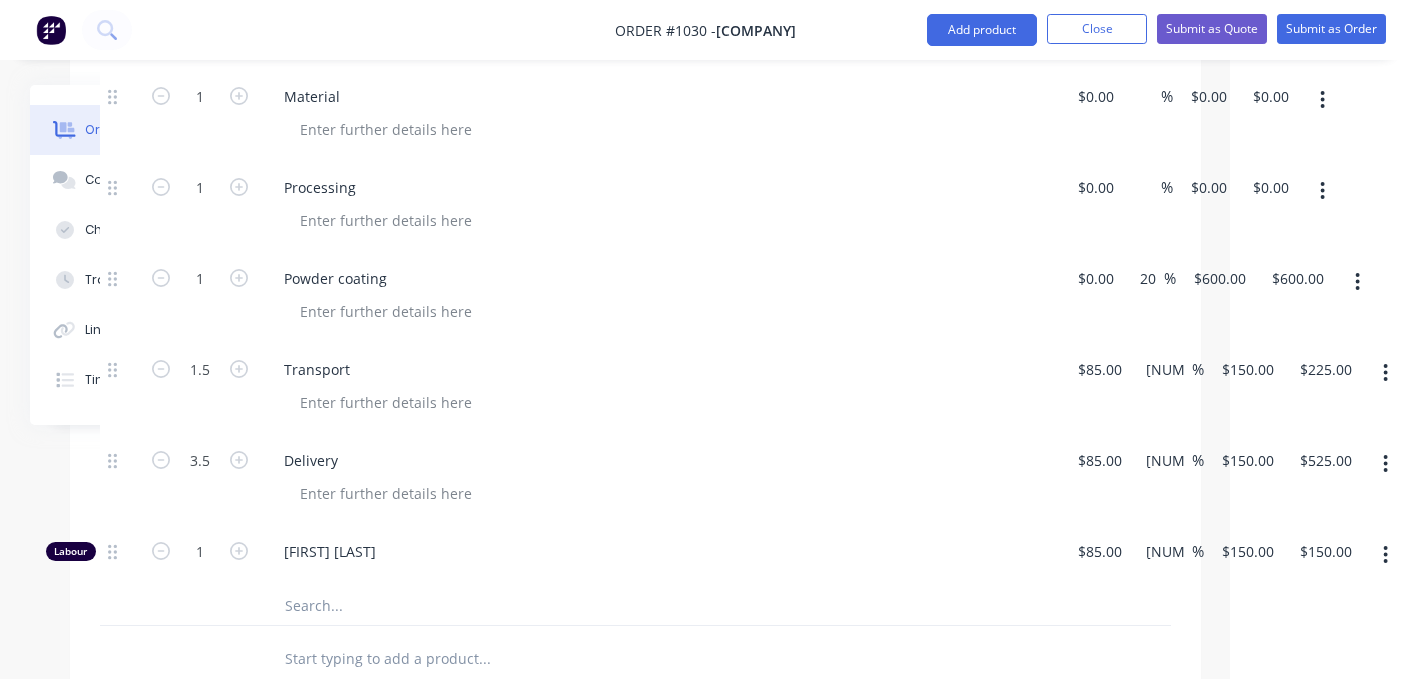 click on "$0.00 $0.00" at bounding box center (1091, 297) 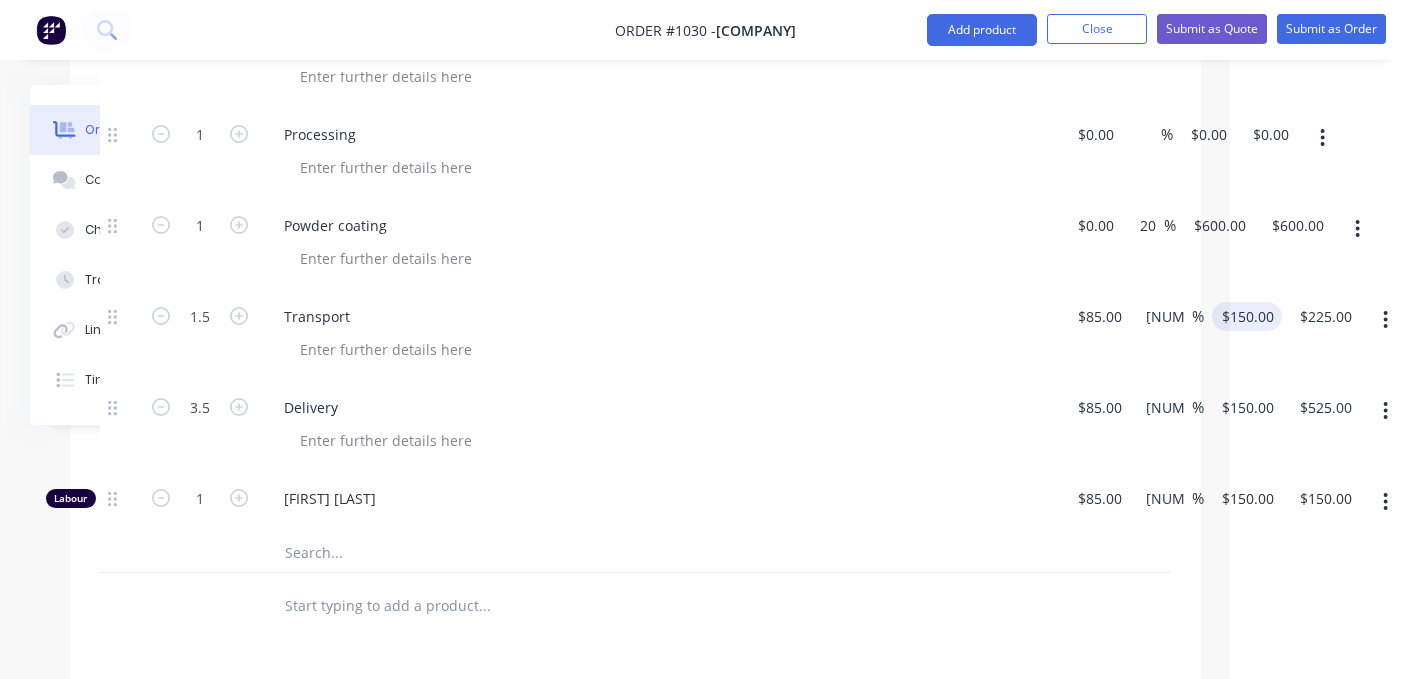scroll, scrollTop: 896, scrollLeft: 180, axis: both 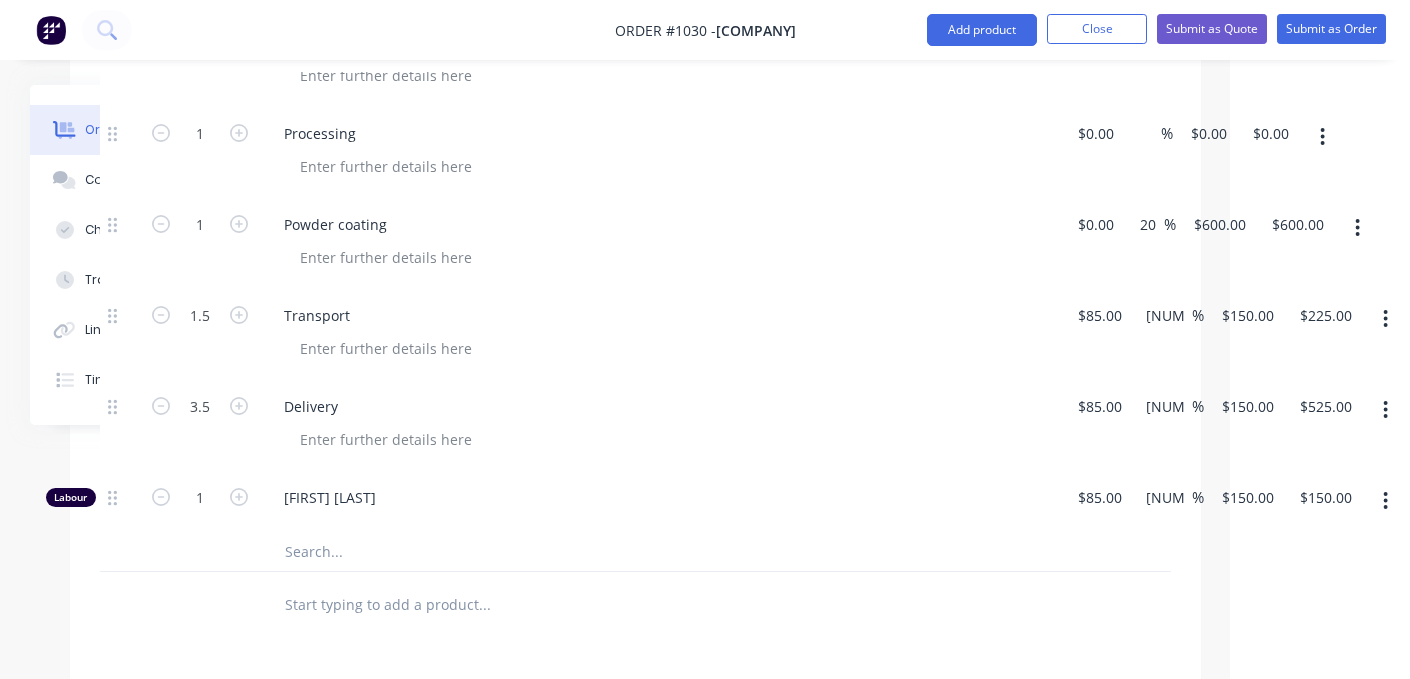 click on "[NUMBER] [NUMBER] %" at bounding box center (1149, 243) 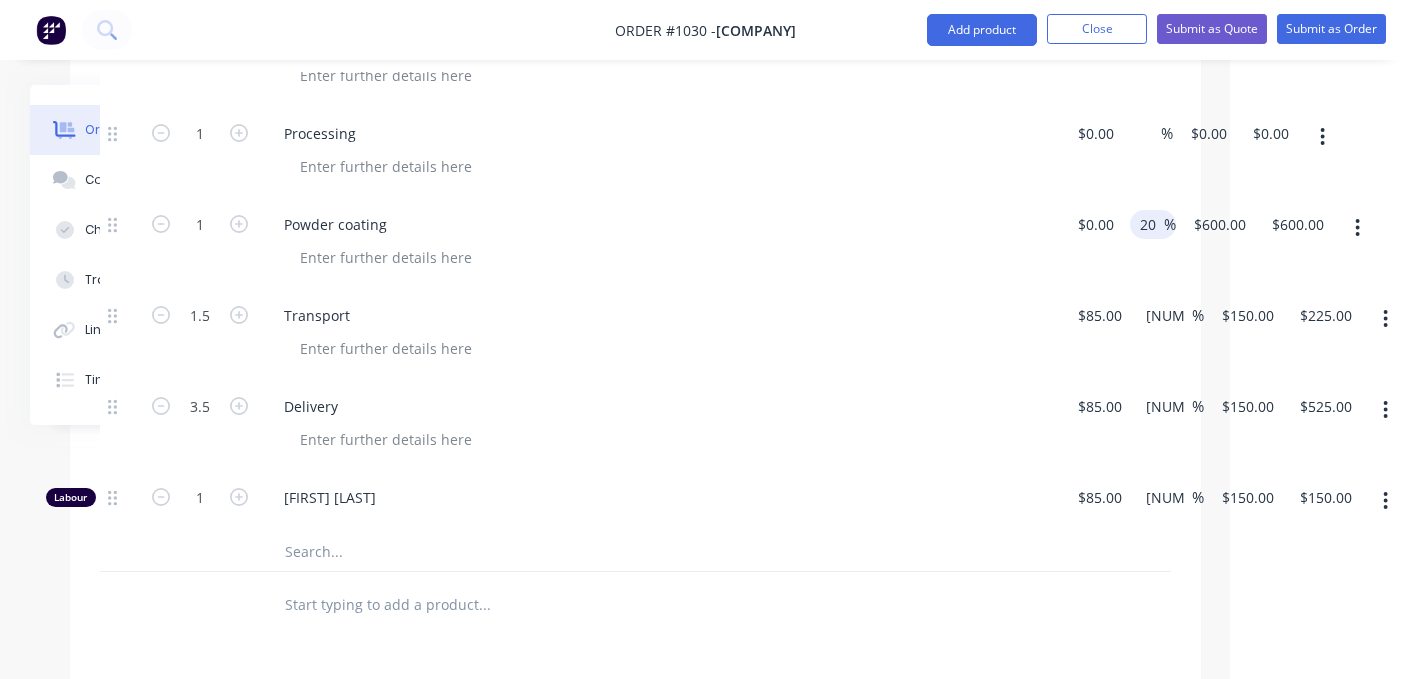 click on "20" at bounding box center (1151, 224) 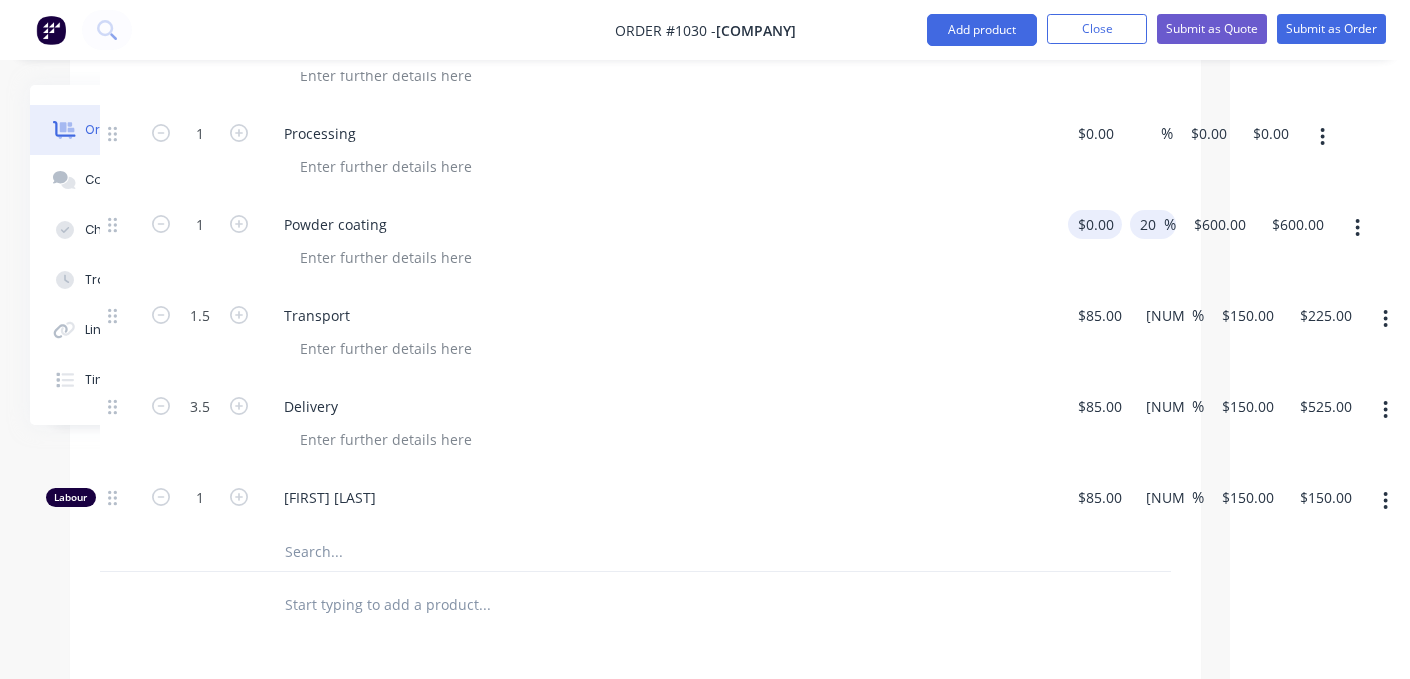 type on "0" 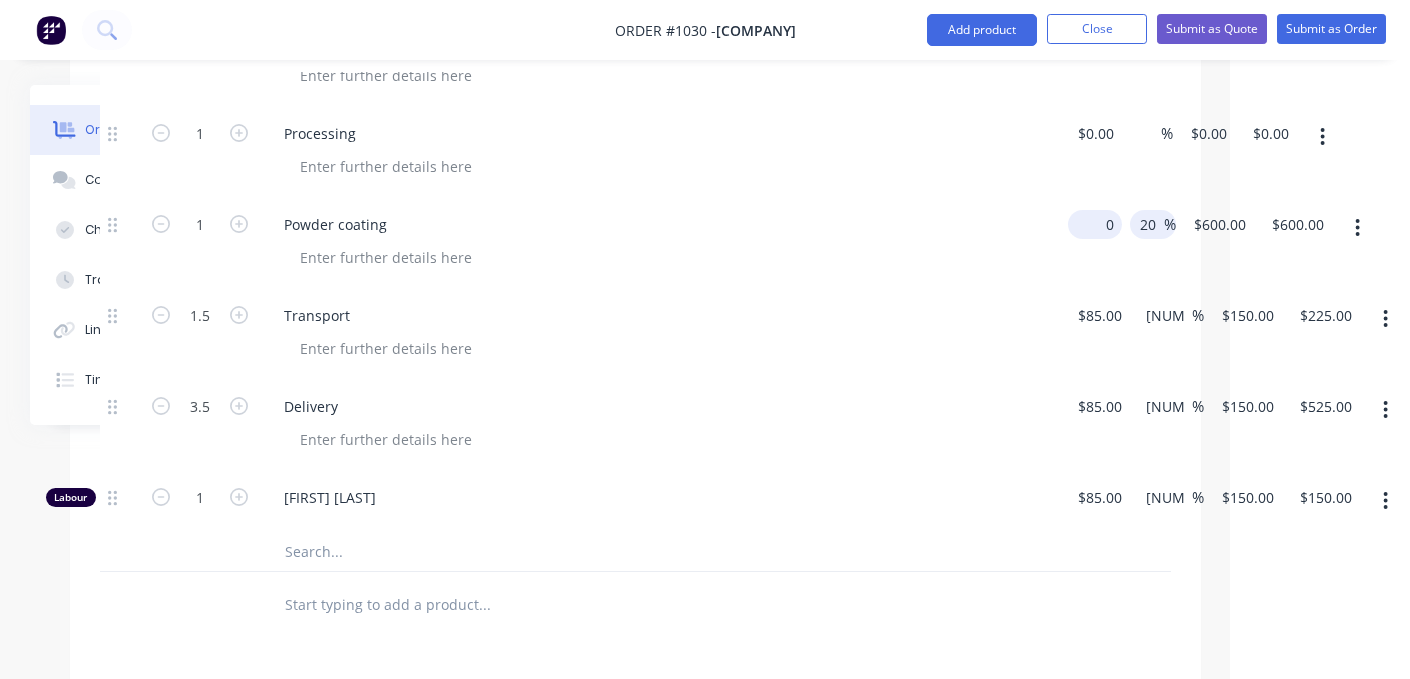 type on "$0.00" 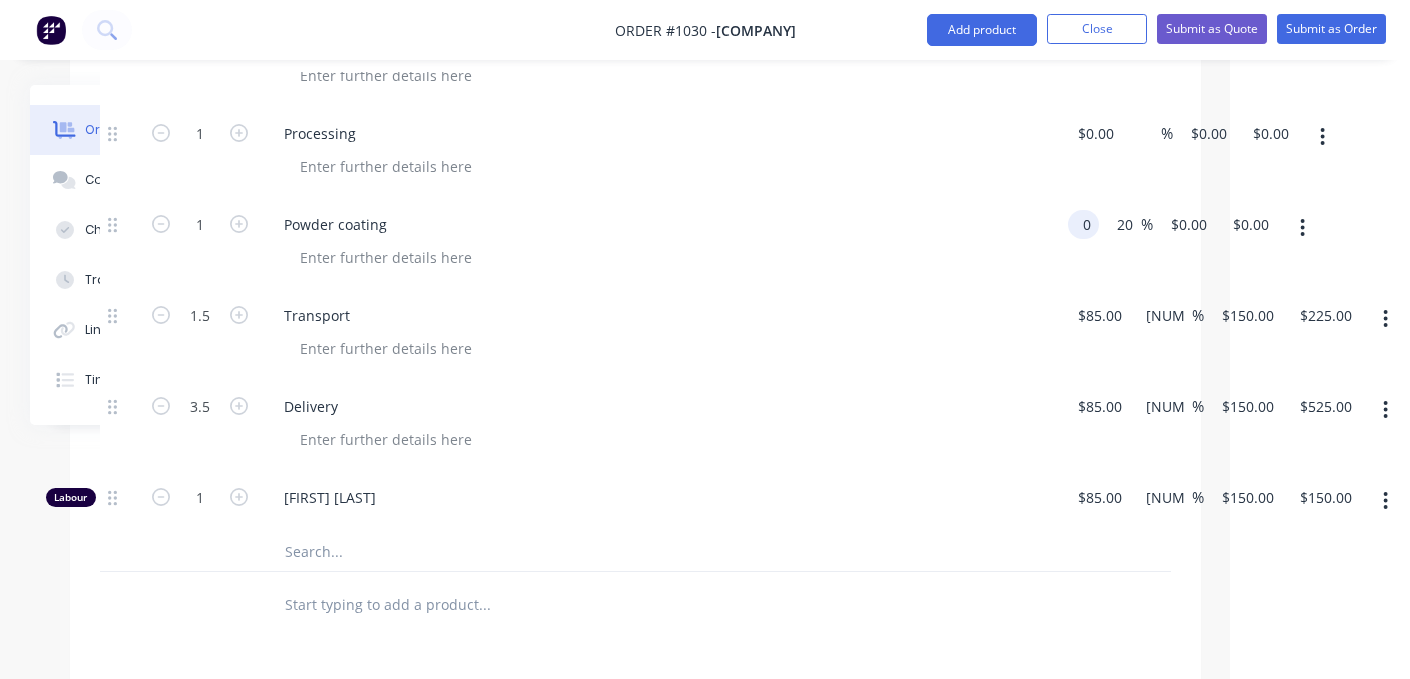 click on "0" at bounding box center (1087, 224) 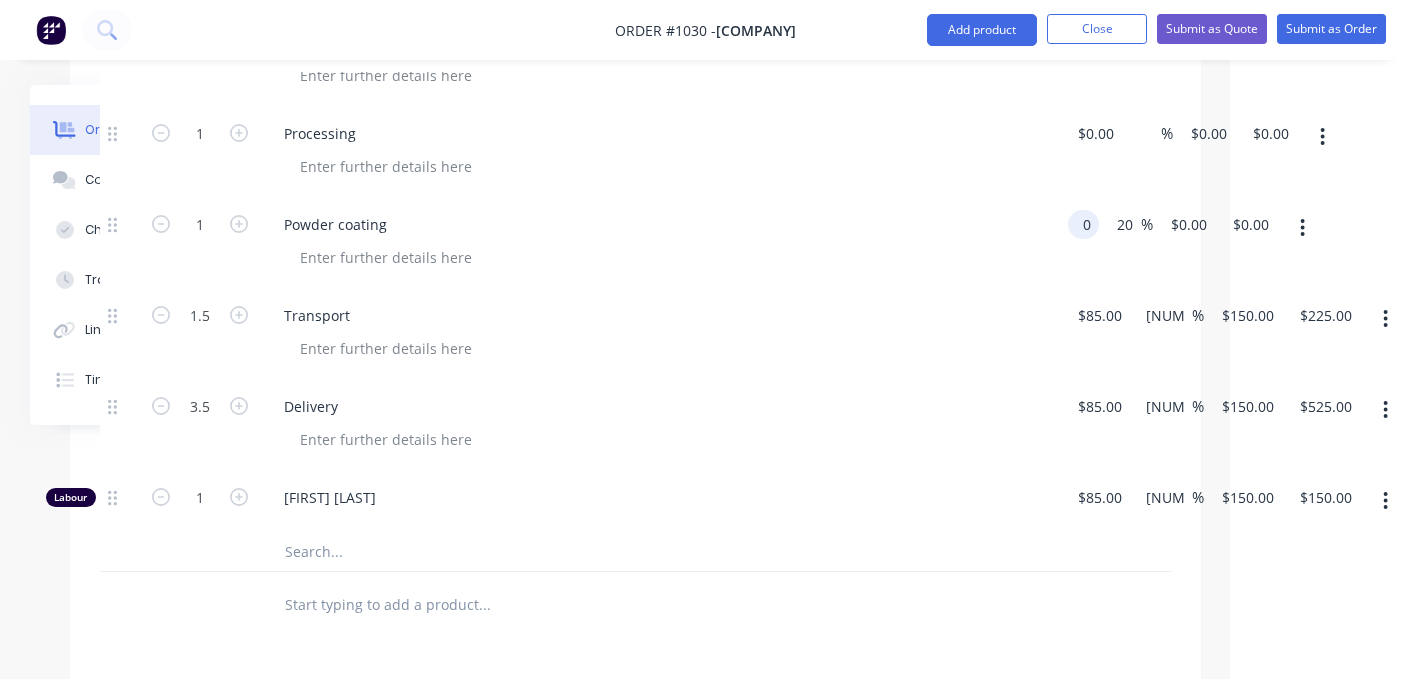 click on "0" at bounding box center [1087, 224] 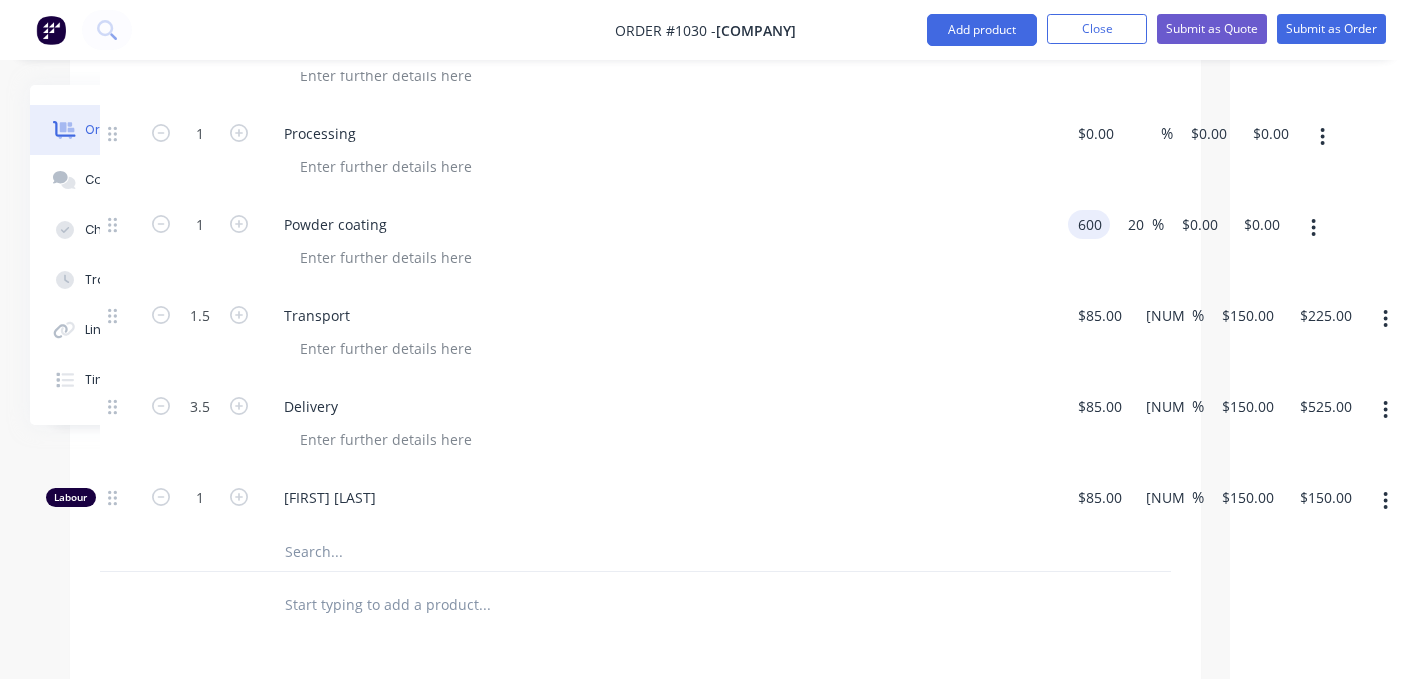 type on "$600.00" 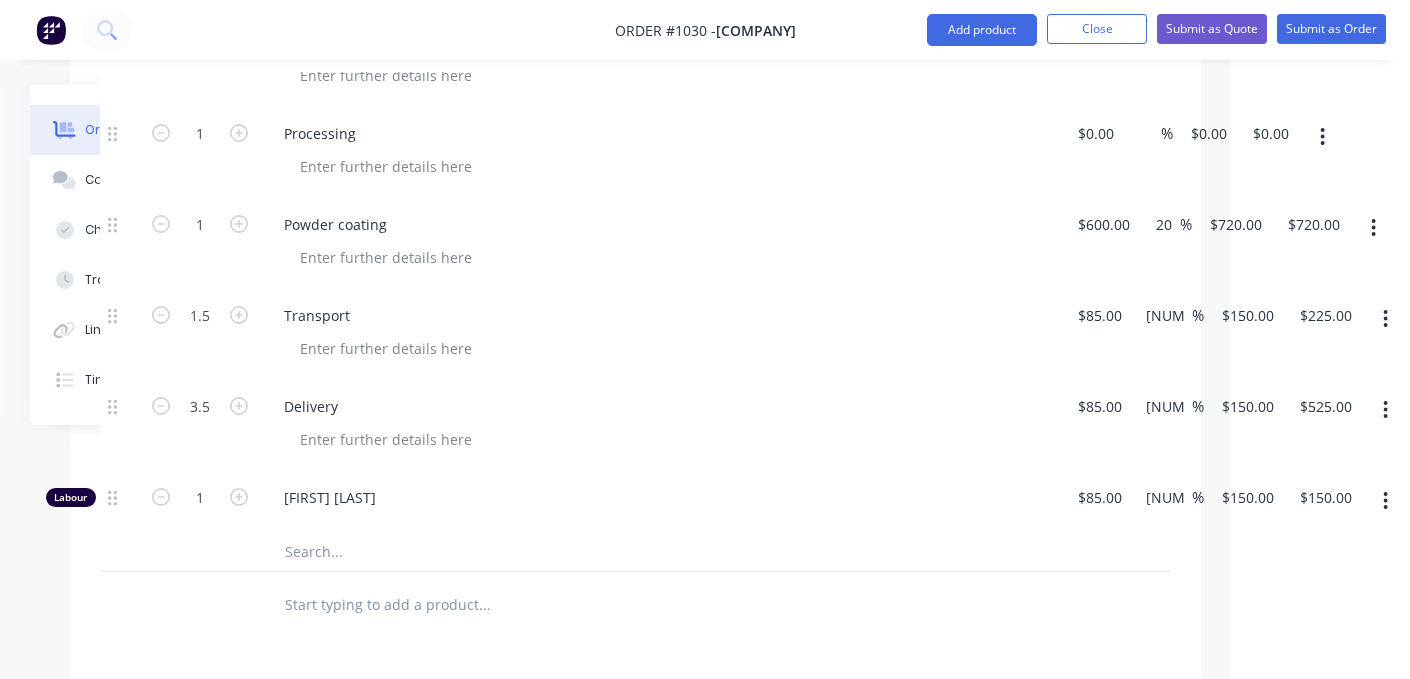 click on "$0.00 $0.00" at bounding box center [1204, 152] 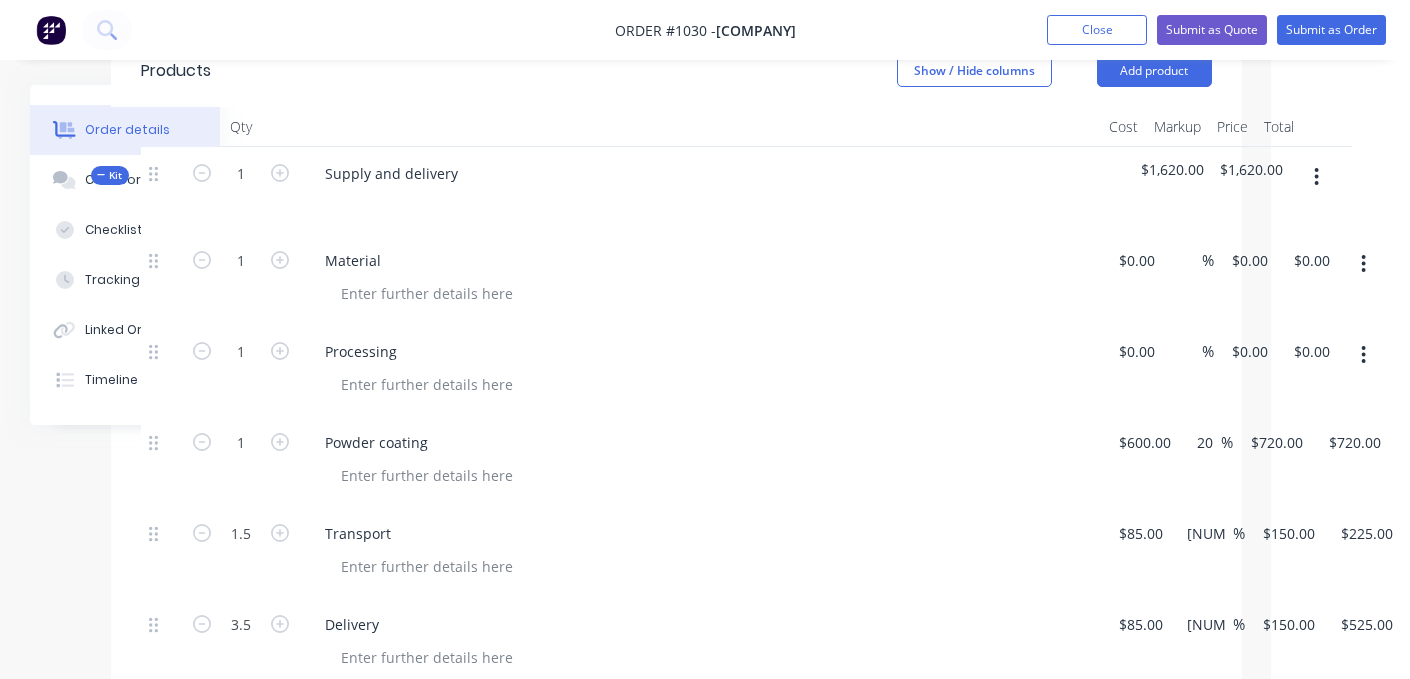 scroll, scrollTop: 678, scrollLeft: 180, axis: both 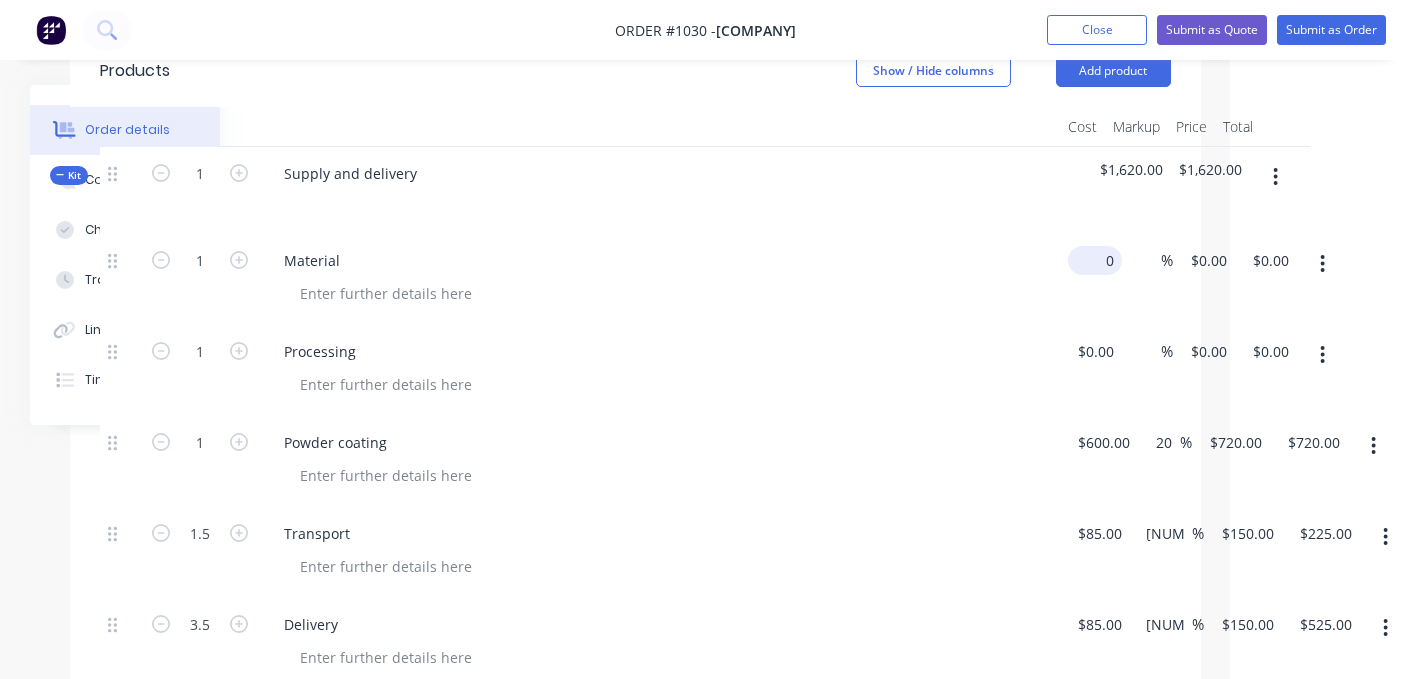 click on "1 Material 0 $0.00 % $0.00 $0.00 $0.00 $0.00" at bounding box center [635, 279] 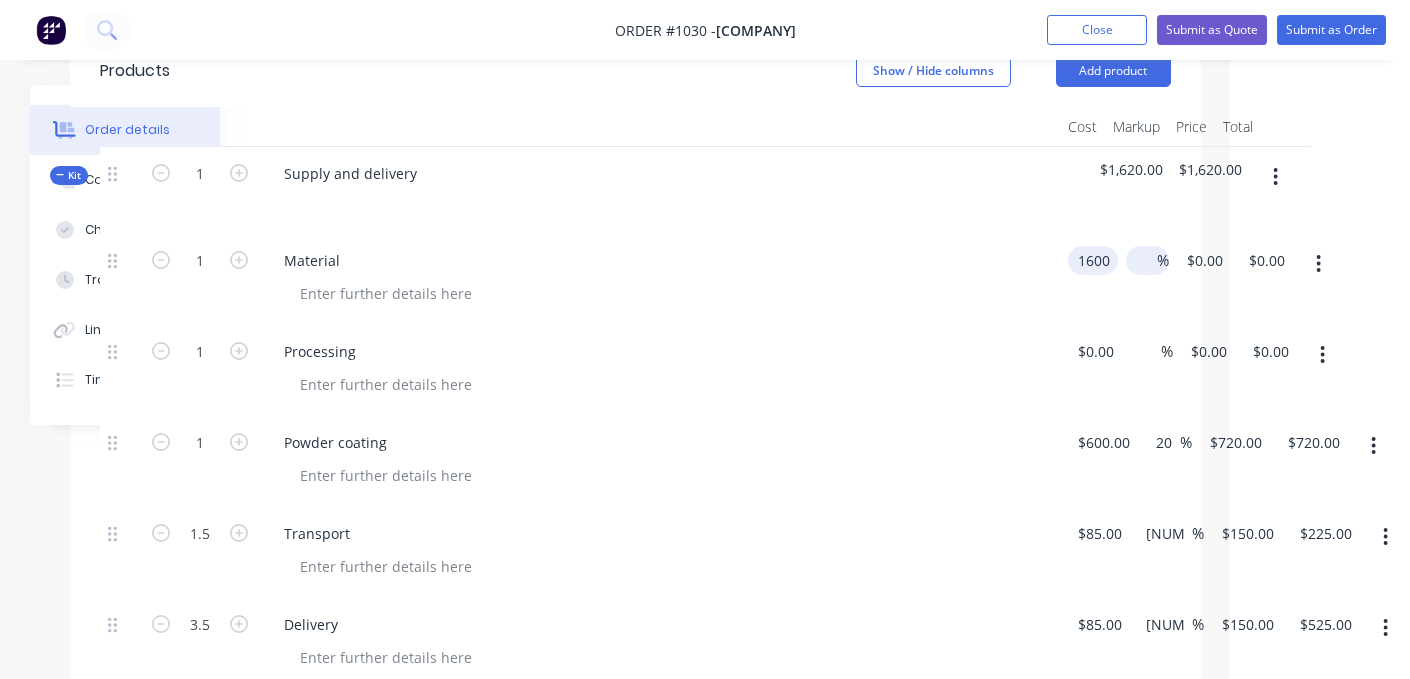 type on "$1,600.00" 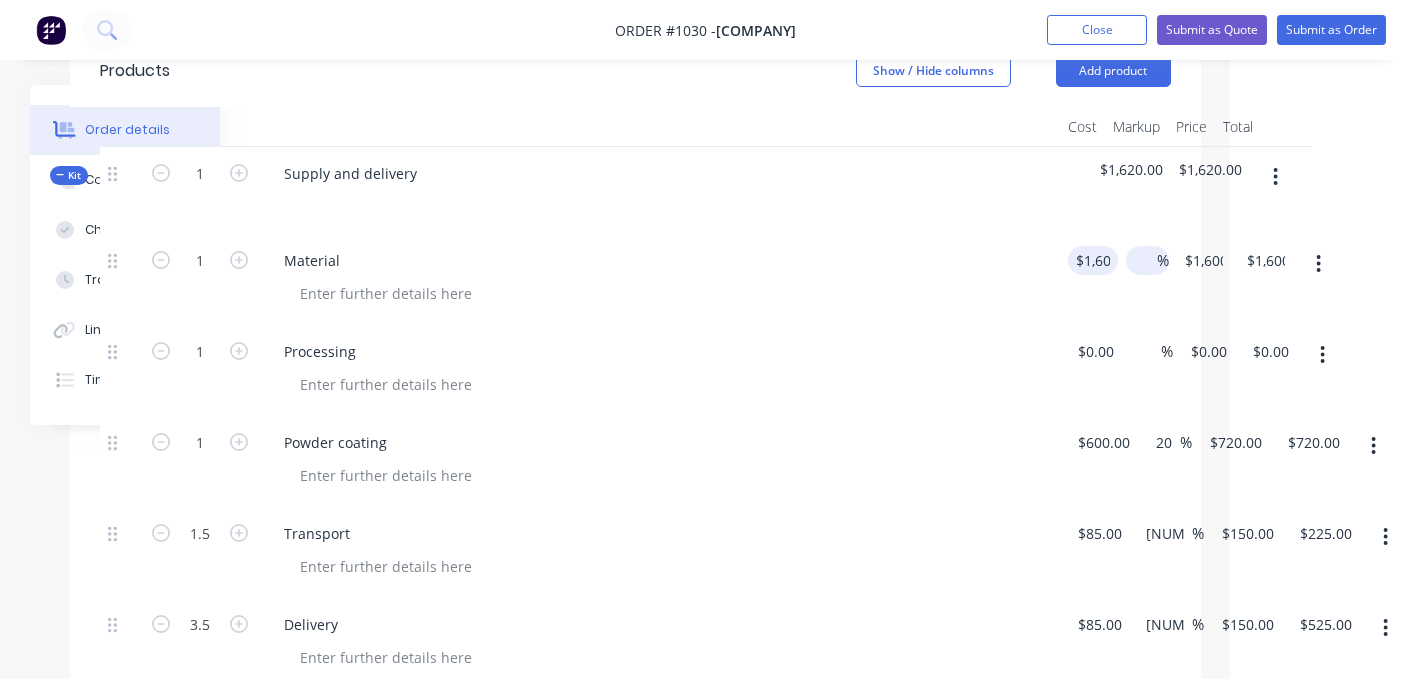 click on "%" at bounding box center (1147, 260) 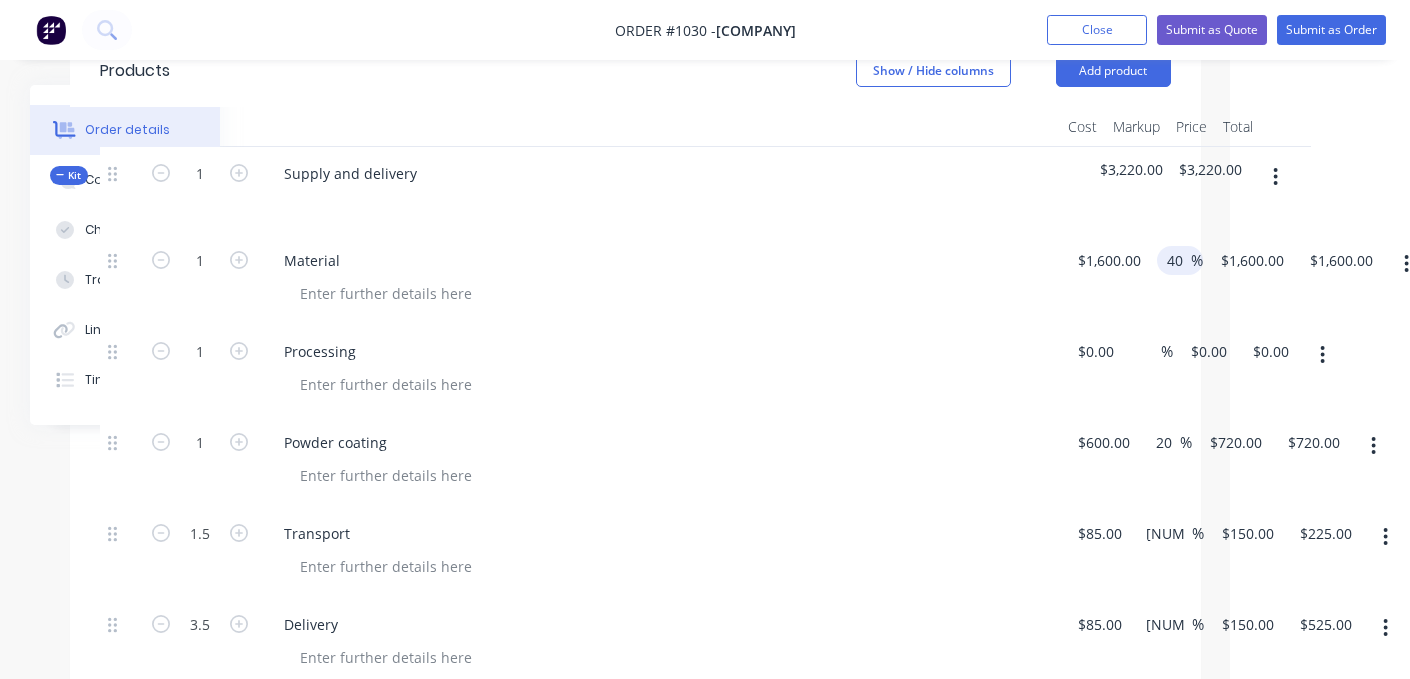 type on "40" 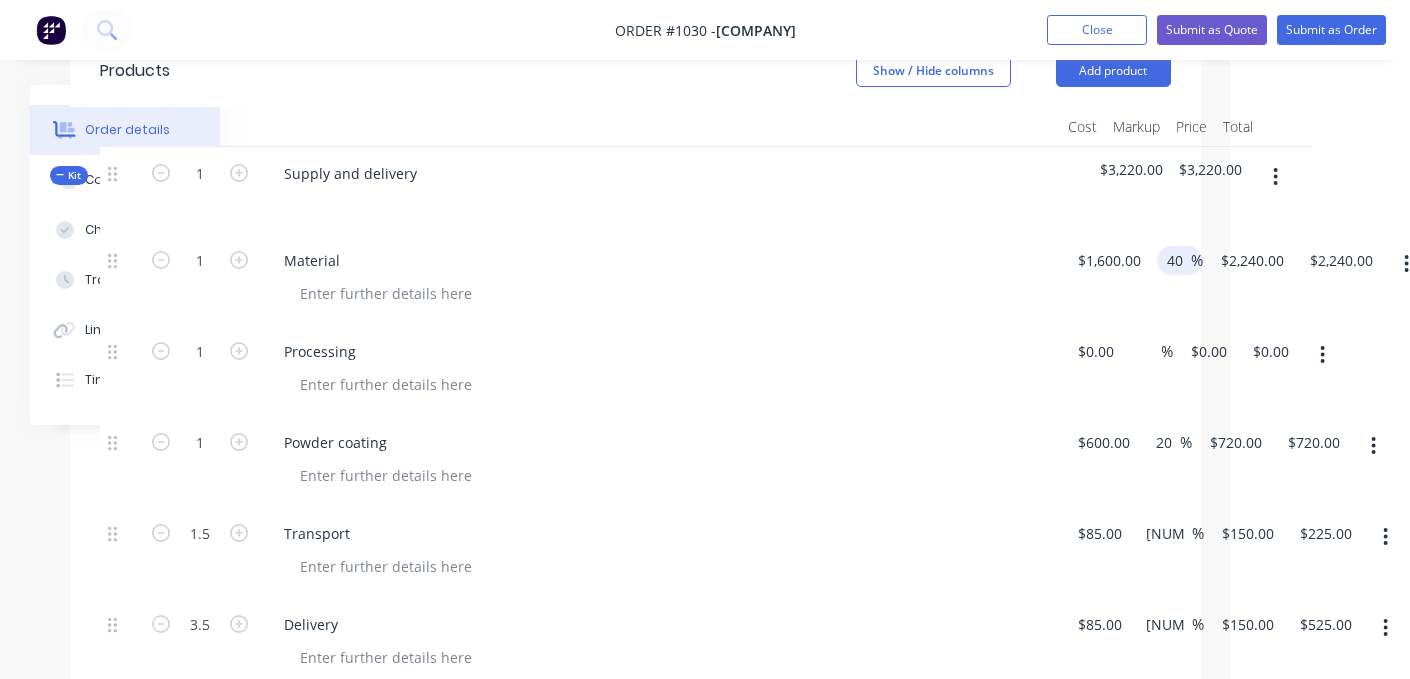 click on "Order #1030 - [COMPANY] Add product     Close Submit as Quote Submit as Order Order details Collaborate Checklists 0/0 Tracking Linked Orders Timeline   Order details   Collaborate   Checklists   Tracking   Linked Orders   Timeline Created by [FIRST] Created 31/07/25 Required Assigned to Add team member Invoiced No Status Draft Contact Choose contact Bill to Choose address Deliver to Choose address Change to pick up Change to install PO [ADDRESS], [CITY] Labels Add labels Notes Job Title (Public Facing) [ADDRESS] Window Hoods  Job Description (Public Facing) Fabrication and delivery of 6mm thick aluminium window hood to builders details. Powder coated colour TBC. Products Show / Hide columns Add product     Qty Cost Markup Price Total  Kit 1 Supply and delivery $3,220.00 $3,220.00   1 Material $1,600.00 $1,600.00 40 40 % $2,240.00 $1,600.00 $2,240.00 $1,600.00   1 Processing $0.00 $0.00 % $0.00 $0.00 $0.00 $0.00   1 Powder coating  $600.00 $600.00 20 20 % $720.00 $720.00 $720.00 $720.00   1.5 $85.00" at bounding box center (525, 343) 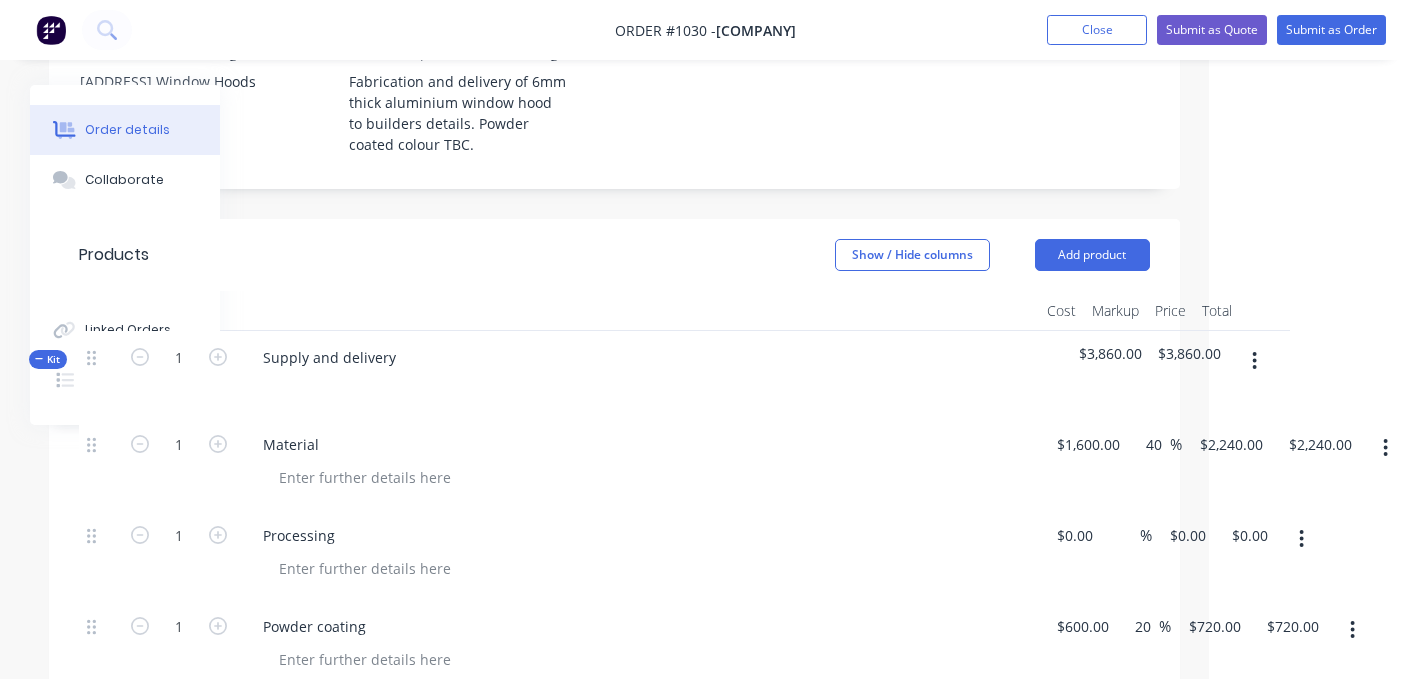scroll, scrollTop: 554, scrollLeft: 201, axis: both 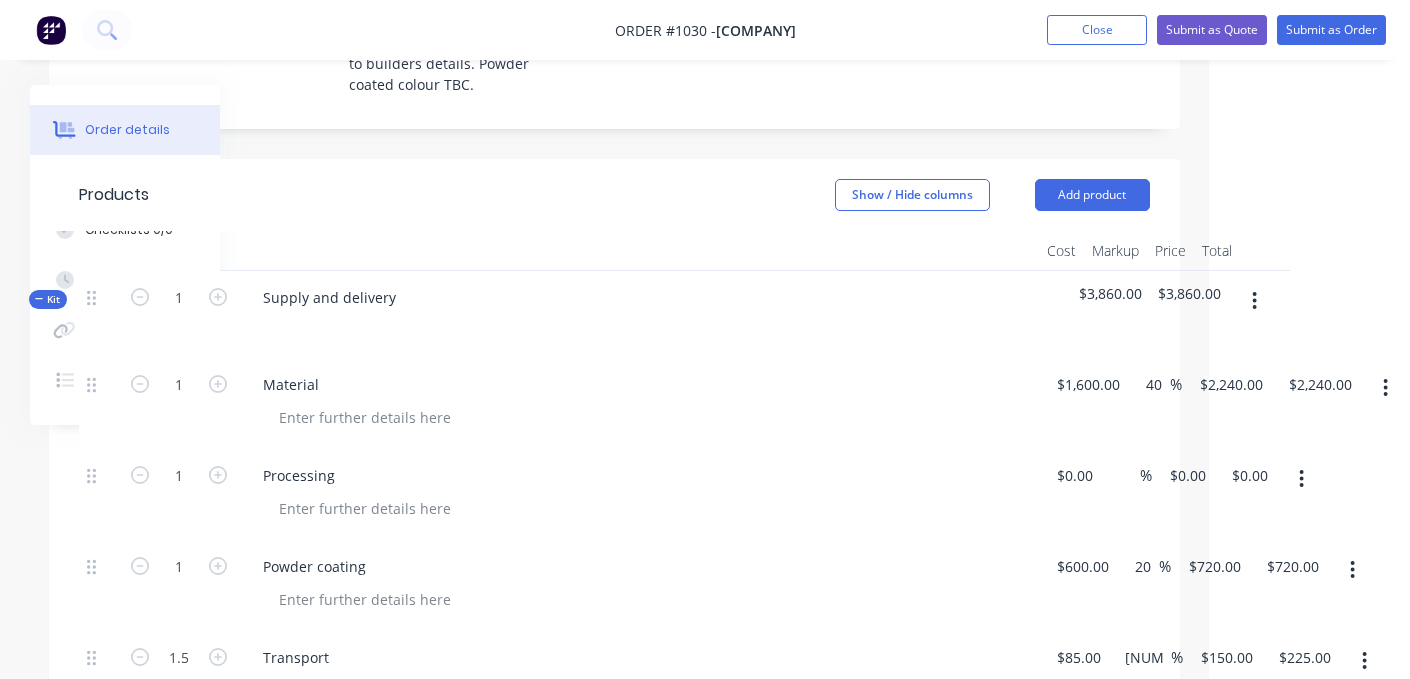click on "$3,860.00" at bounding box center [1189, 293] 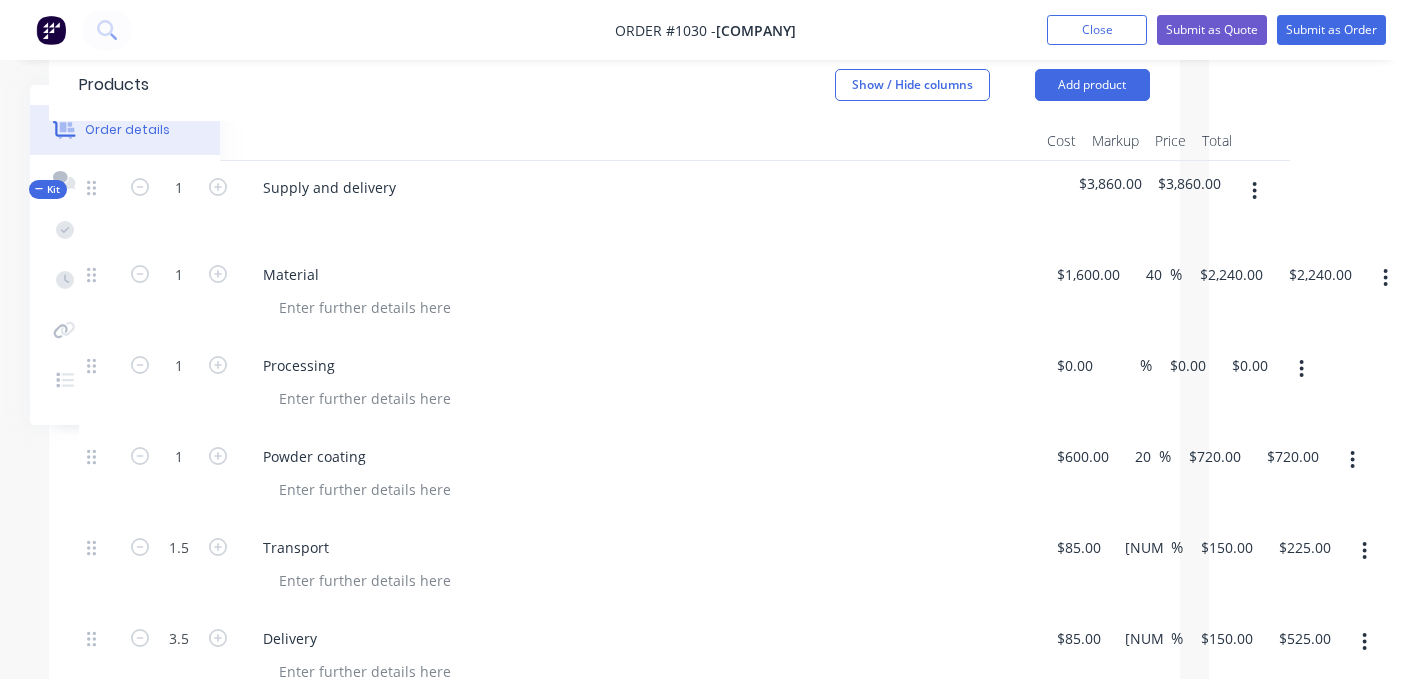 scroll, scrollTop: 667, scrollLeft: 201, axis: both 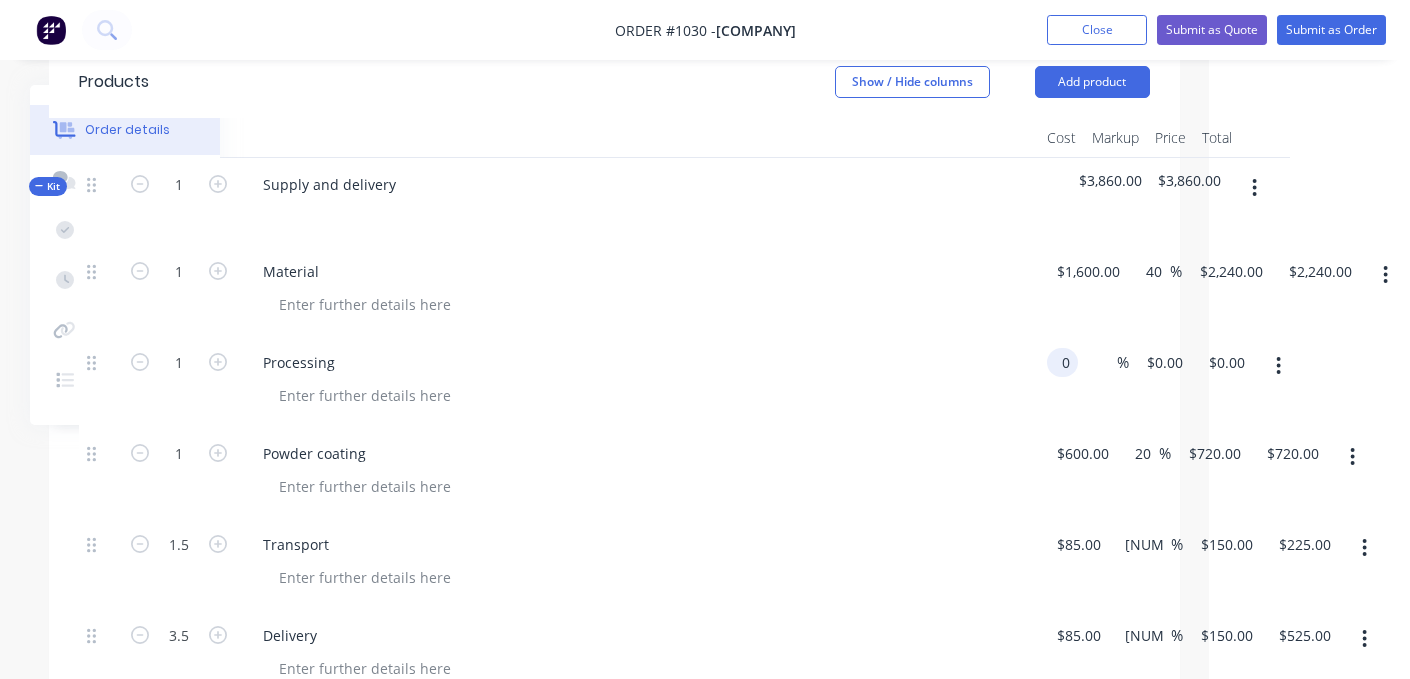 click on "1 Processing 0 0 % $0.00 $0.00 $0.00 $0.00" at bounding box center (614, 381) 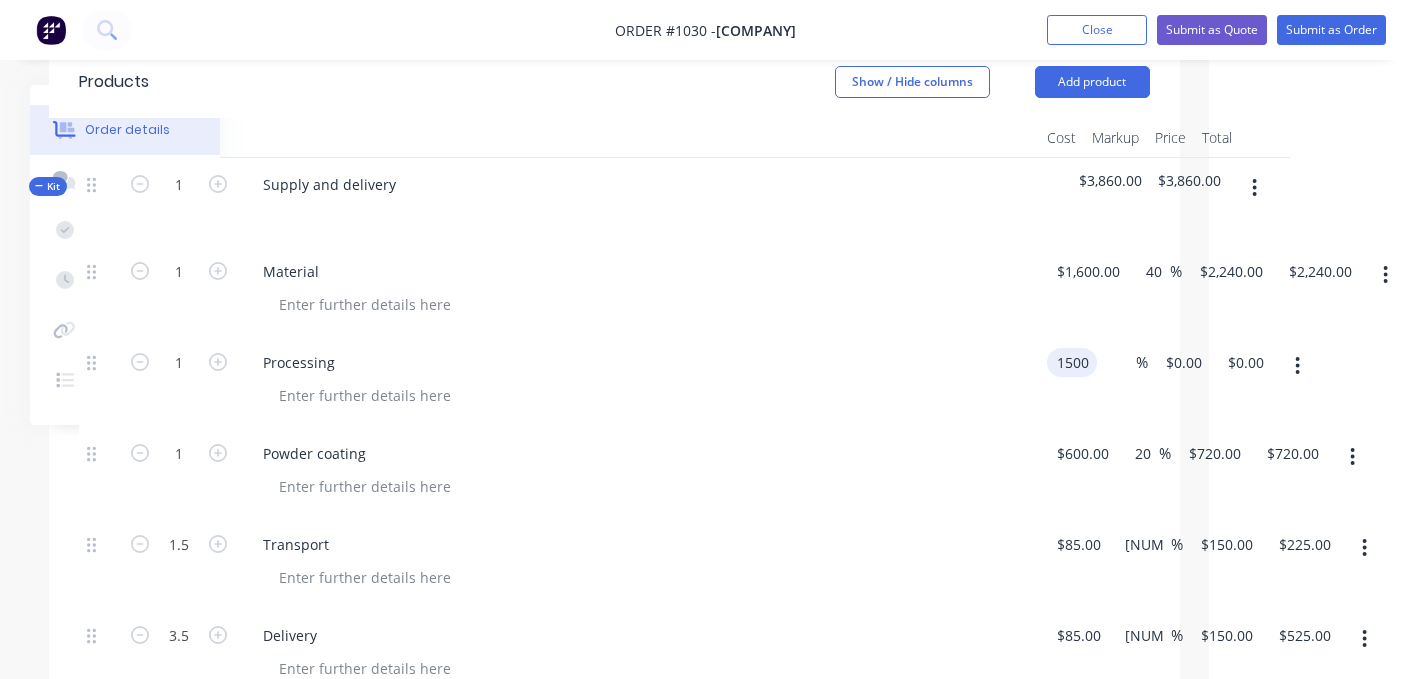 type on "$1,500.00" 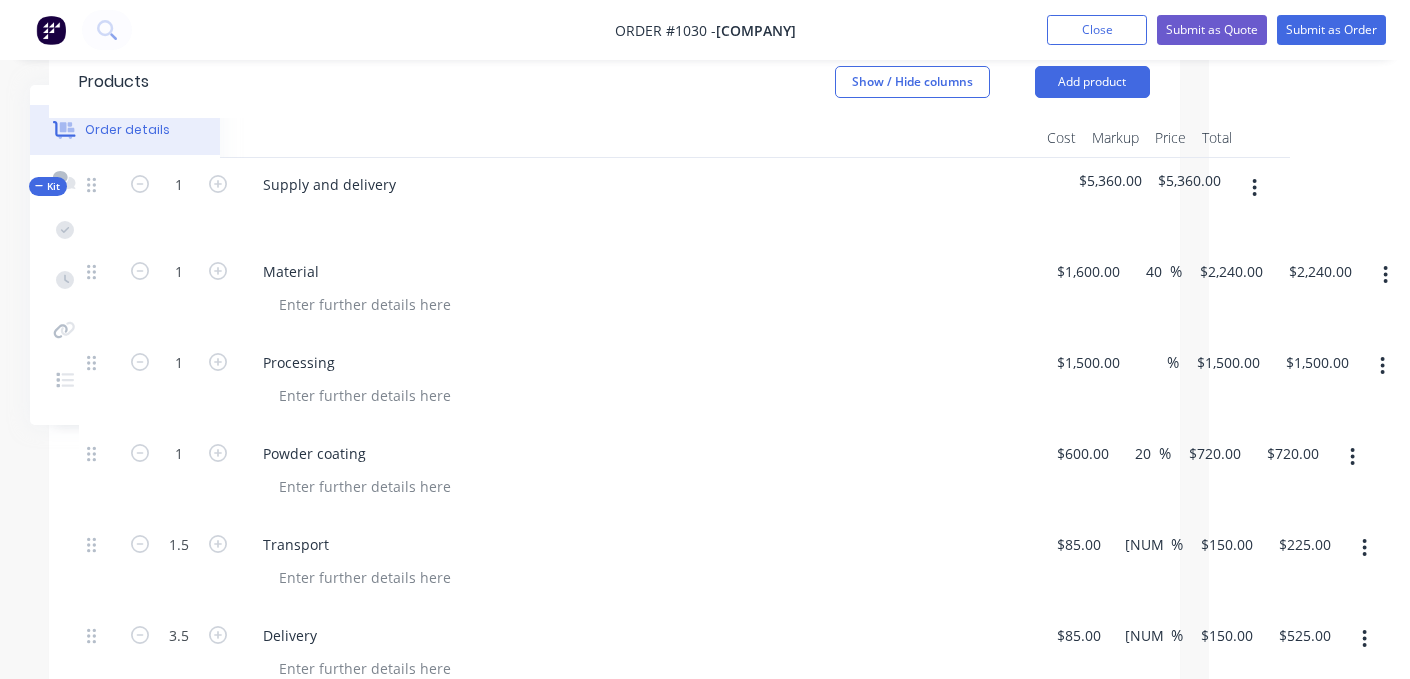 click on "$1,600.00 $1,600.00" at bounding box center (1083, 290) 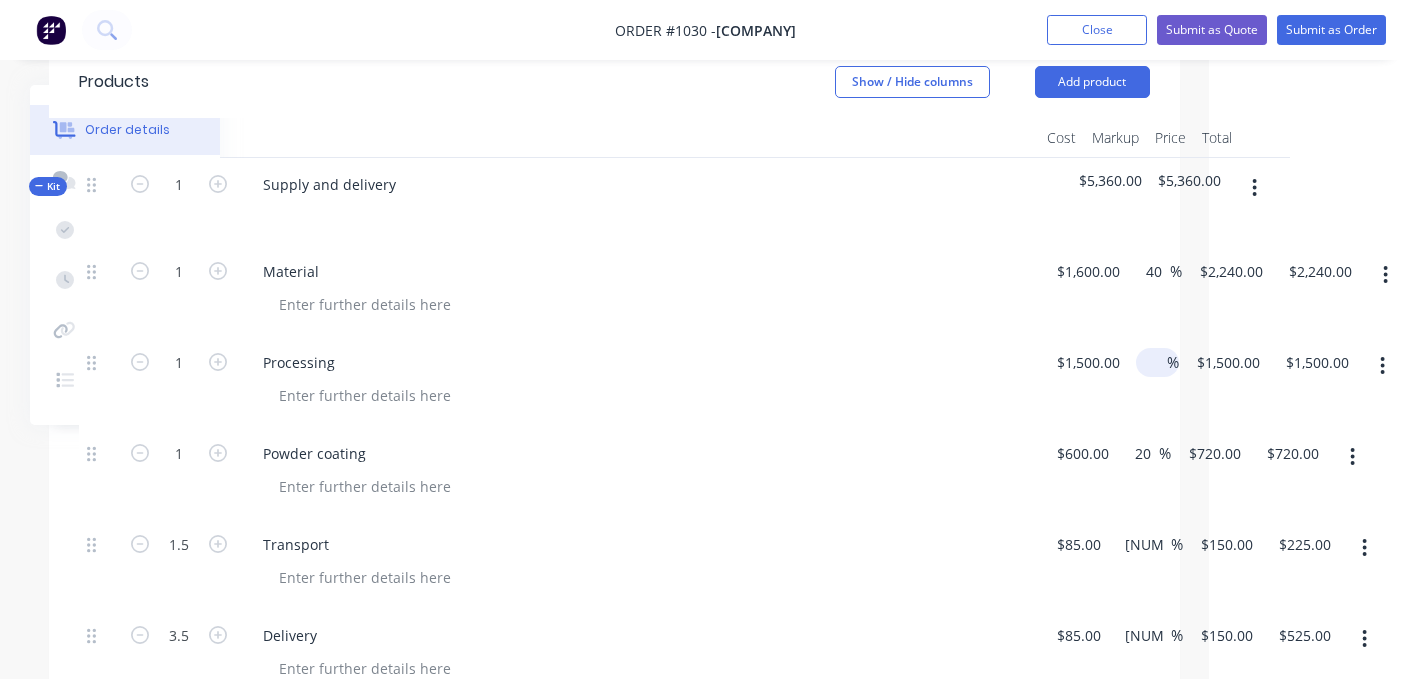click at bounding box center [1155, 362] 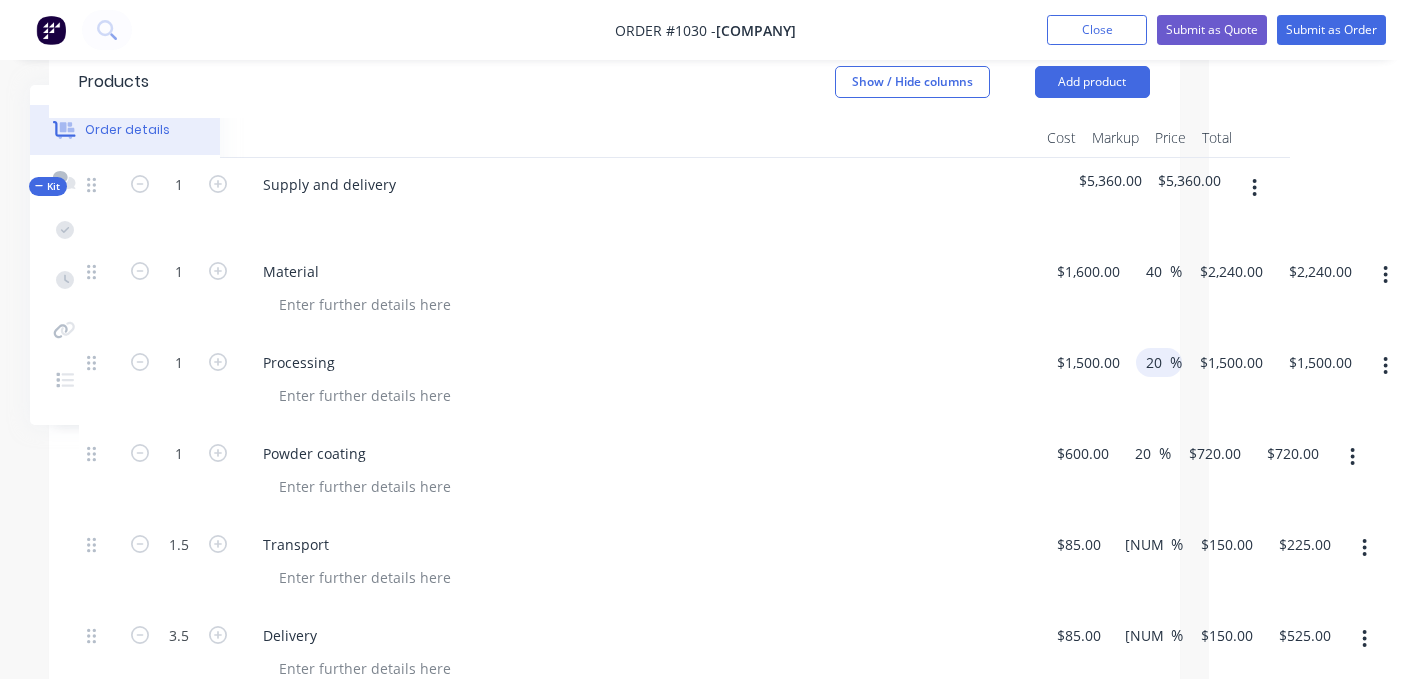 type on "20" 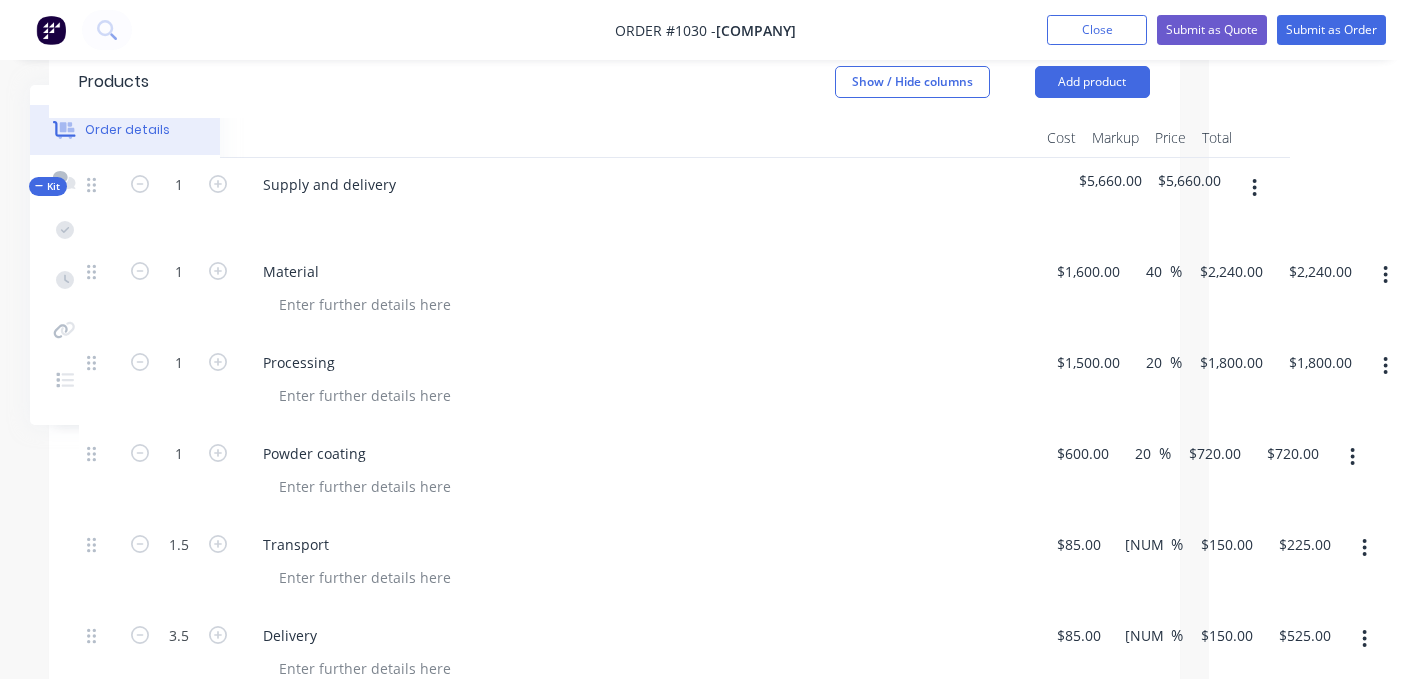 click on "1 Material $1,600.00 $1,600.00 40 40 % $2,240.00 $2,240.00 $2,240.00 $2,240.00" at bounding box center (614, 290) 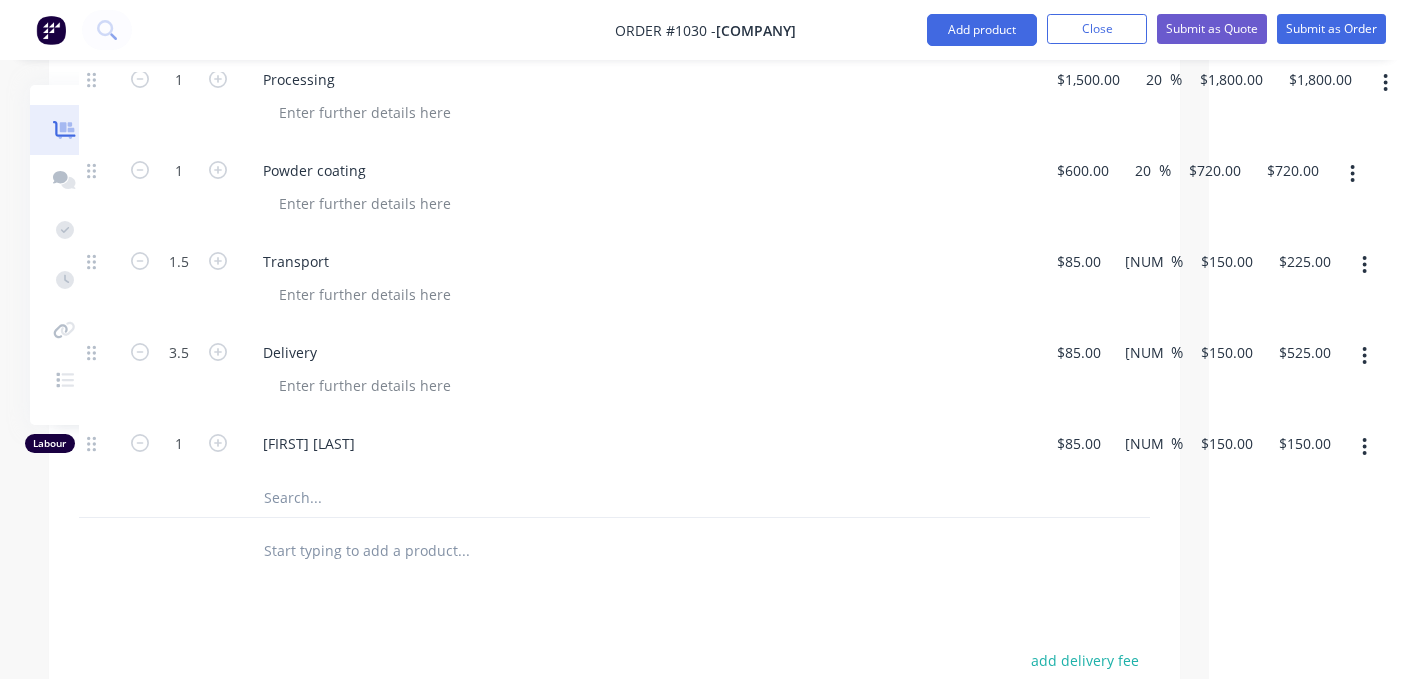 scroll, scrollTop: 926, scrollLeft: 201, axis: both 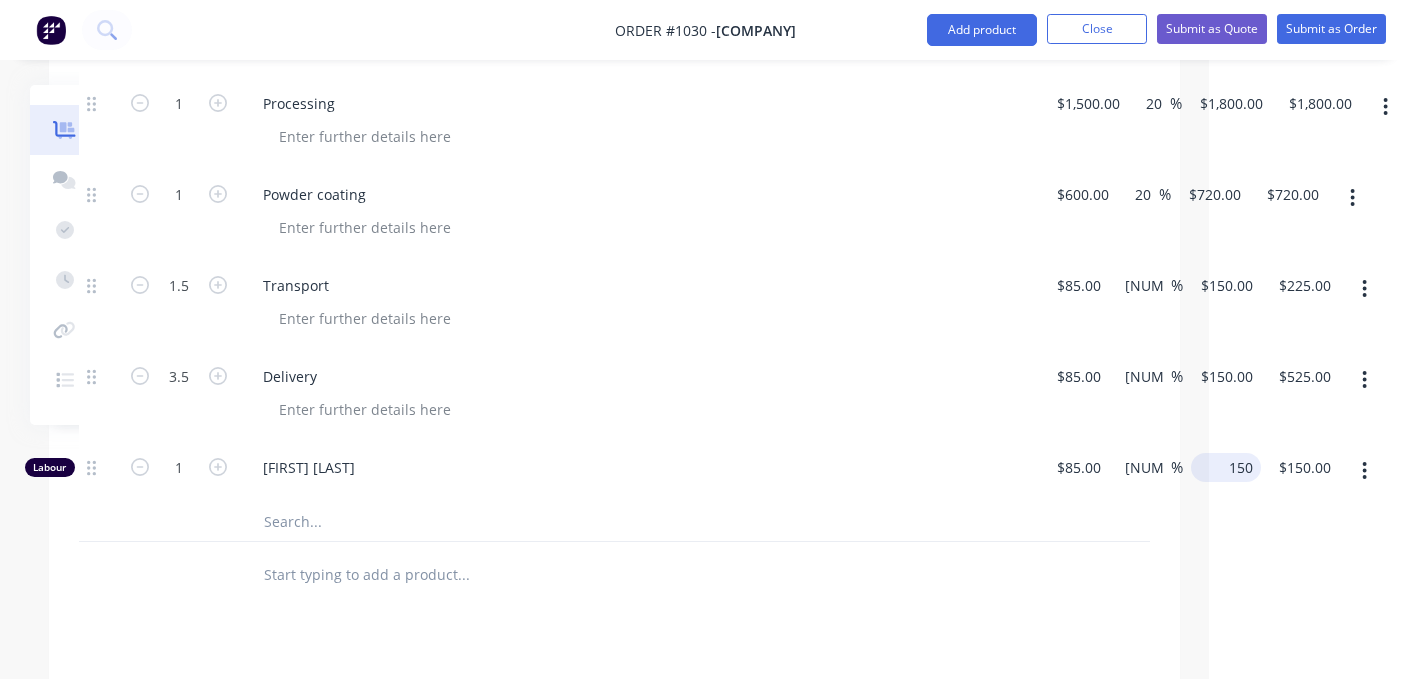 click on "Labour 1 [FIRST] [LAST] $85.00 $85.00 [NUMBER] [NUMBER] % 150 $150.00 $150.00 $150.00" at bounding box center [614, 471] 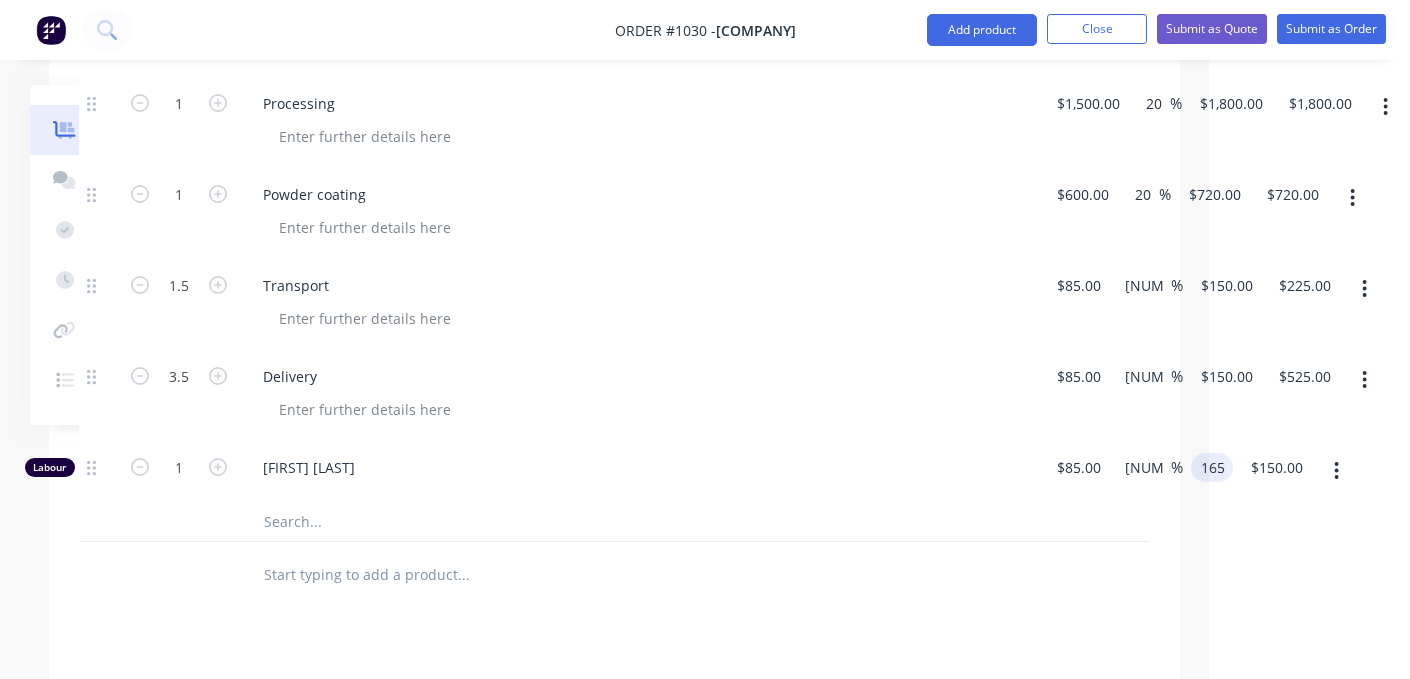 type on "165" 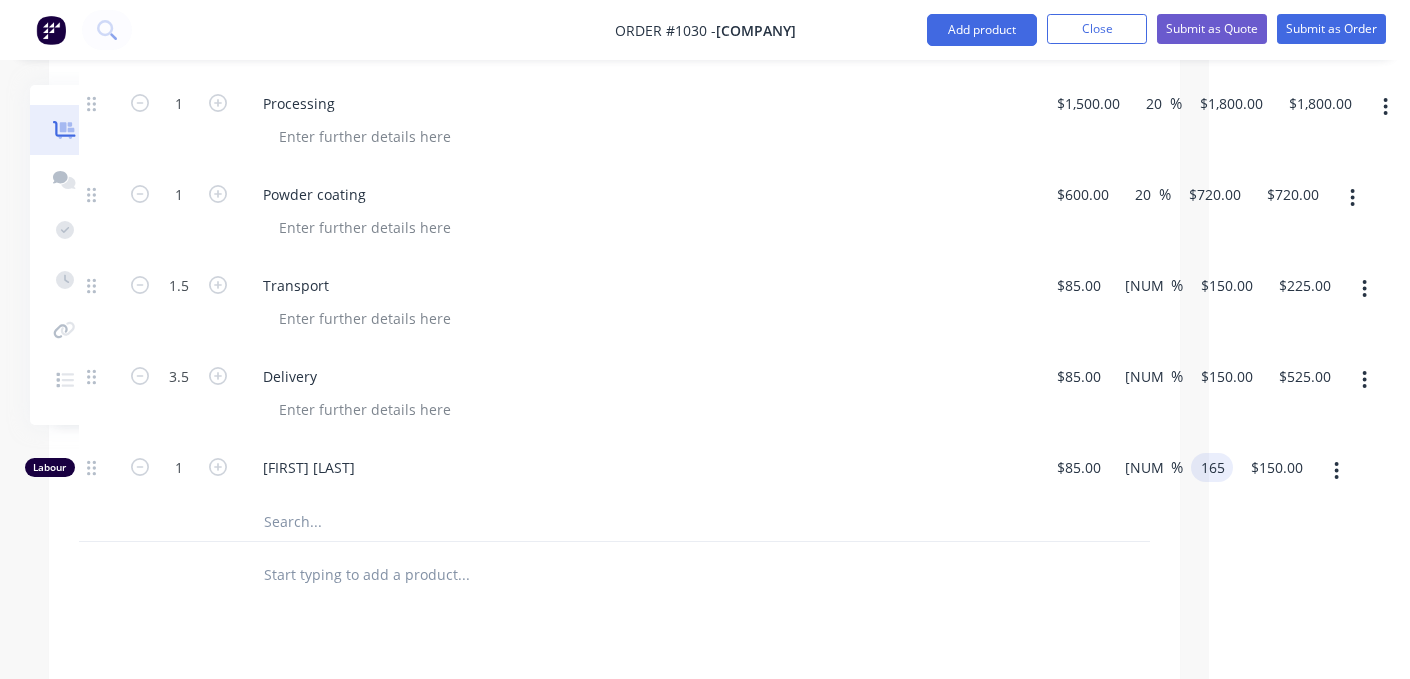 type on "[NUMBER]" 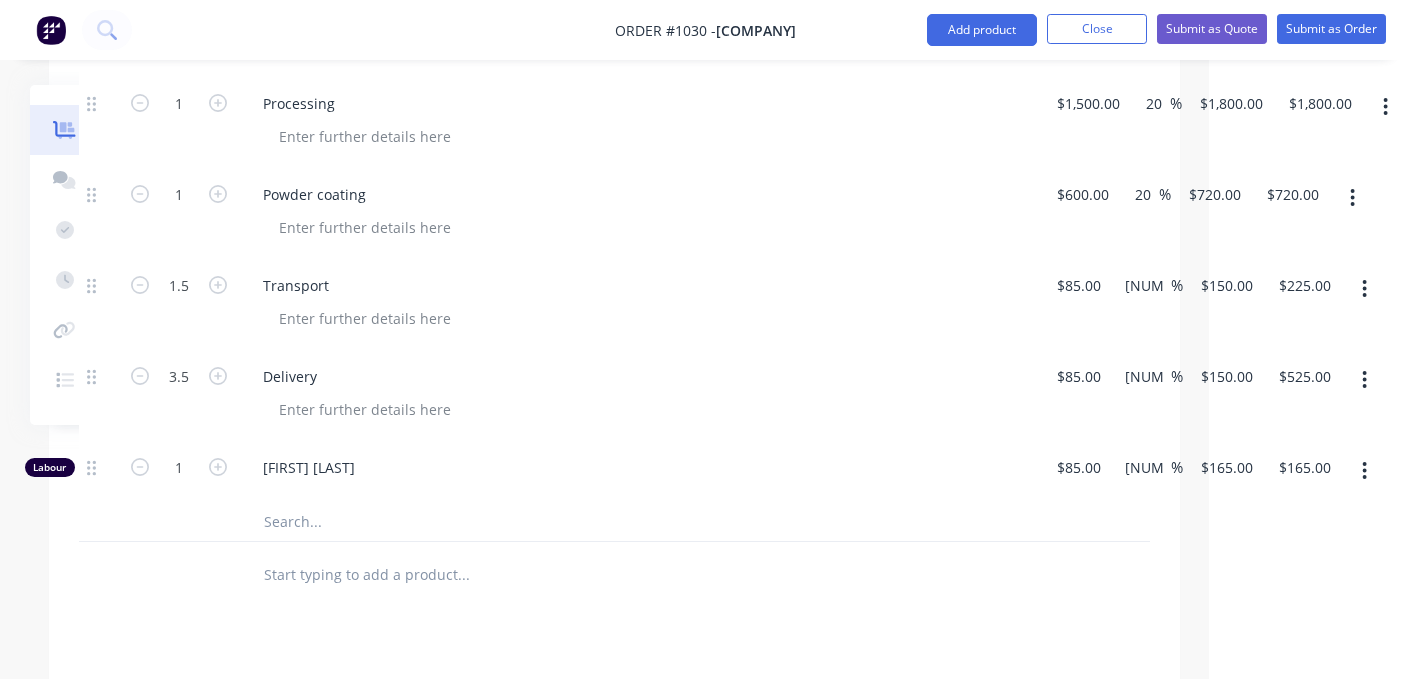 click at bounding box center (614, 521) 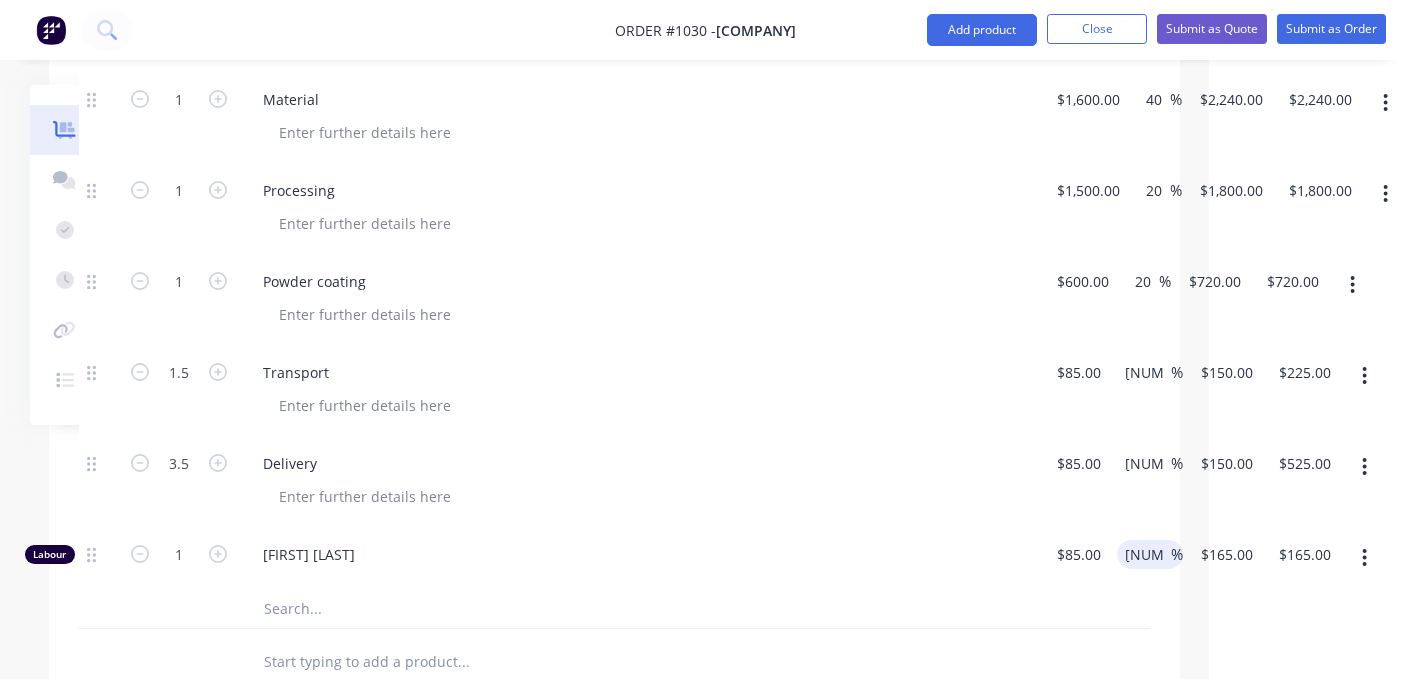 scroll, scrollTop: 836, scrollLeft: 201, axis: both 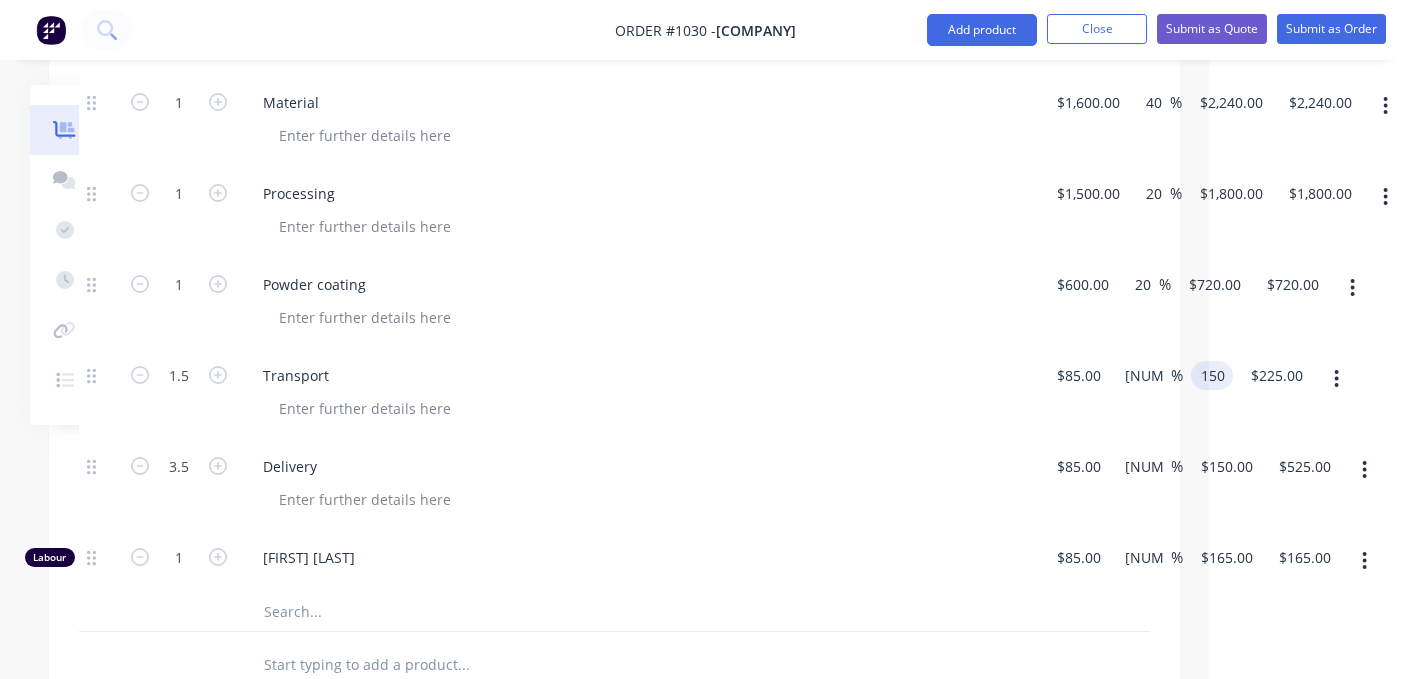 click on "1.5 Transport $85.00 $85.00 [NUMBER] [NUMBER] $225.00 $225.00" at bounding box center (614, 394) 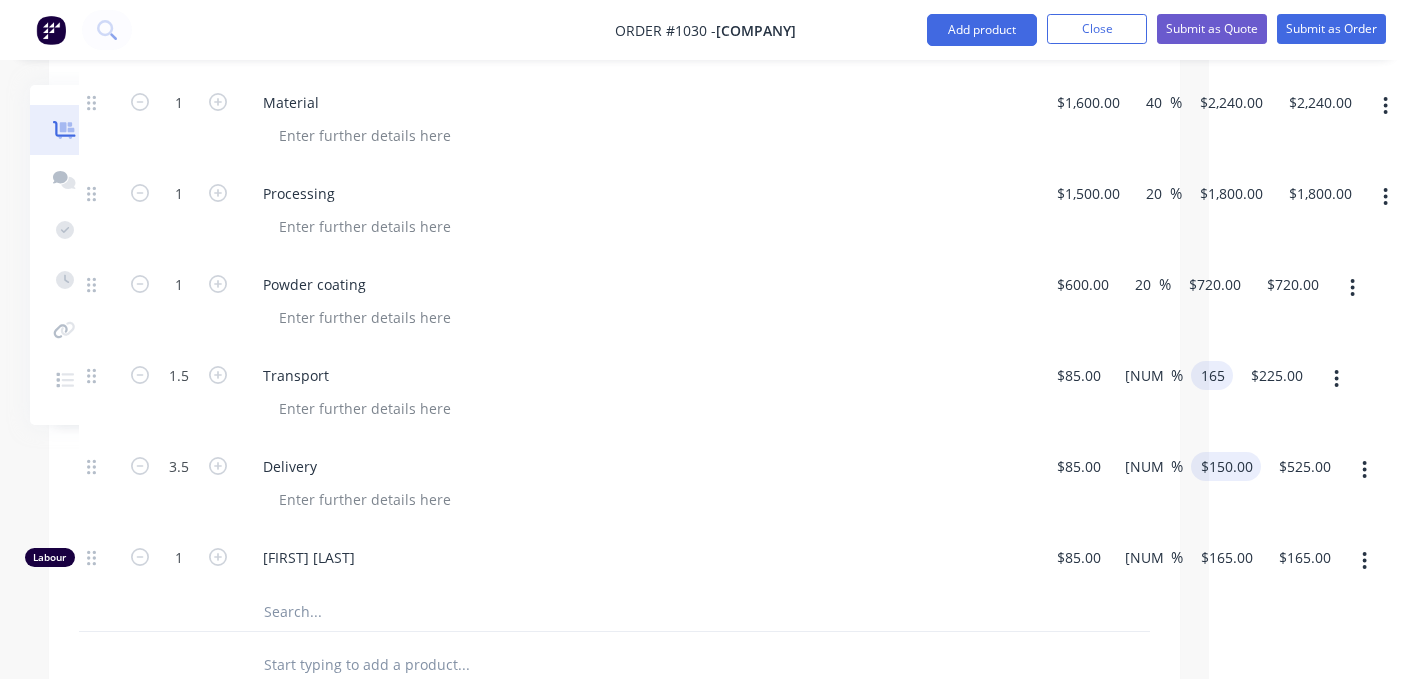 type on "165" 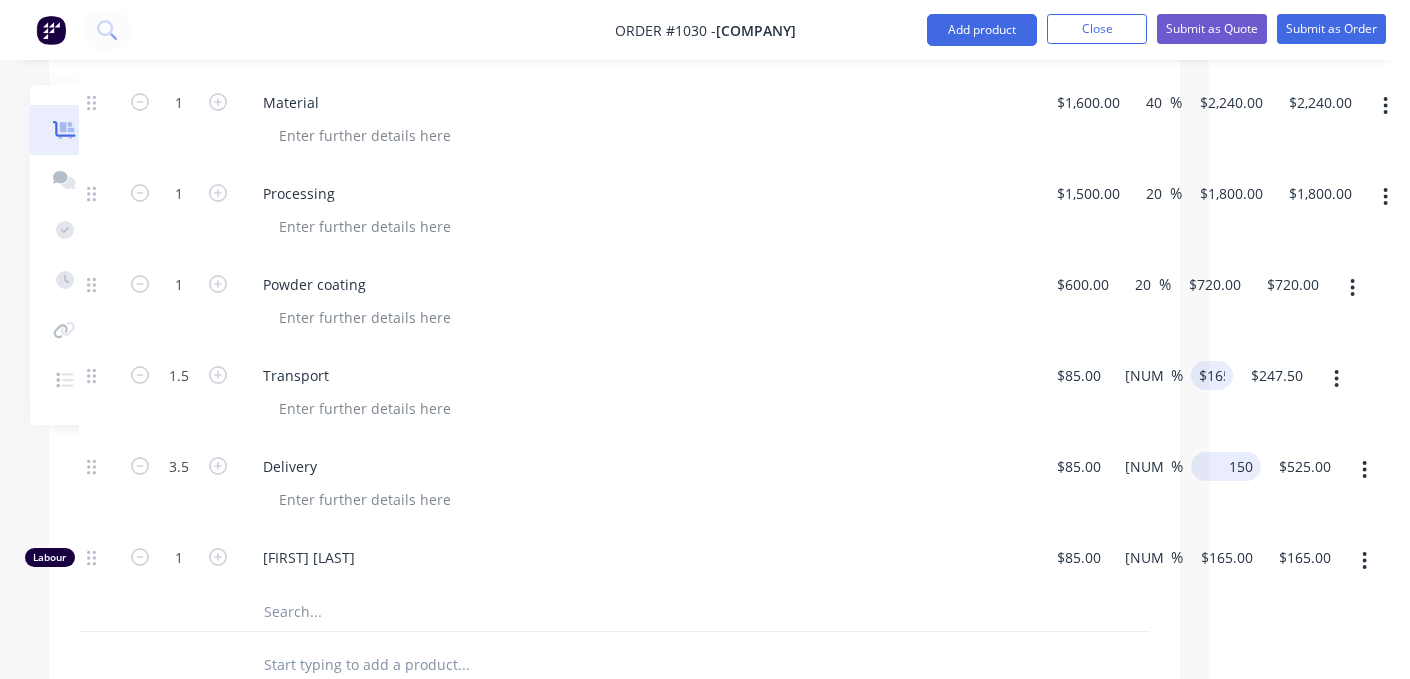 click on "150 $150.00" at bounding box center [1230, 466] 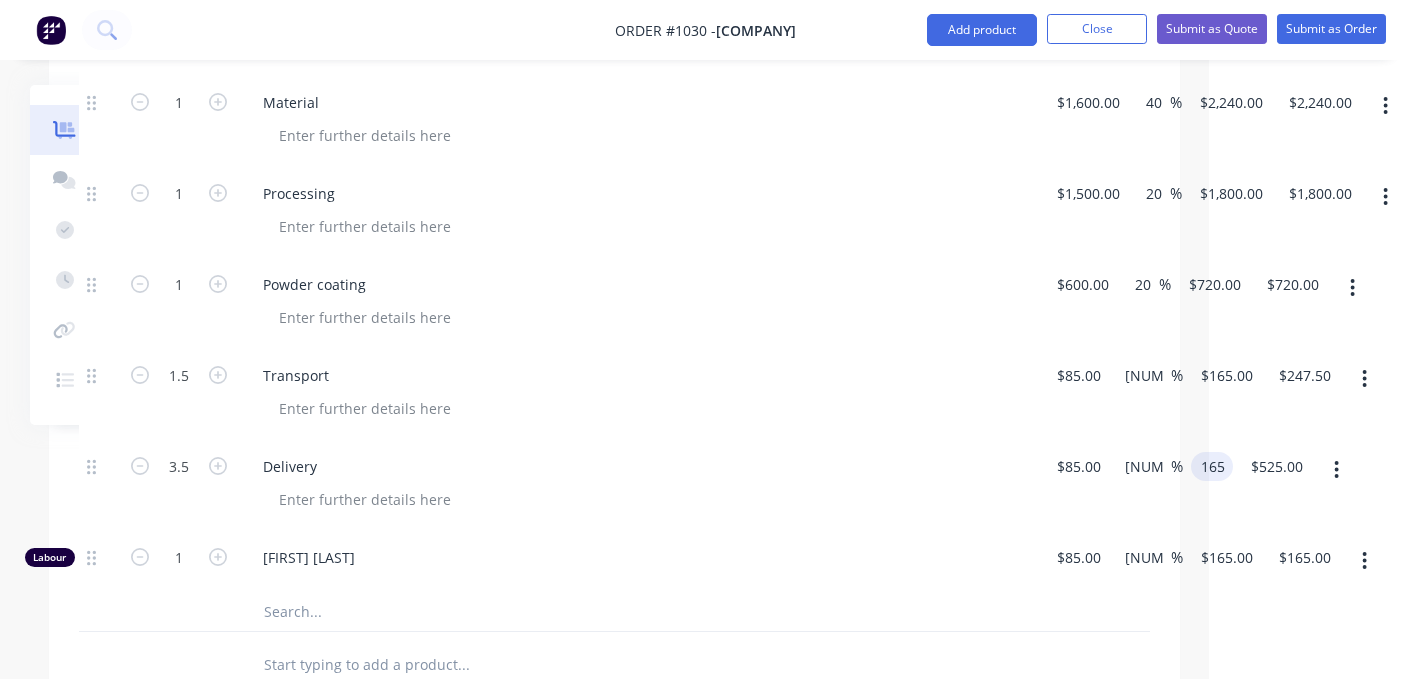 type on "165" 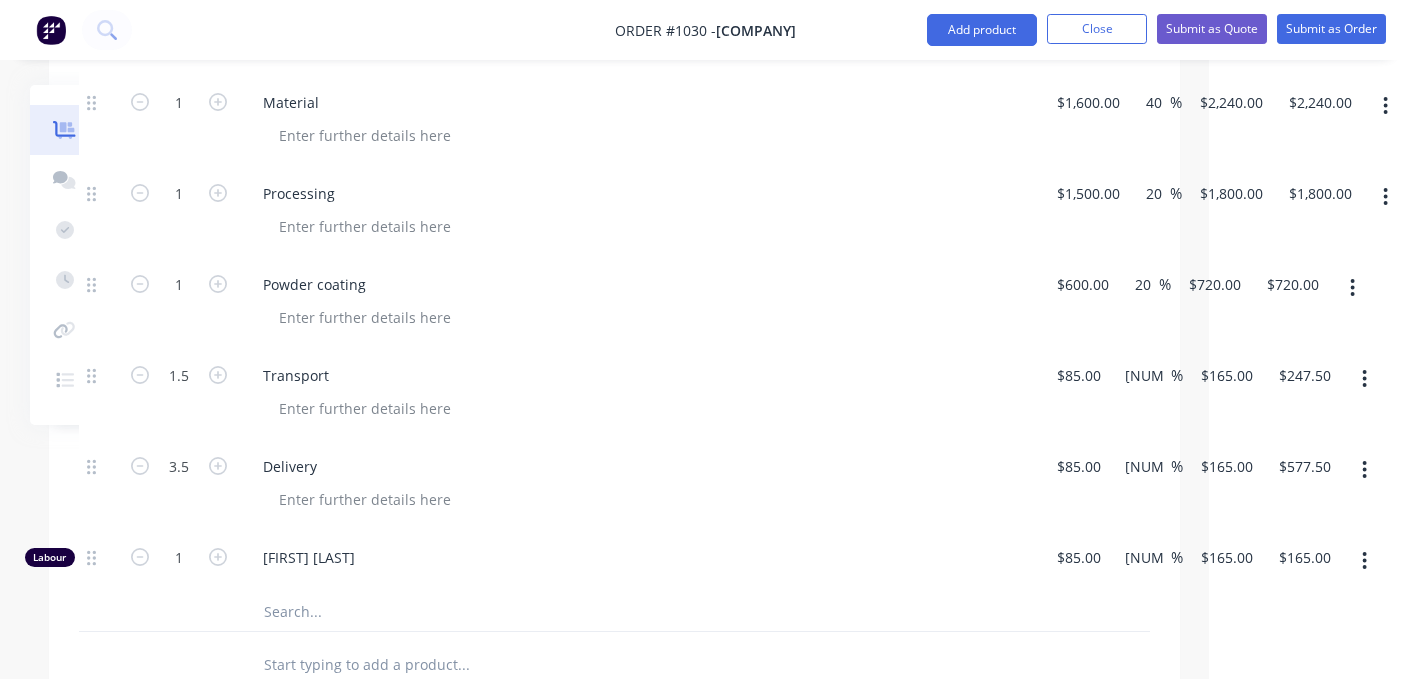 click on "$577.50 $577.50" at bounding box center (1300, 485) 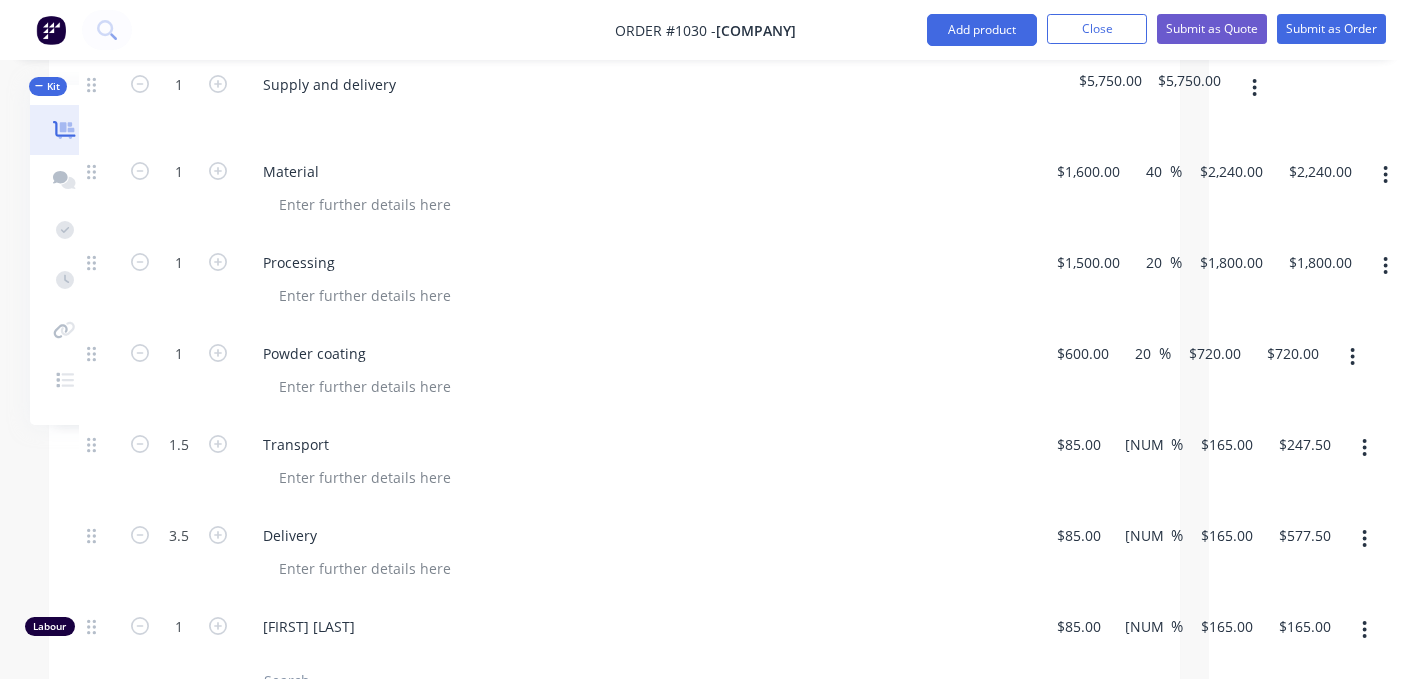 scroll, scrollTop: 775, scrollLeft: 201, axis: both 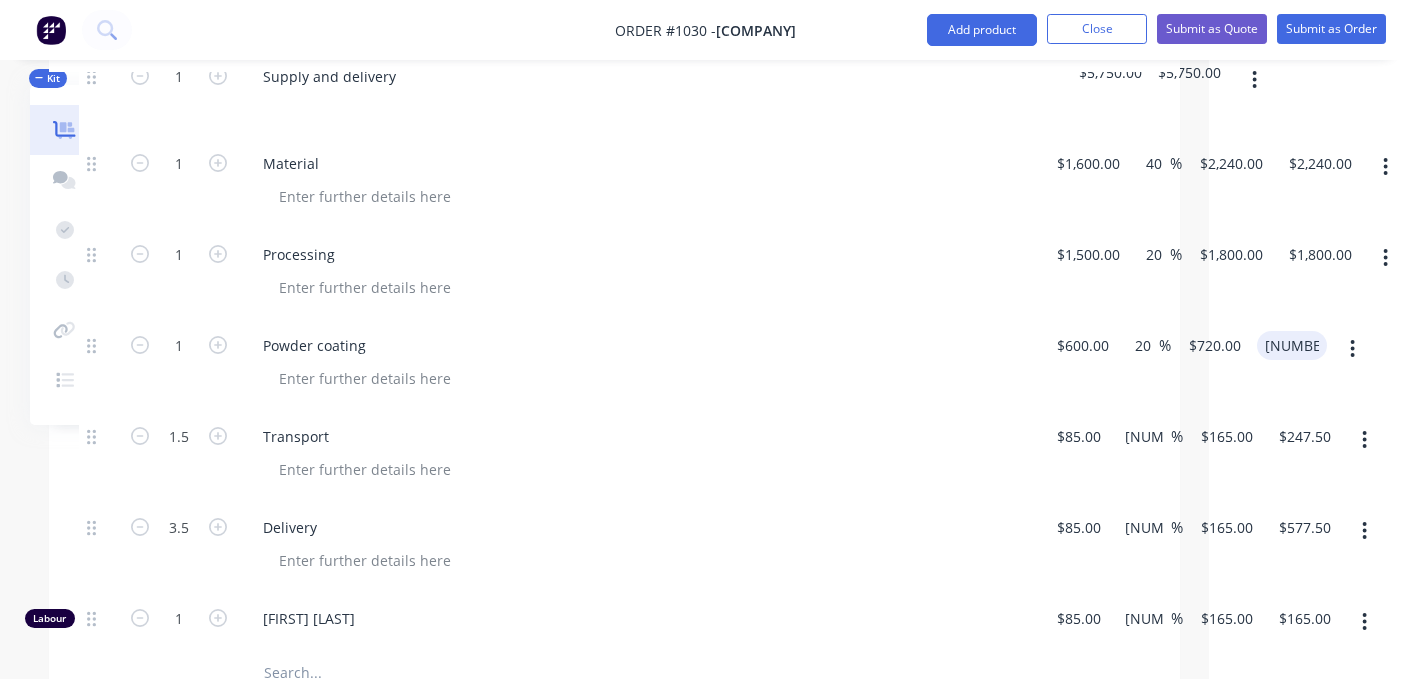 click on "[NUMBER]" at bounding box center (1296, 345) 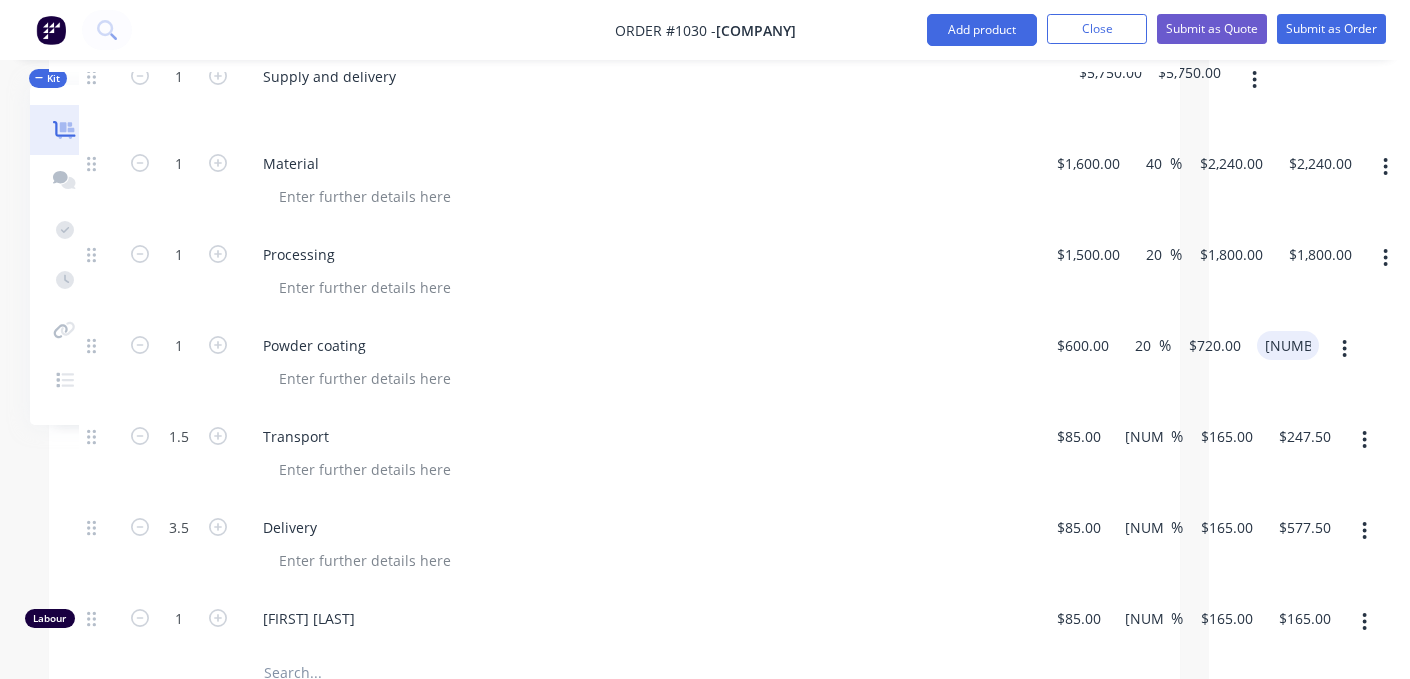 click on "[NUMBER]" at bounding box center (1292, 345) 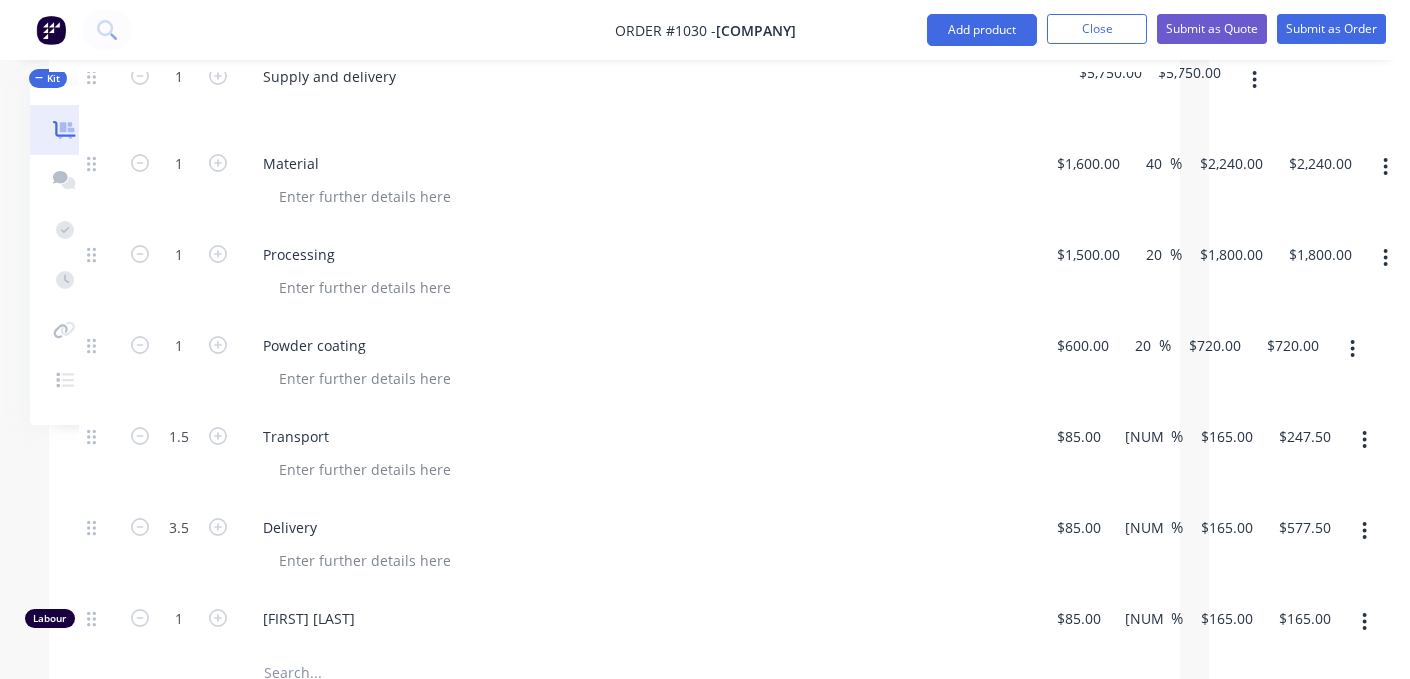 click on "$1,800.00 $1,800.00" at bounding box center (1315, 273) 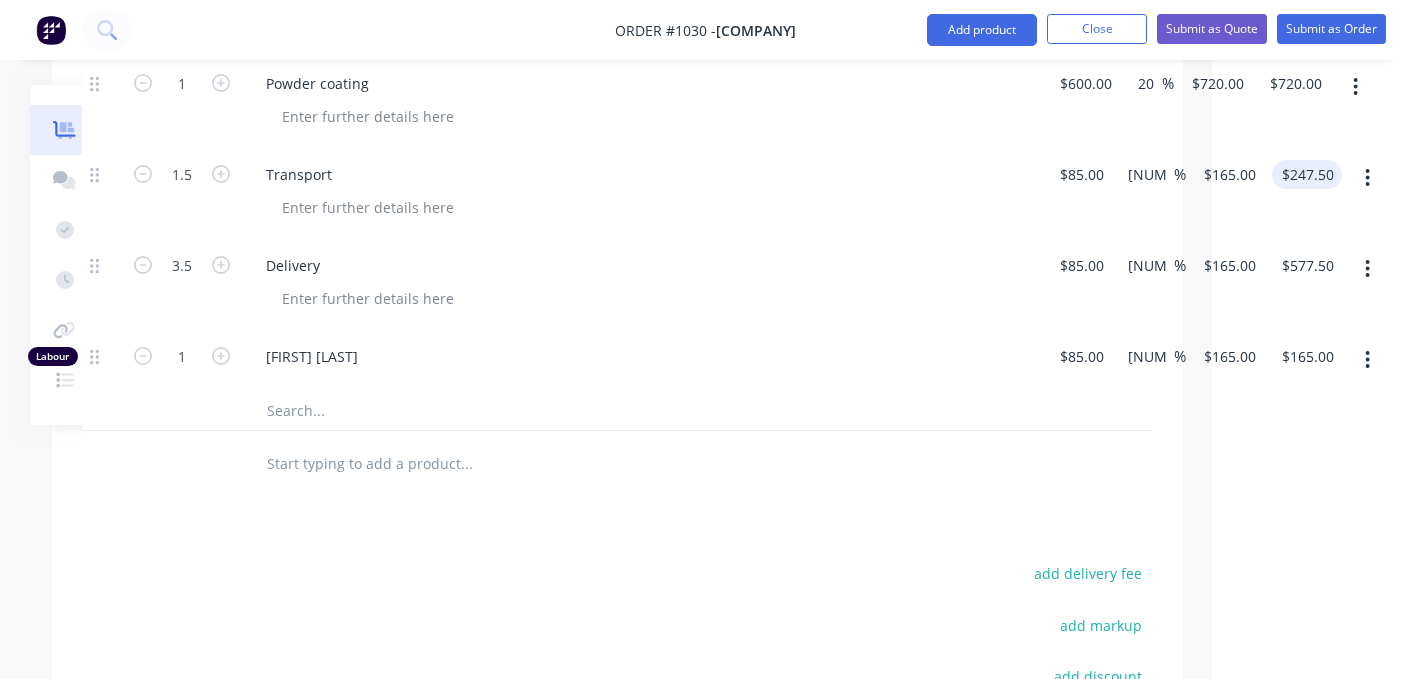 scroll, scrollTop: 1034, scrollLeft: 198, axis: both 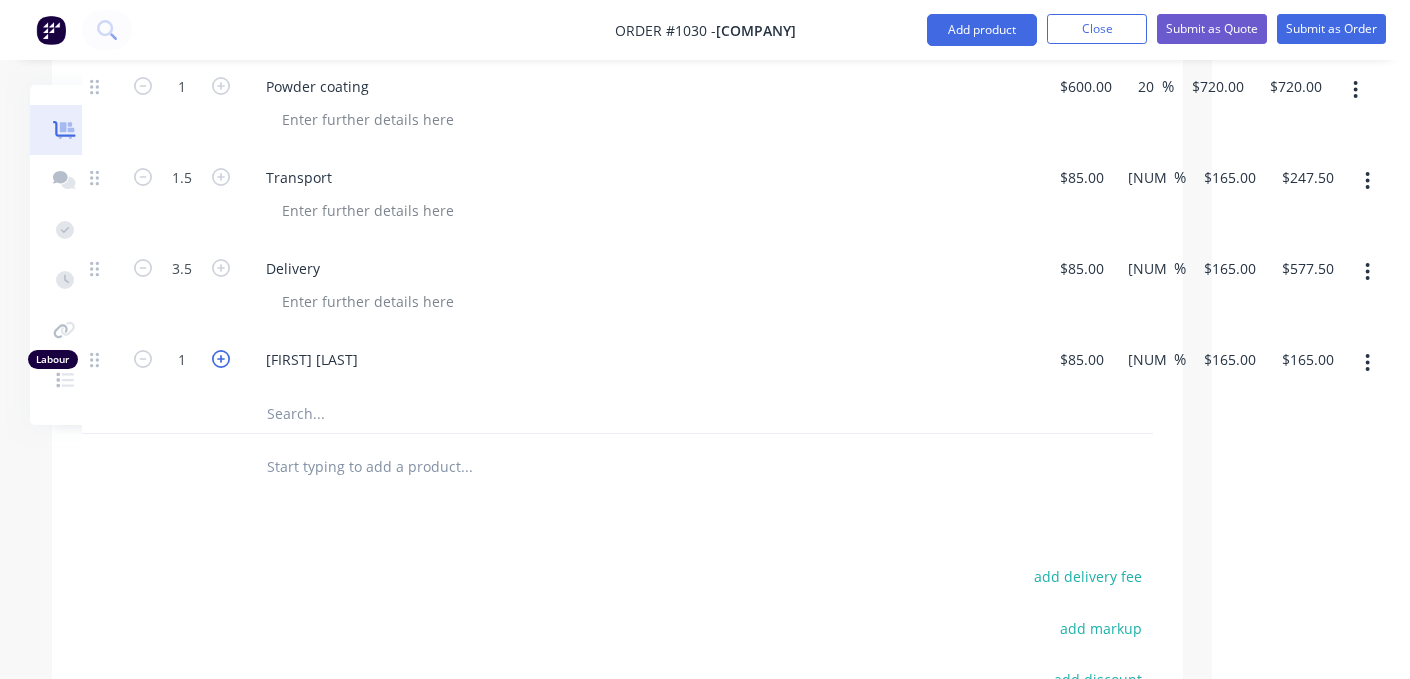 click 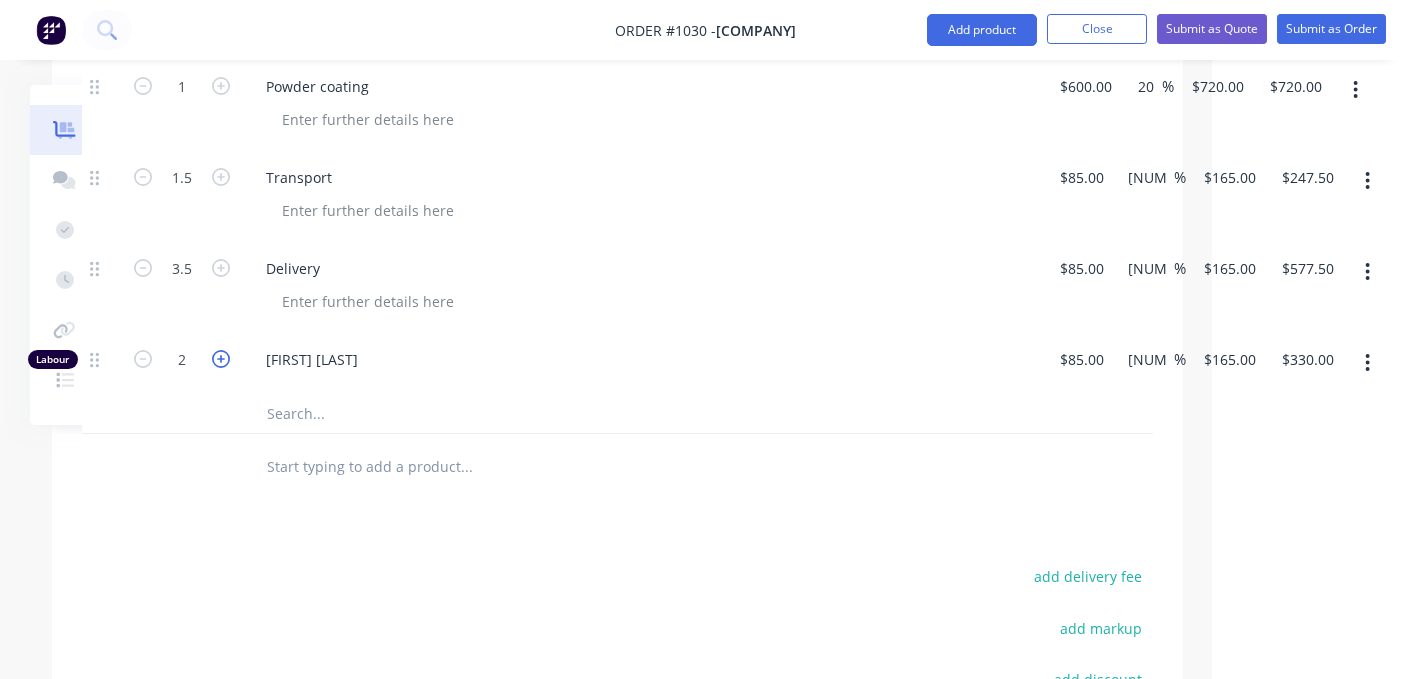 click 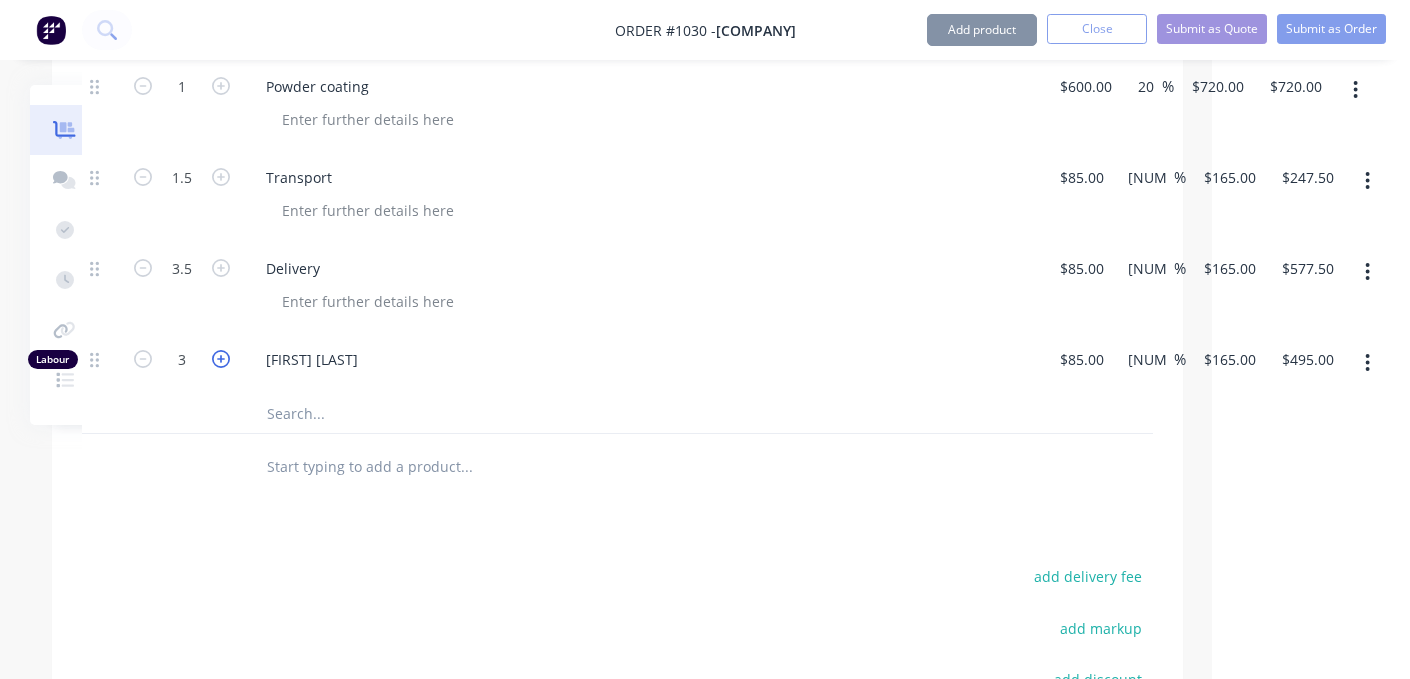 click 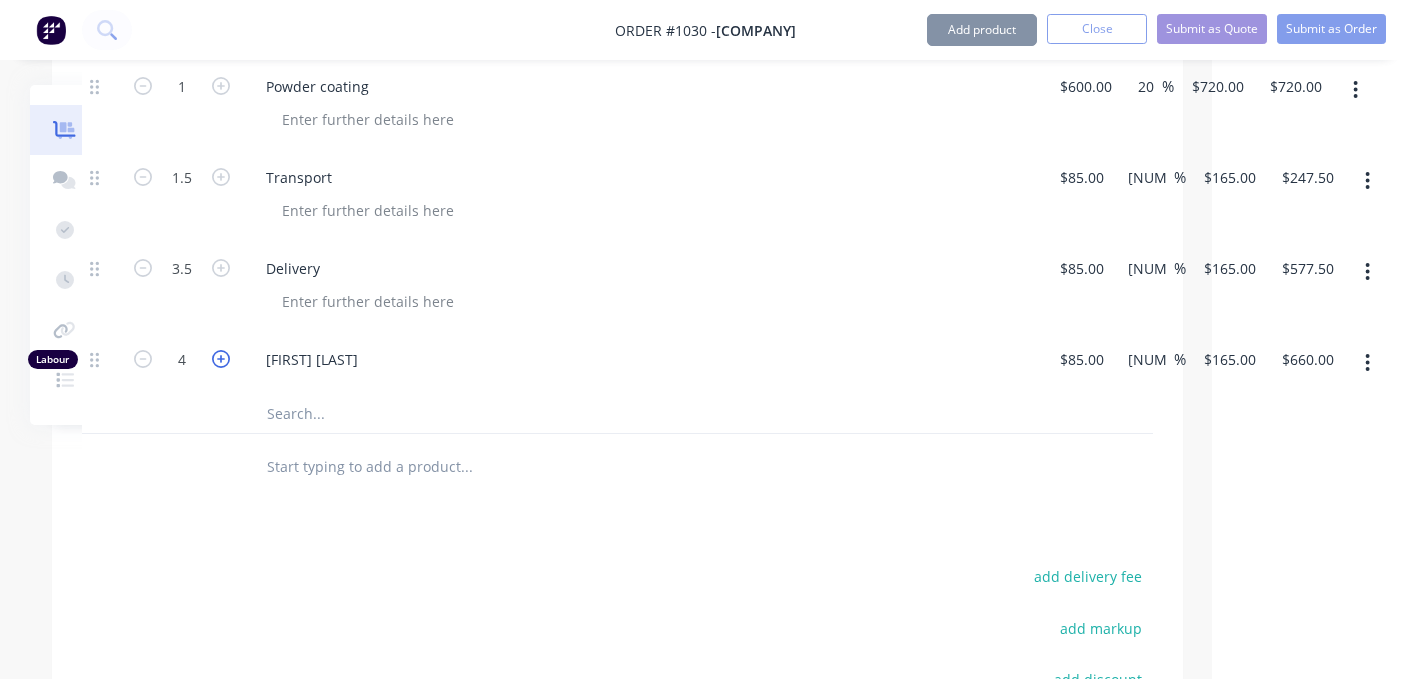 click 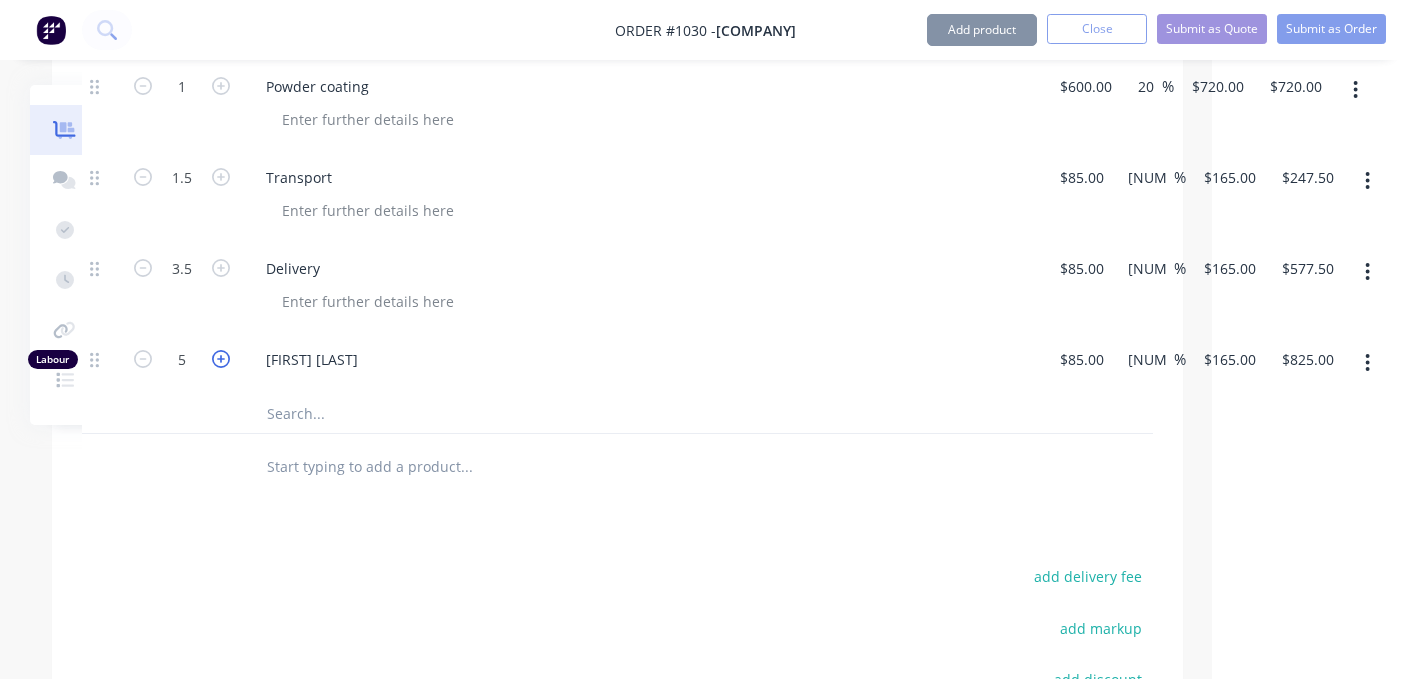 click 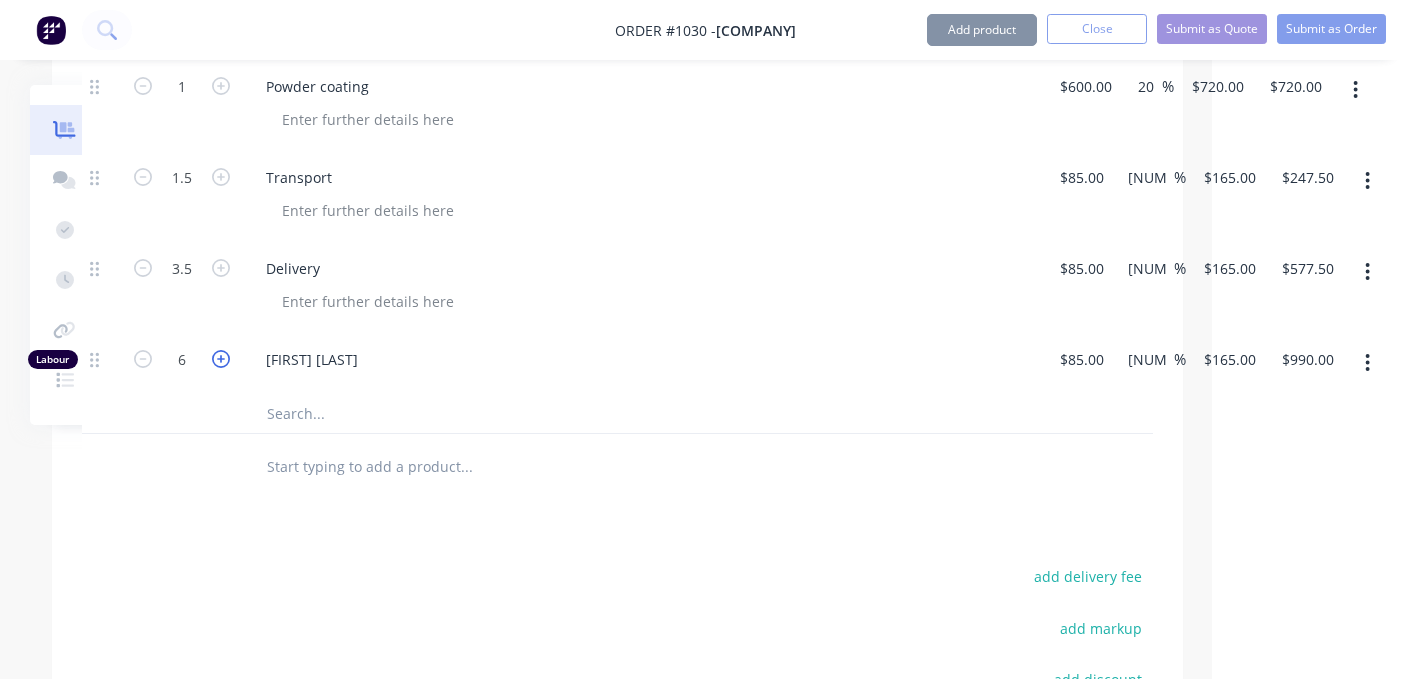 click 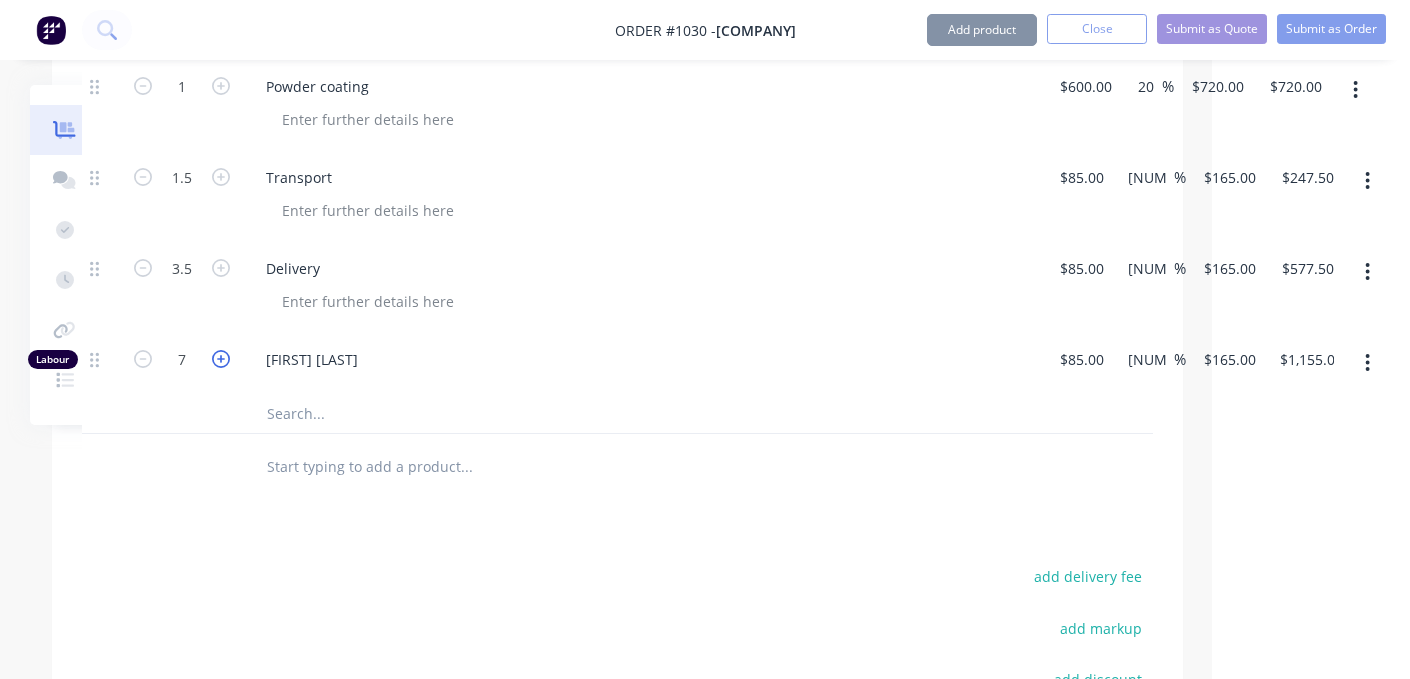 click 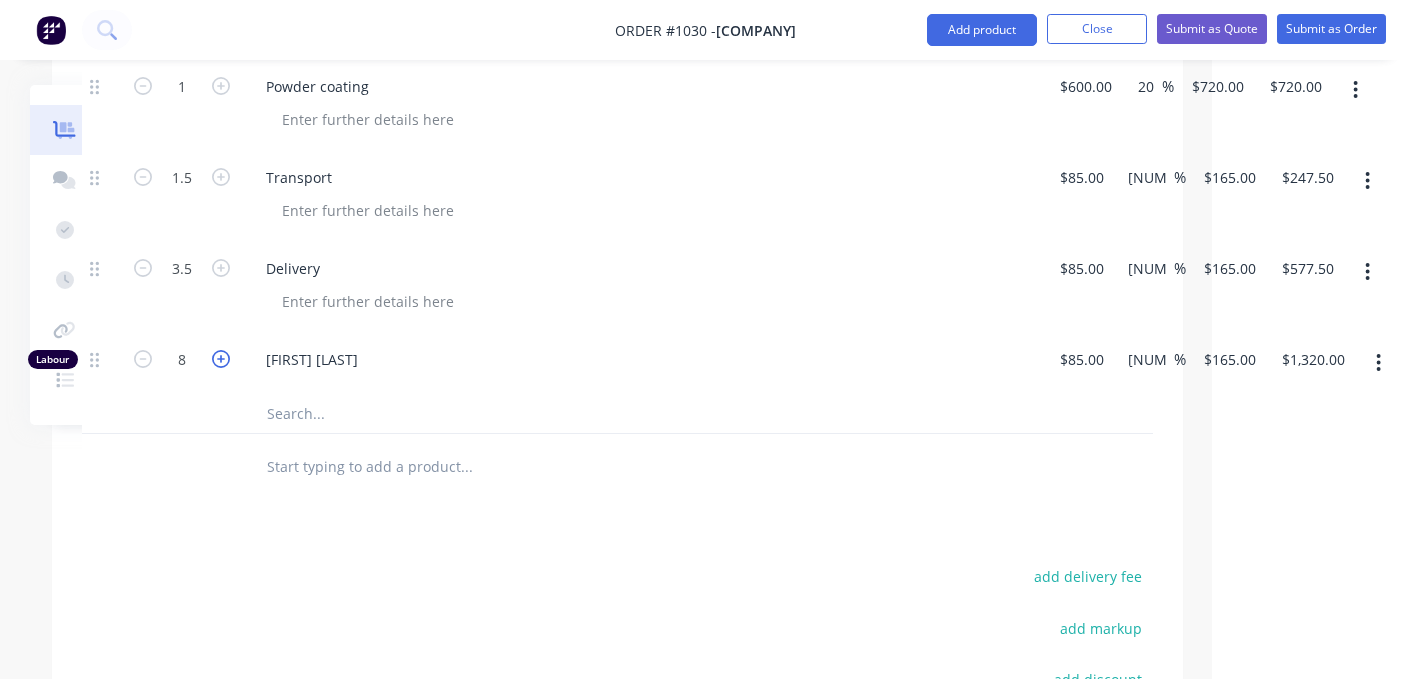 click 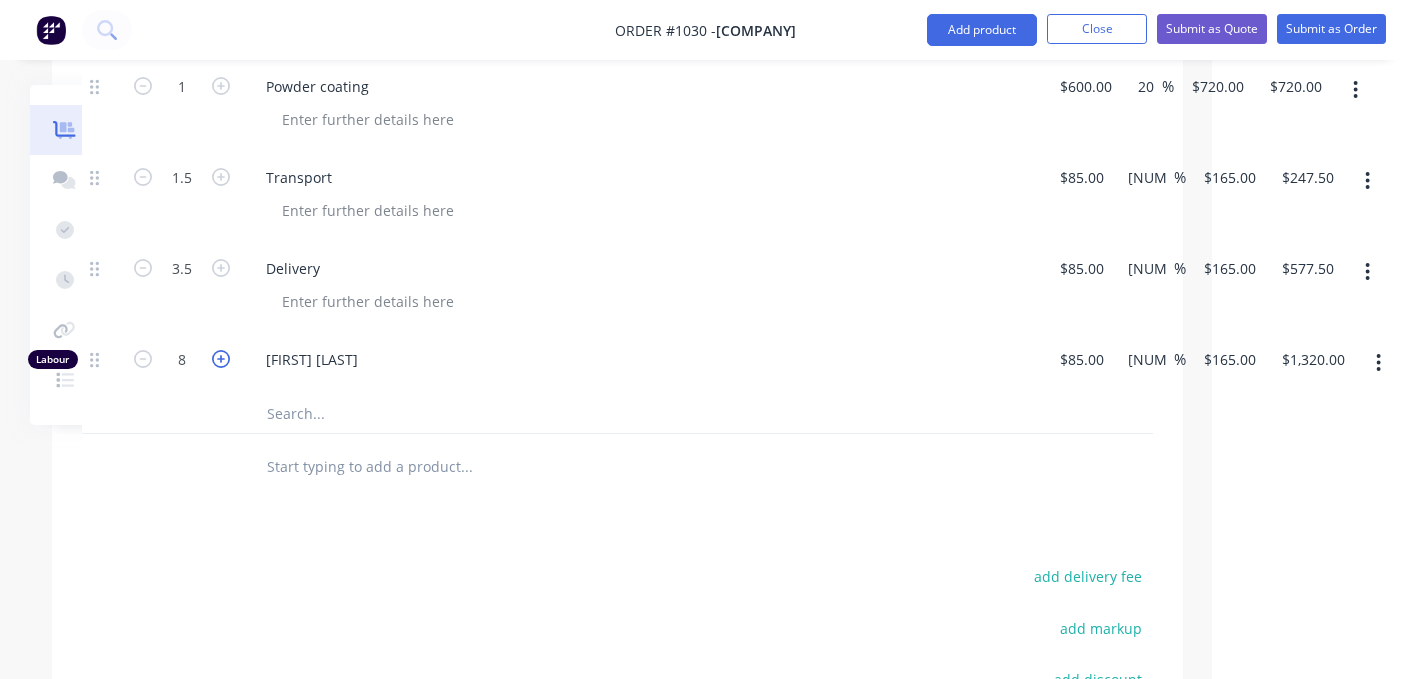 type on "9" 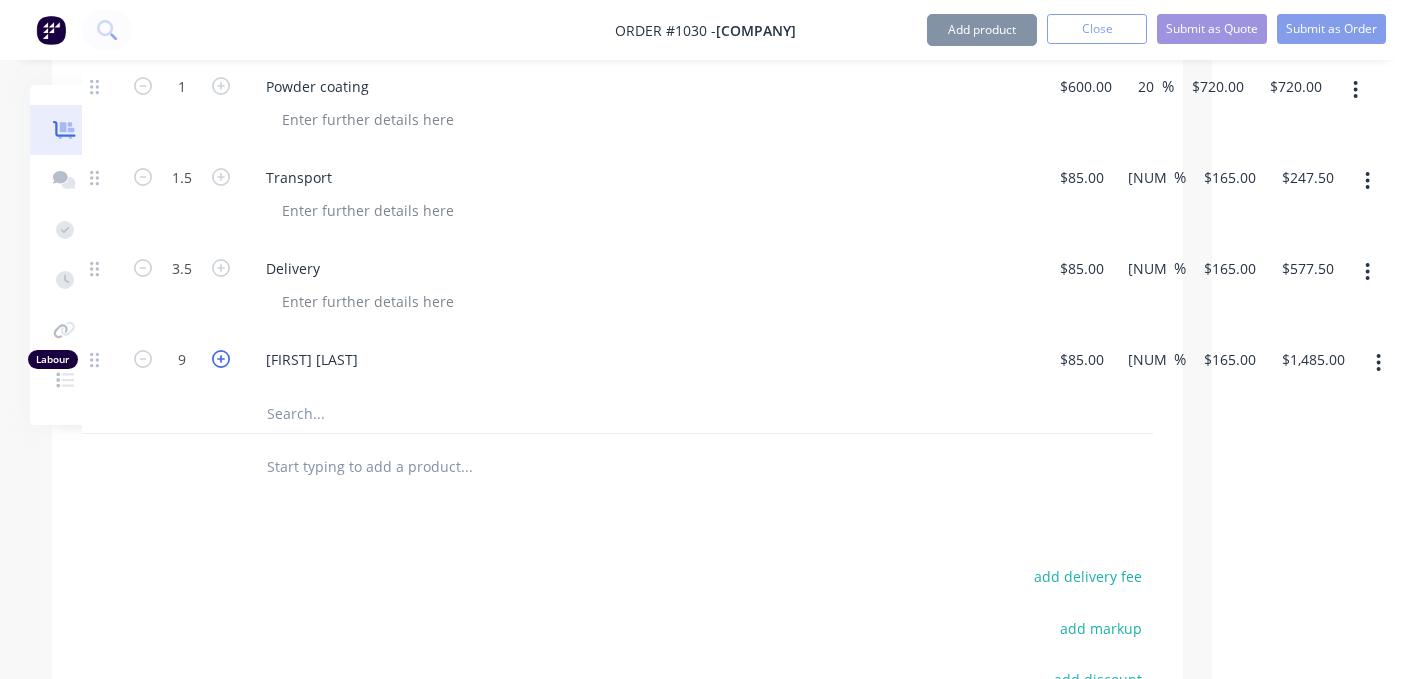 click 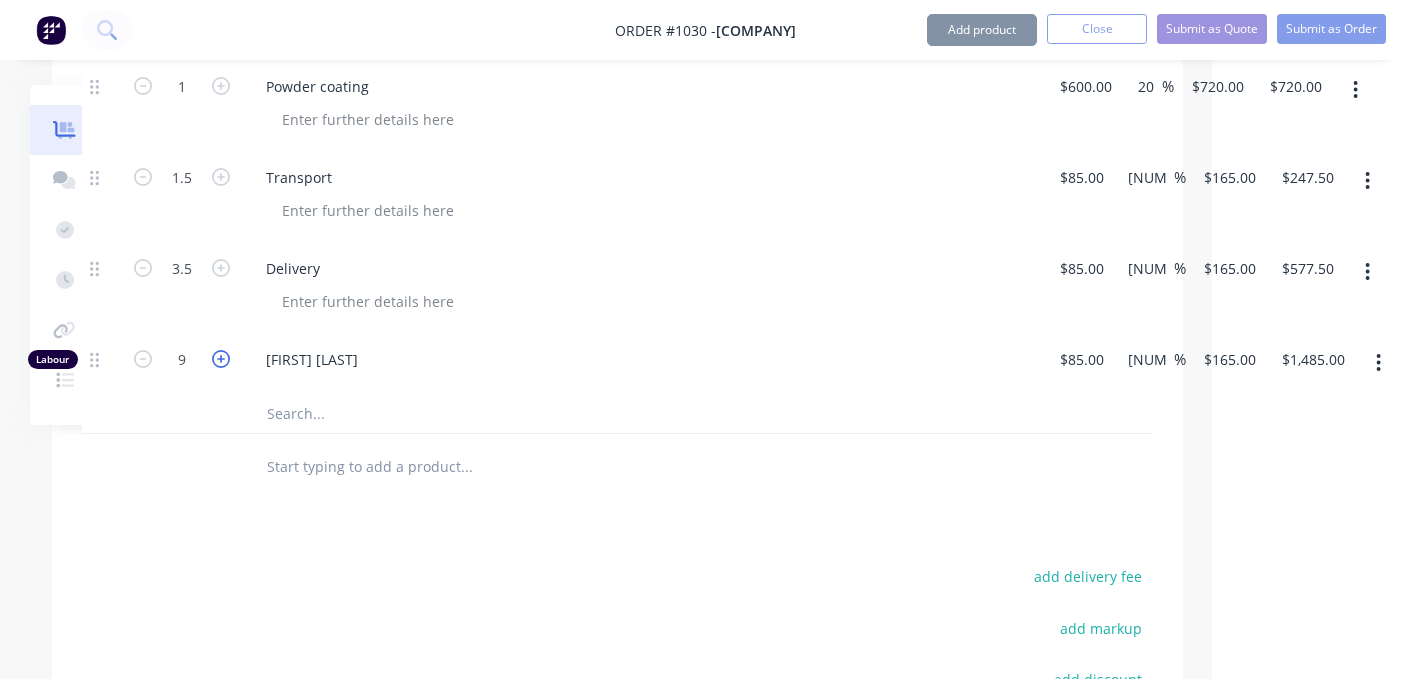 type on "10" 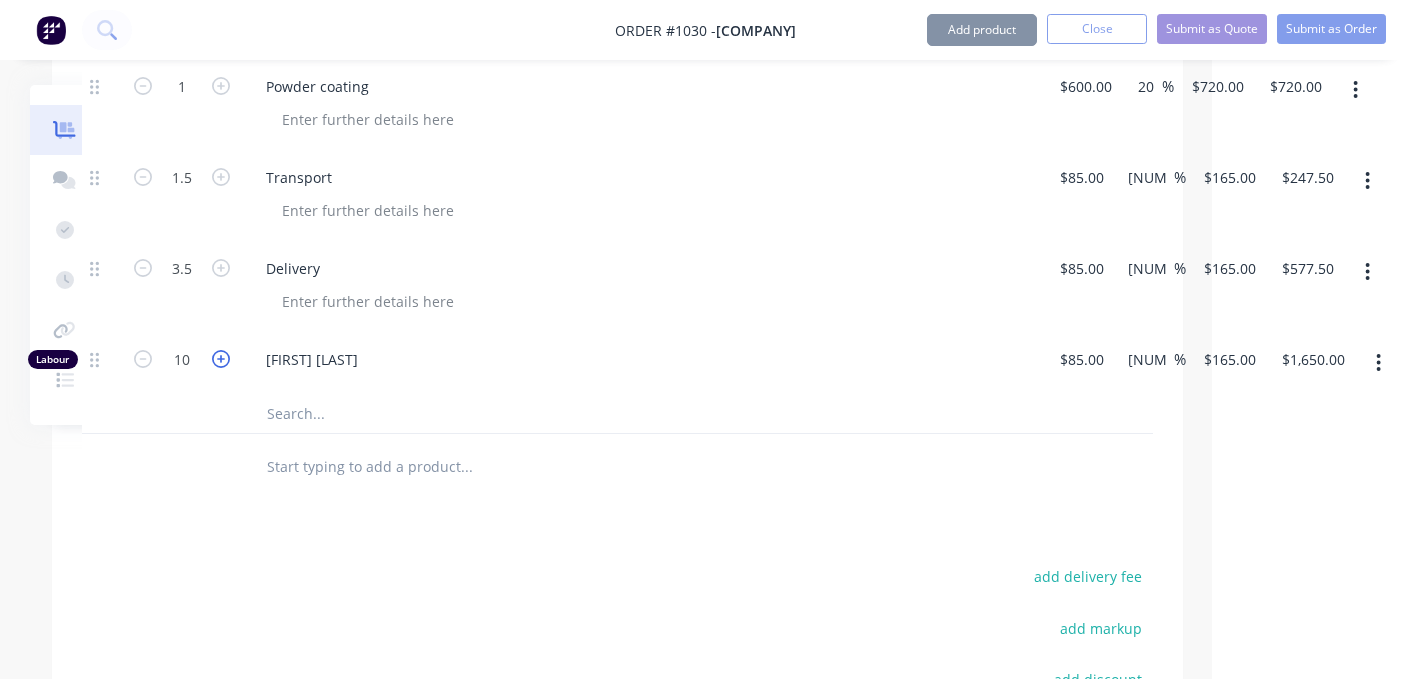 click 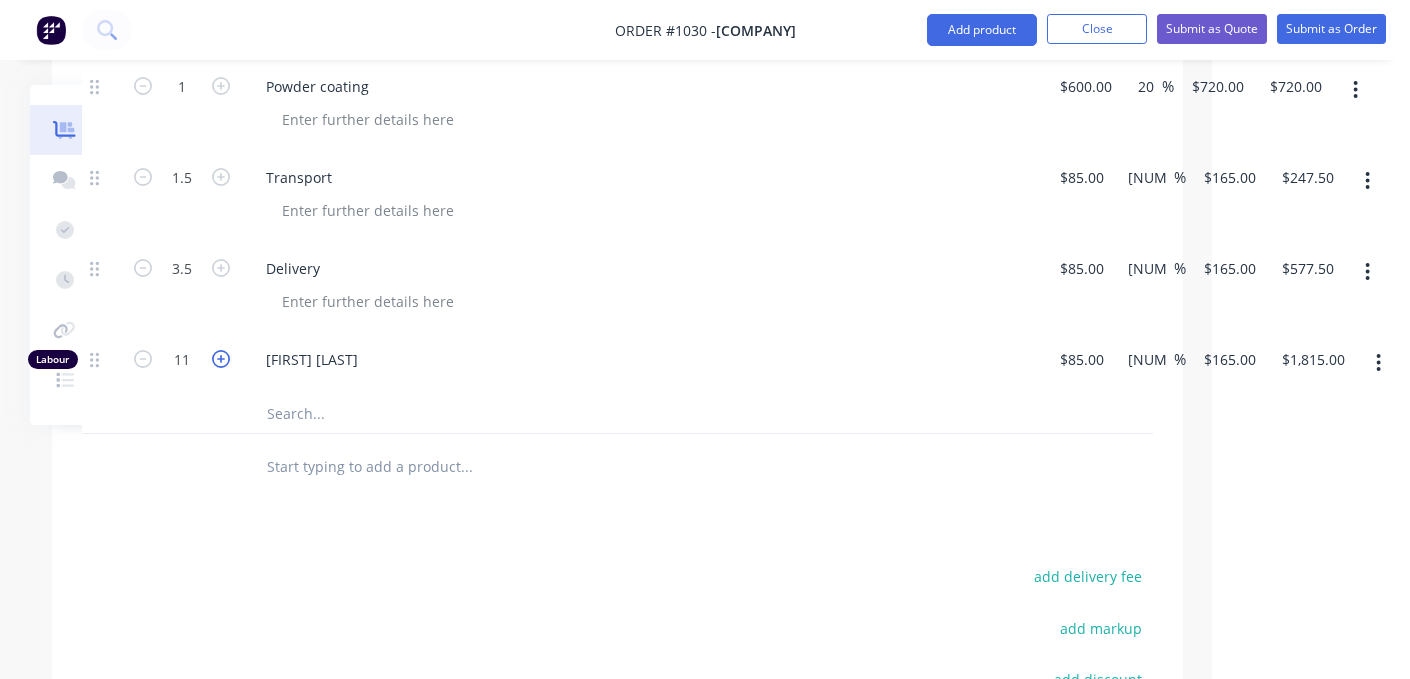 click 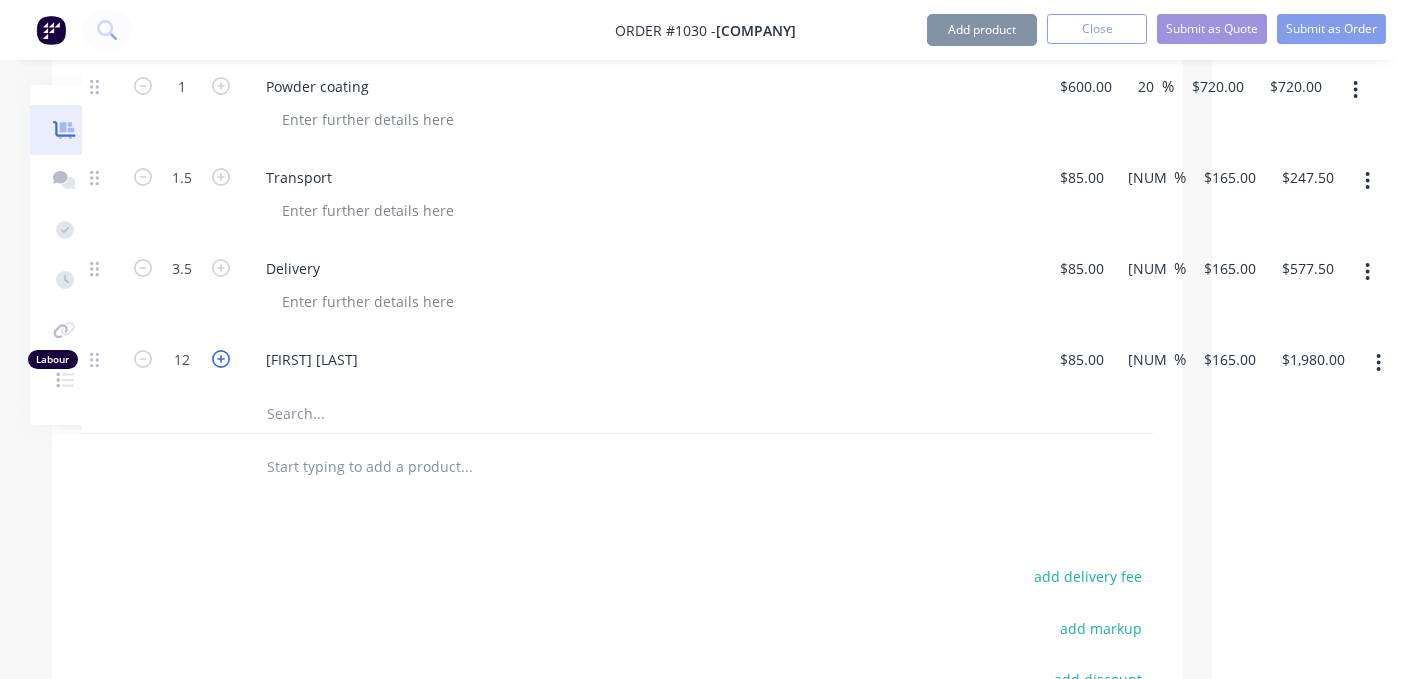 click 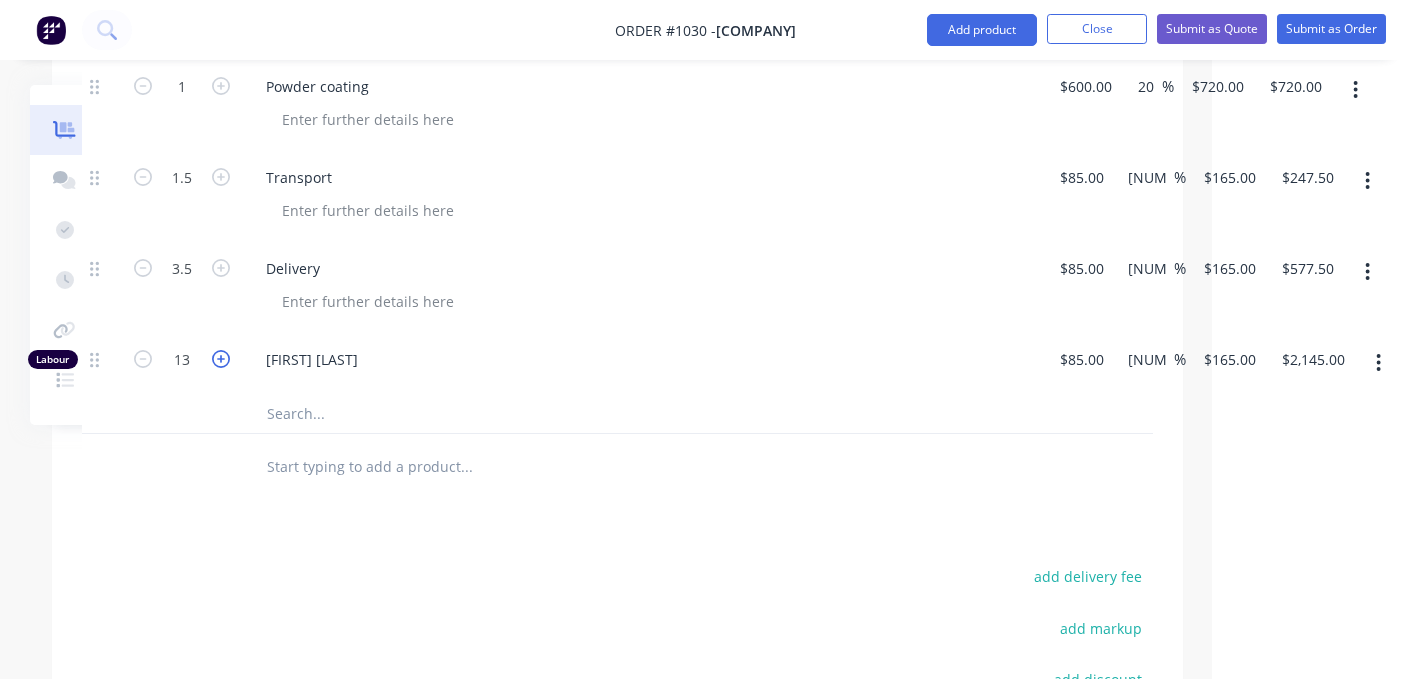 click 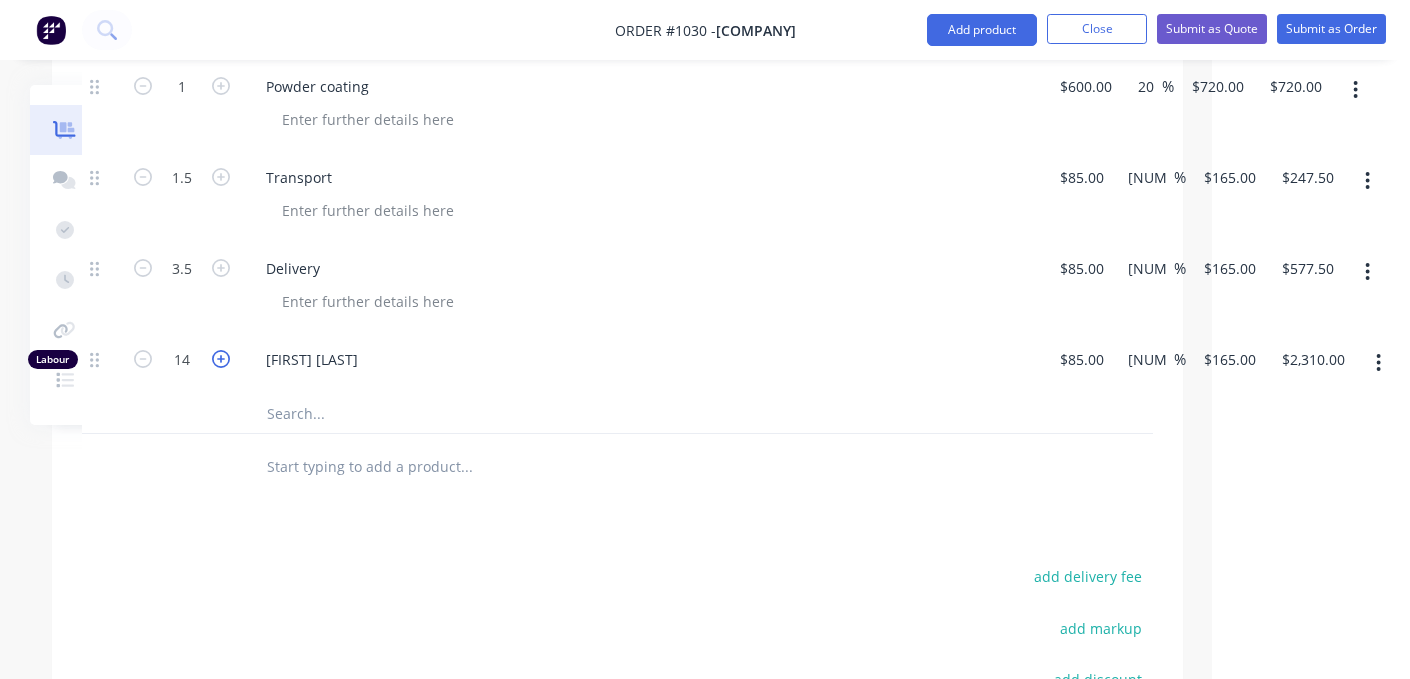 click 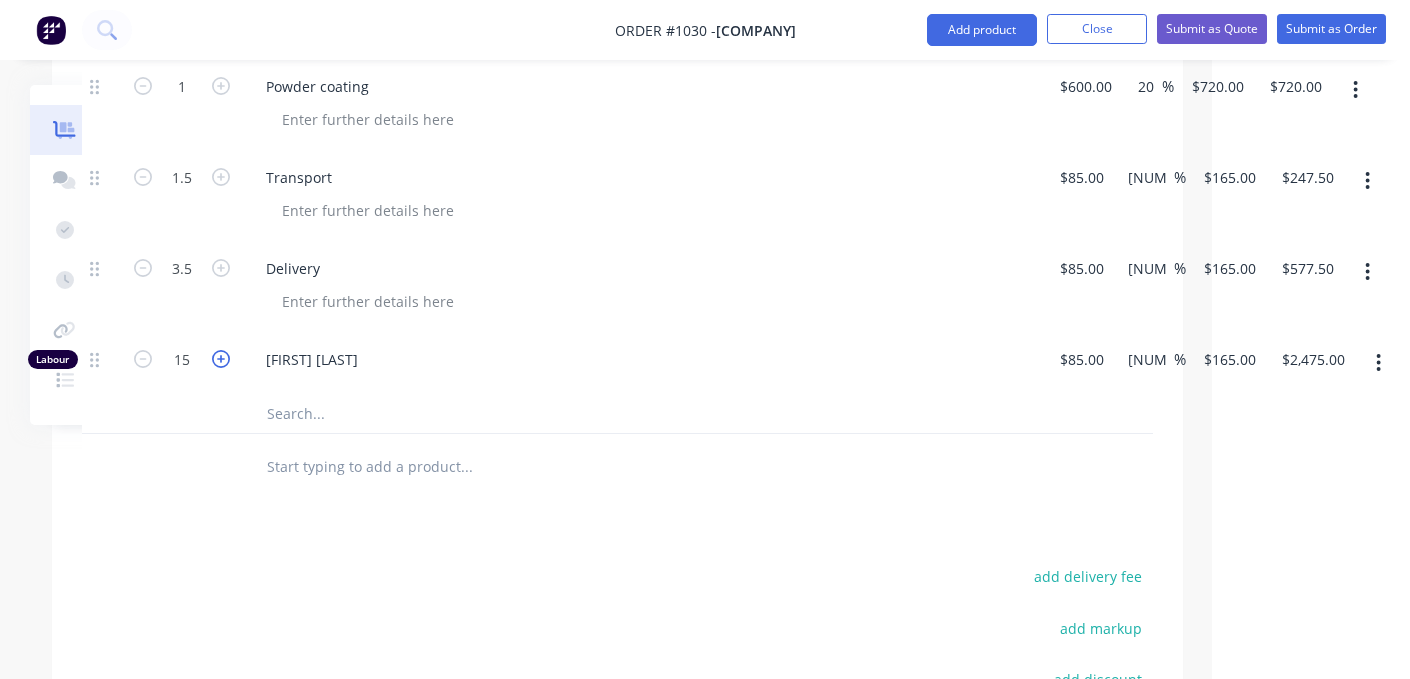 click 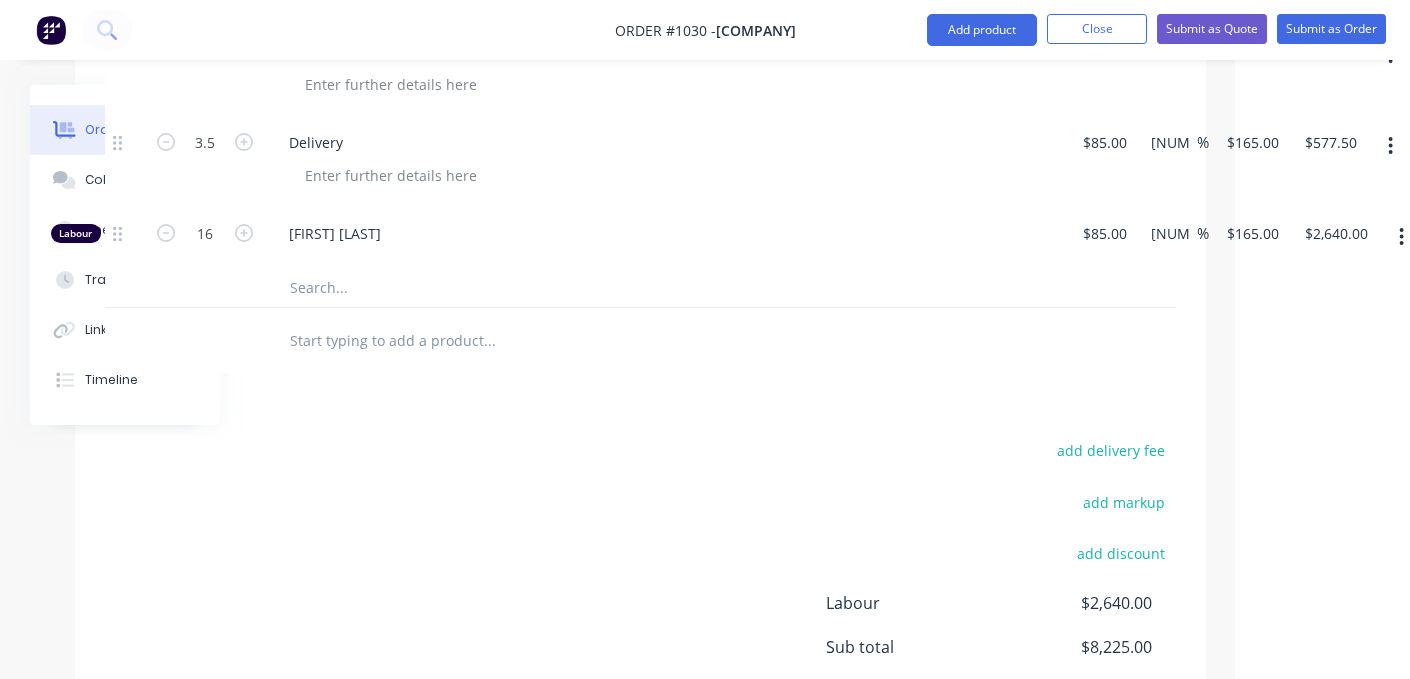 scroll, scrollTop: 1170, scrollLeft: 175, axis: both 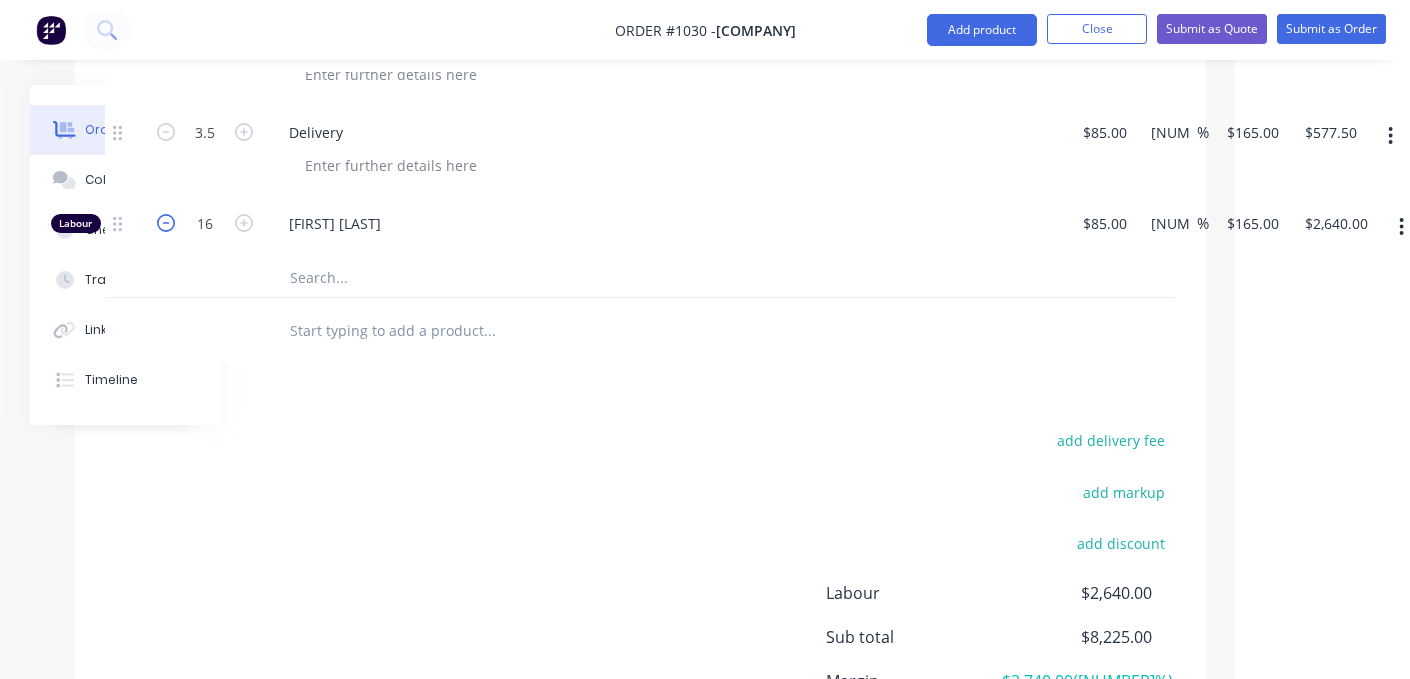 click 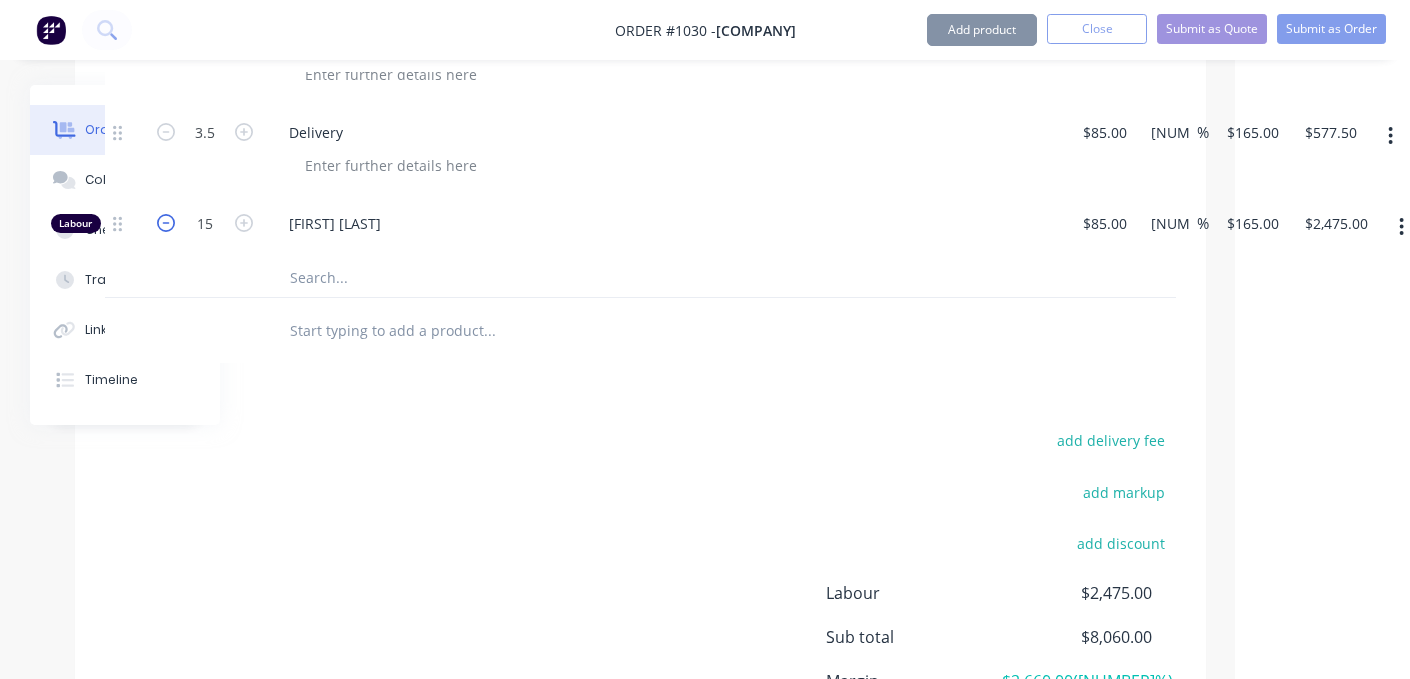 click 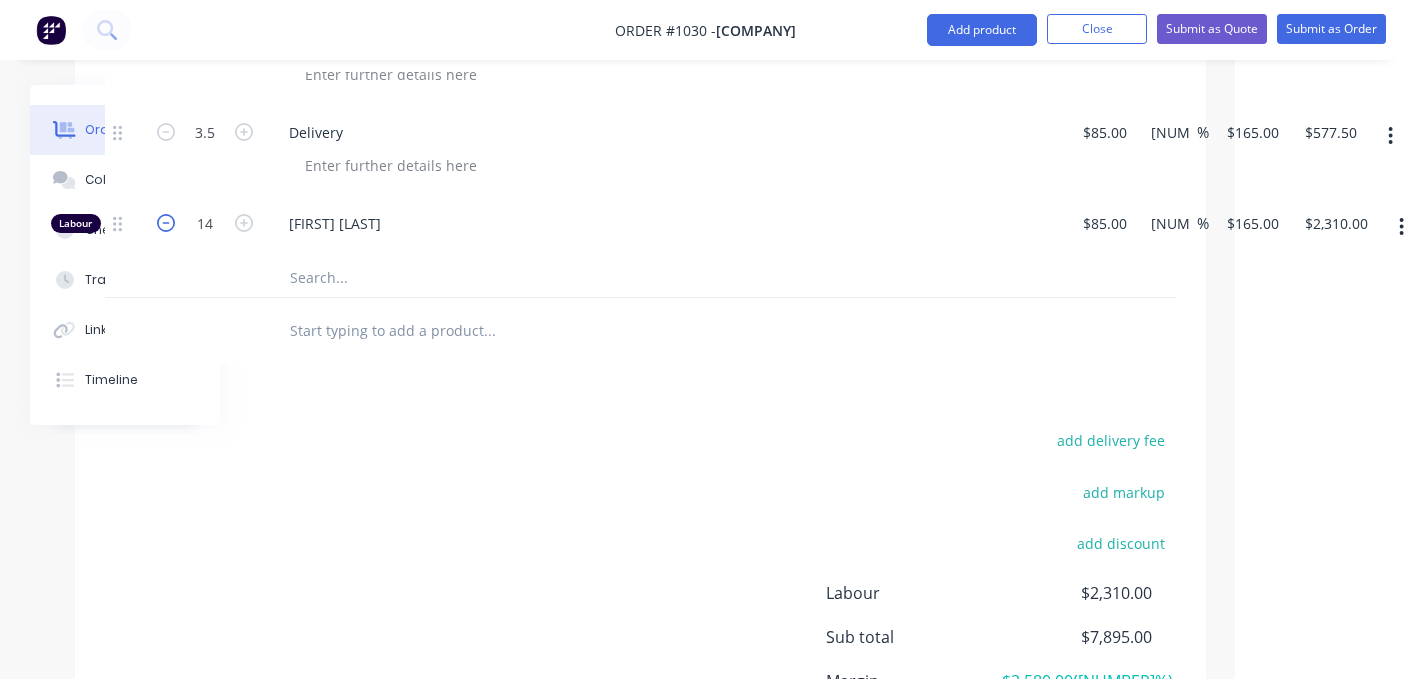 click 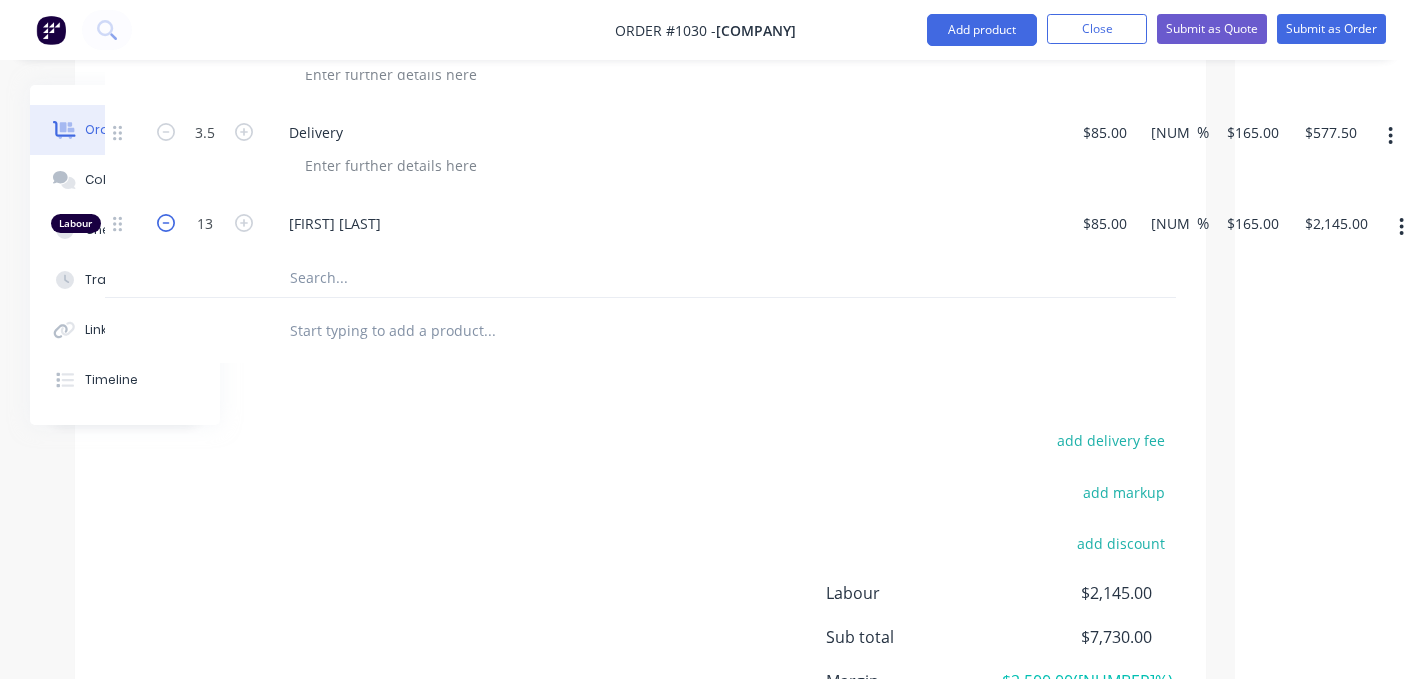 click 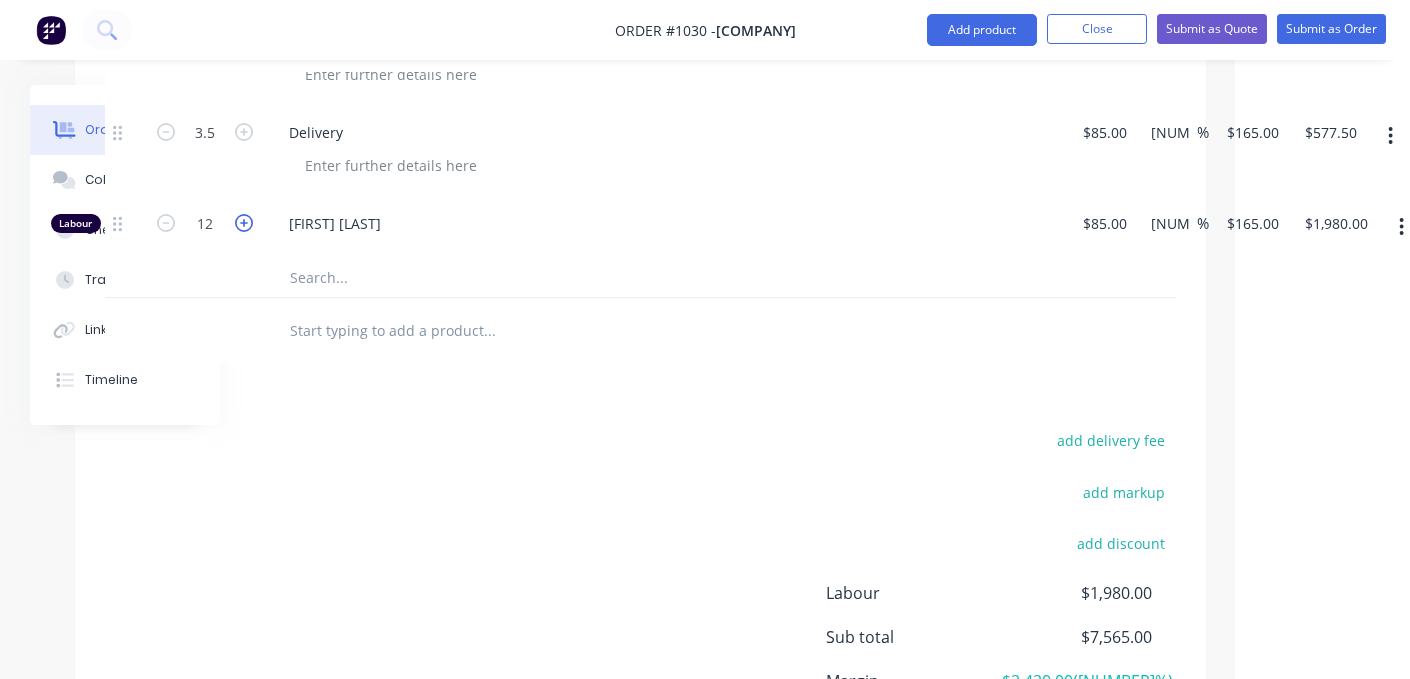 click 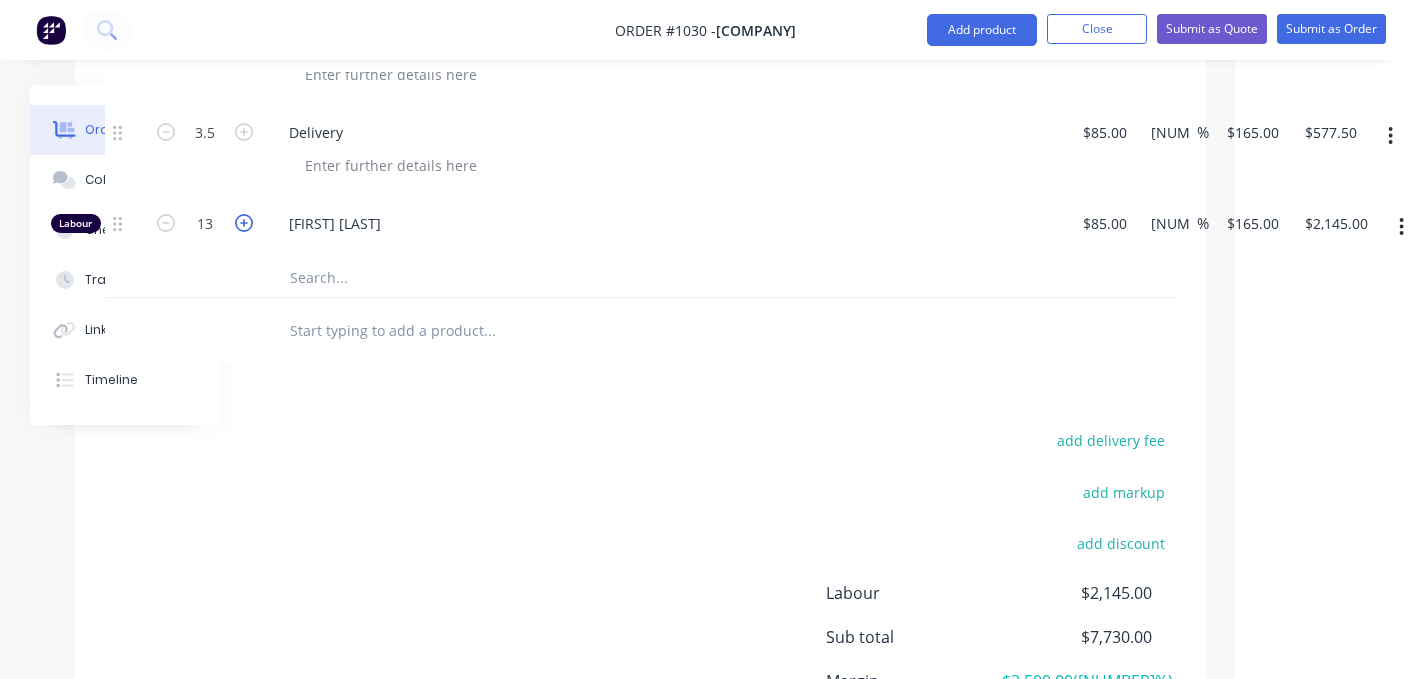 click 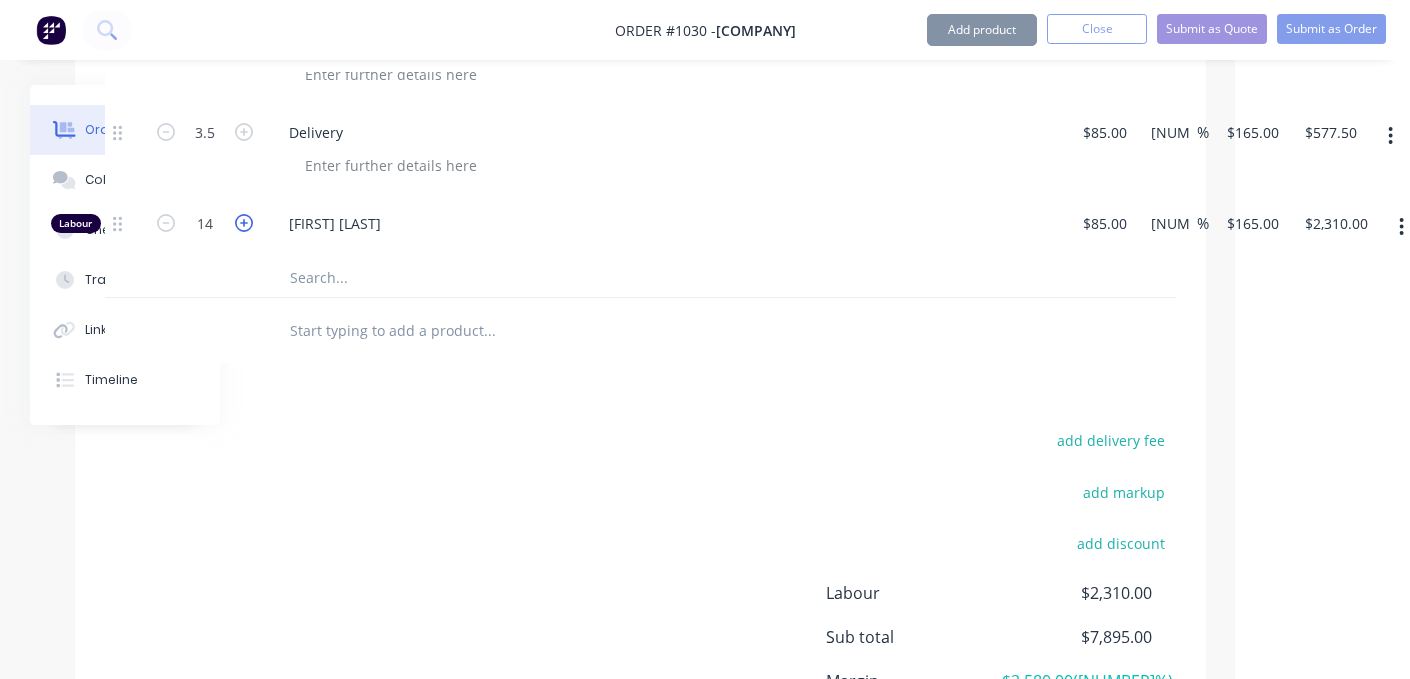 click 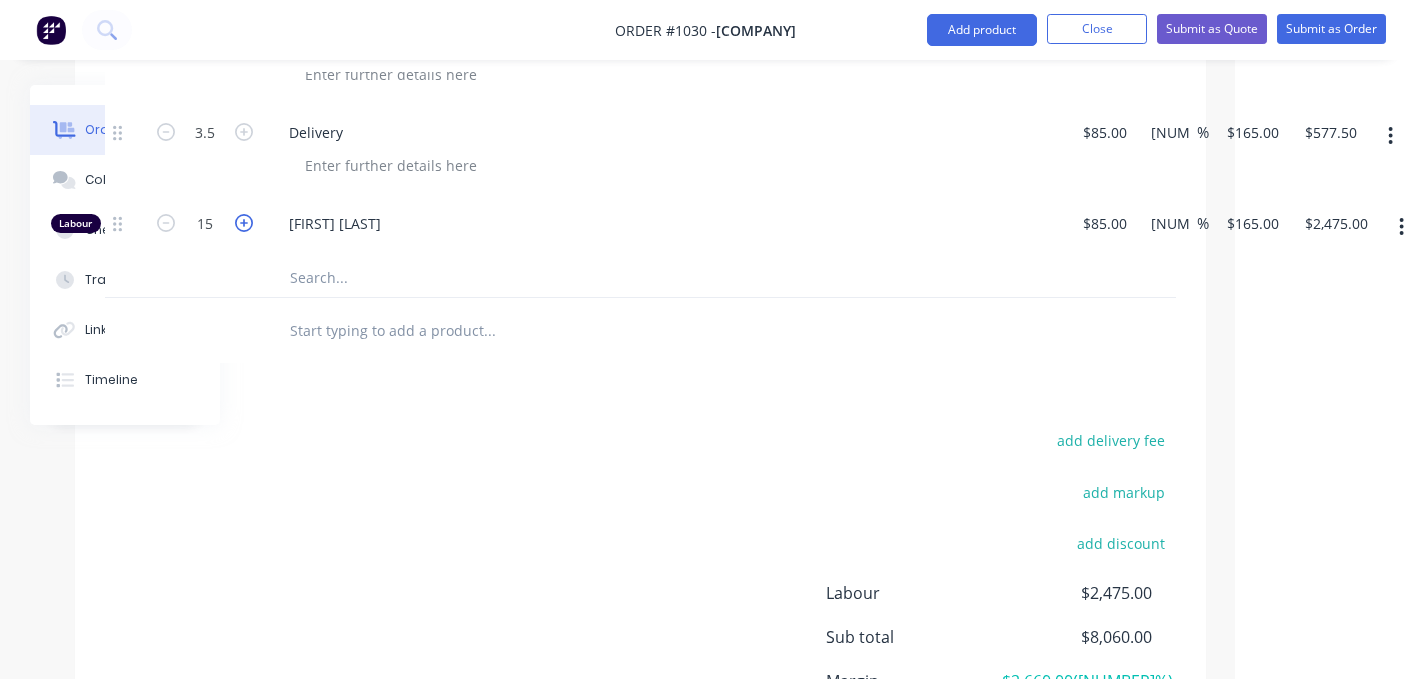 click 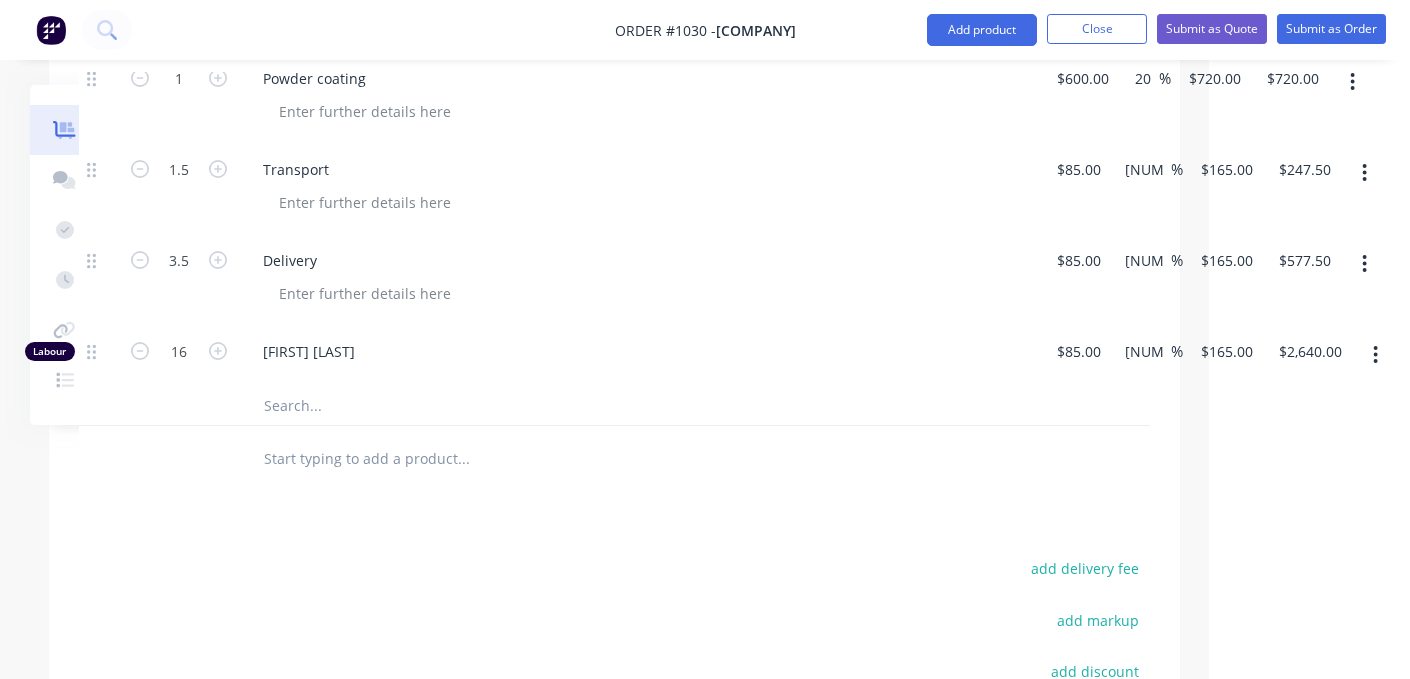 scroll, scrollTop: 1041, scrollLeft: 201, axis: both 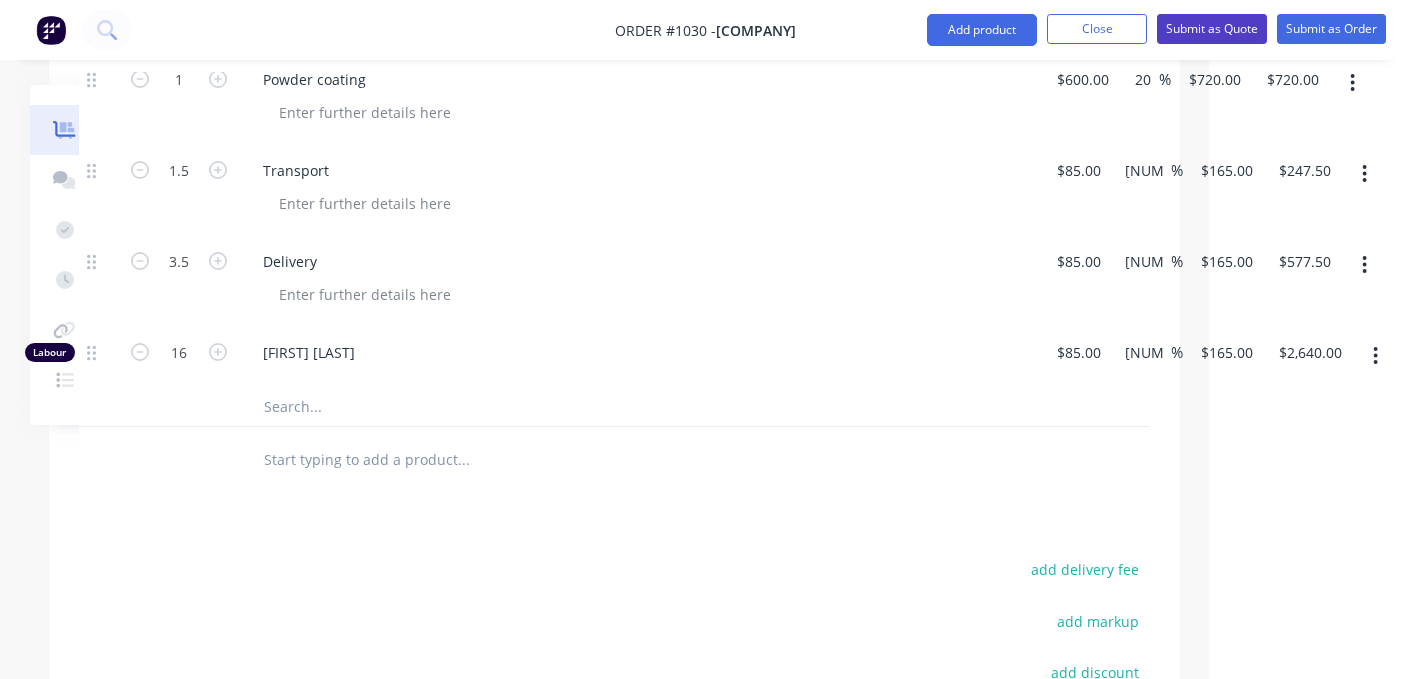 click on "Submit as Quote" at bounding box center [1212, 29] 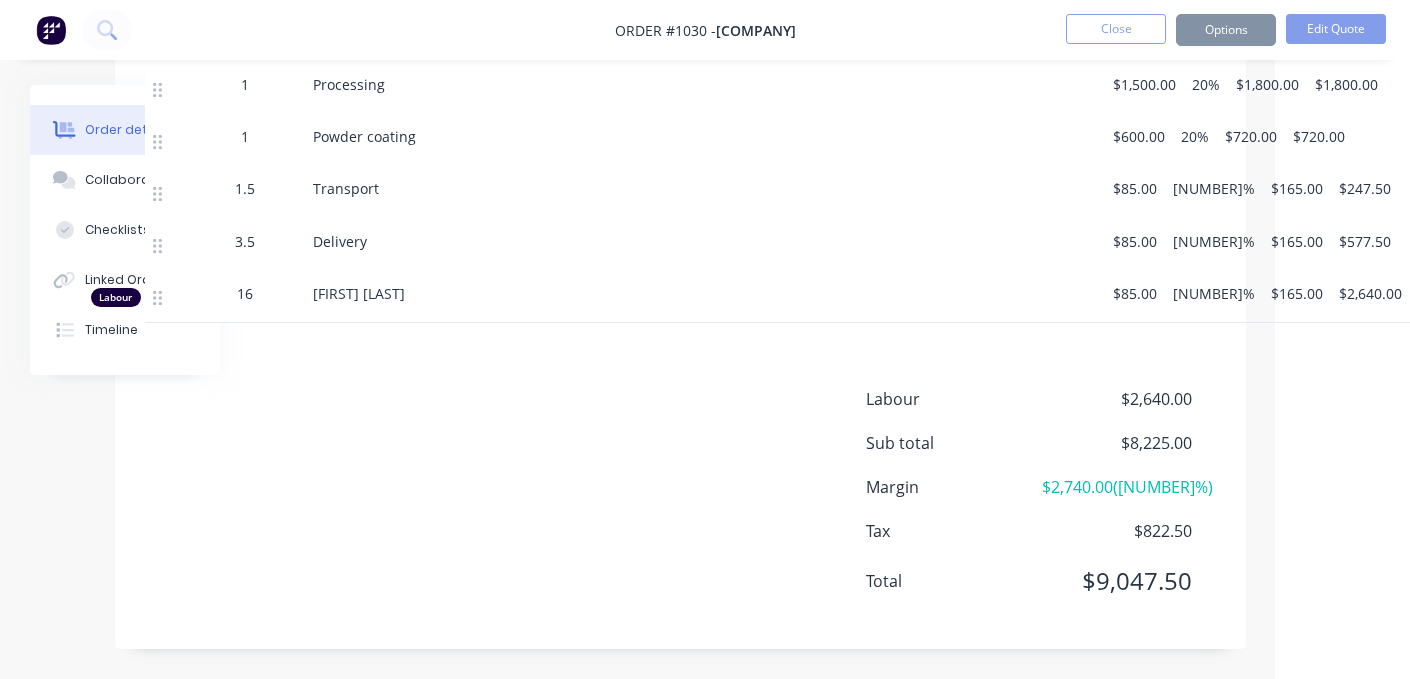 scroll, scrollTop: 0, scrollLeft: 0, axis: both 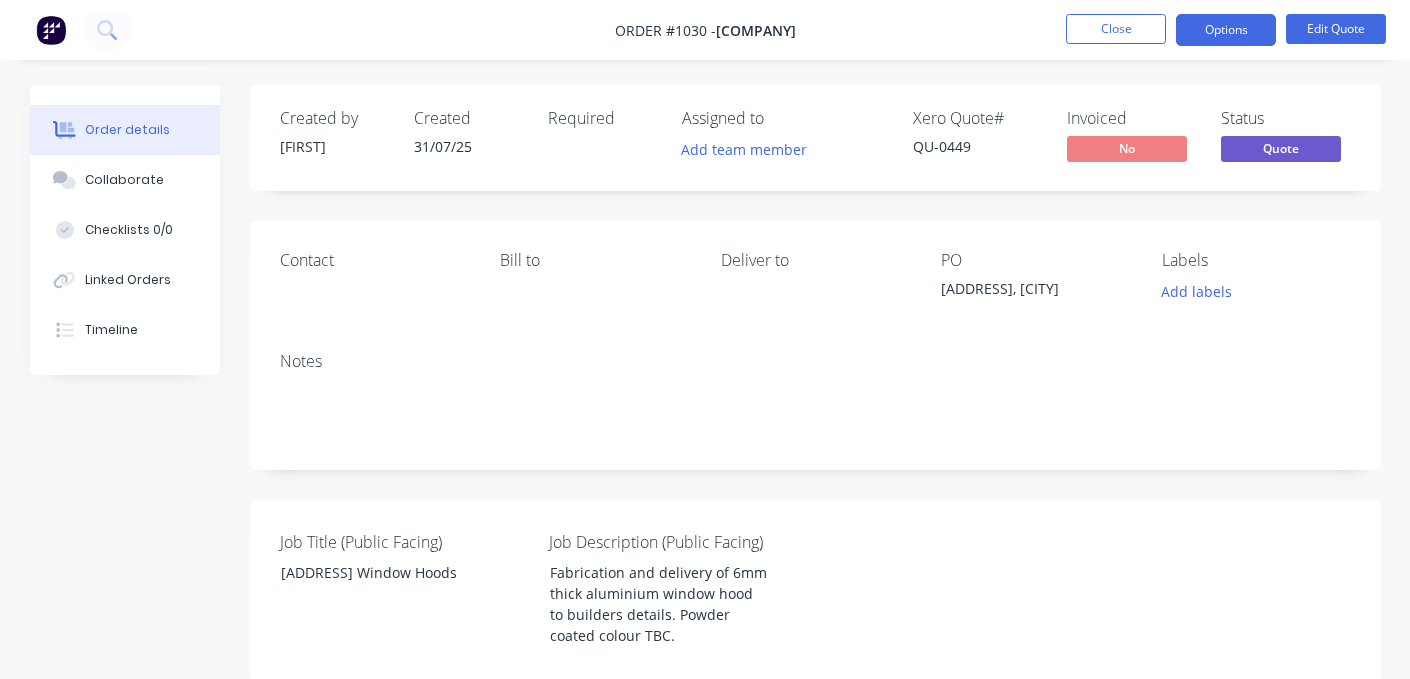 click on "Options" at bounding box center (1226, 30) 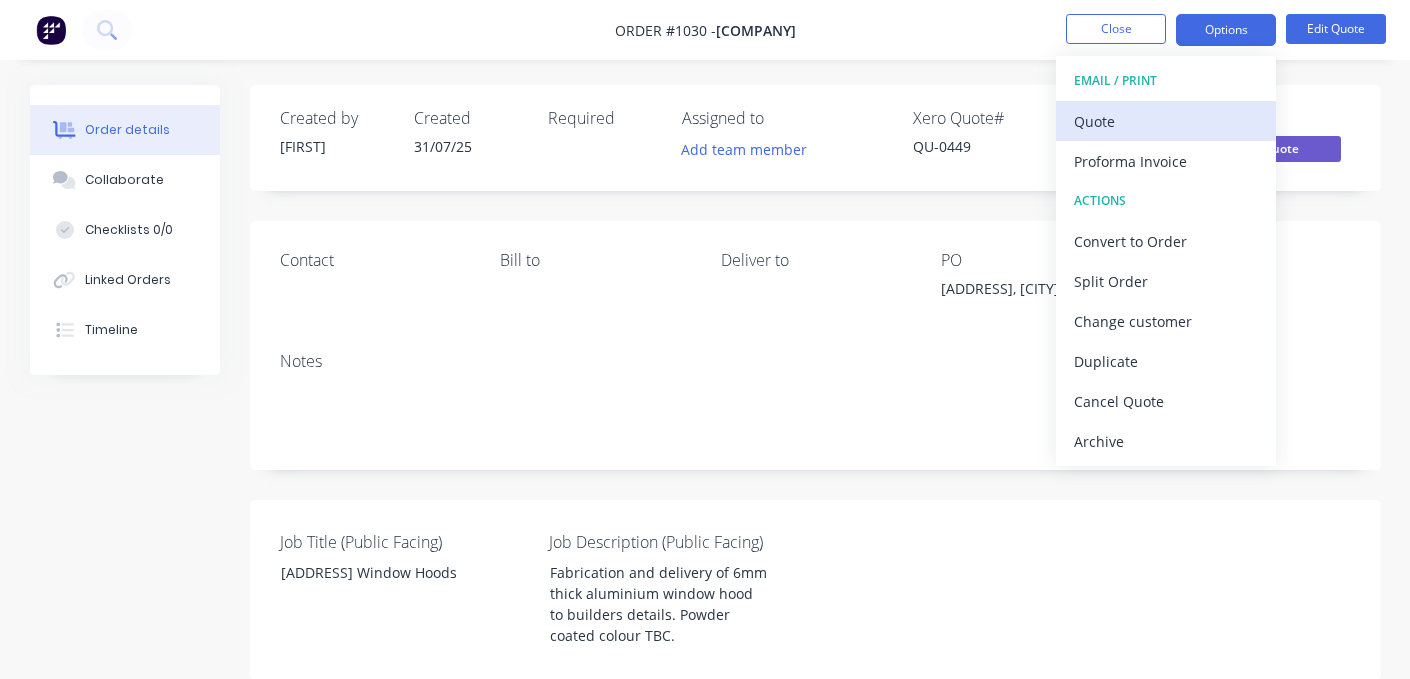 click on "Quote" at bounding box center (1166, 121) 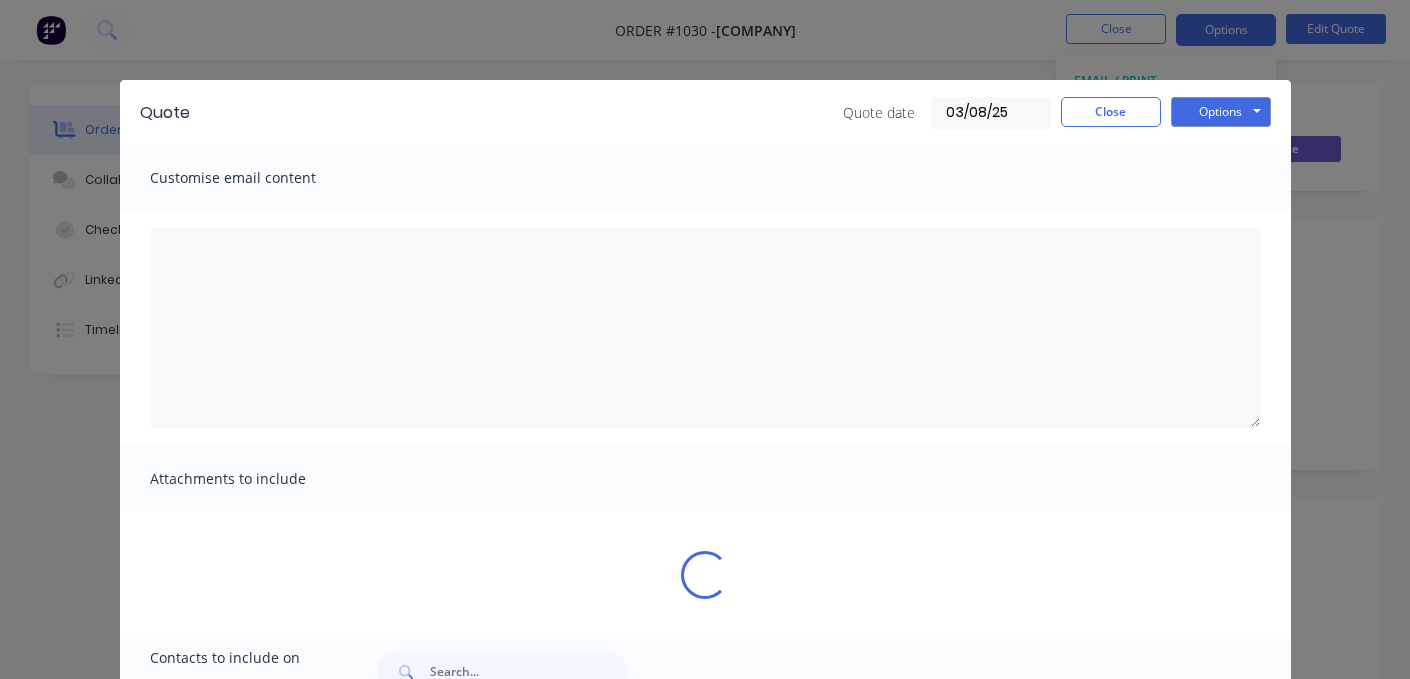 type on "A PDF copy of the quote has been attached to this email.
To view your quote online, please click the 'View my quote' button." 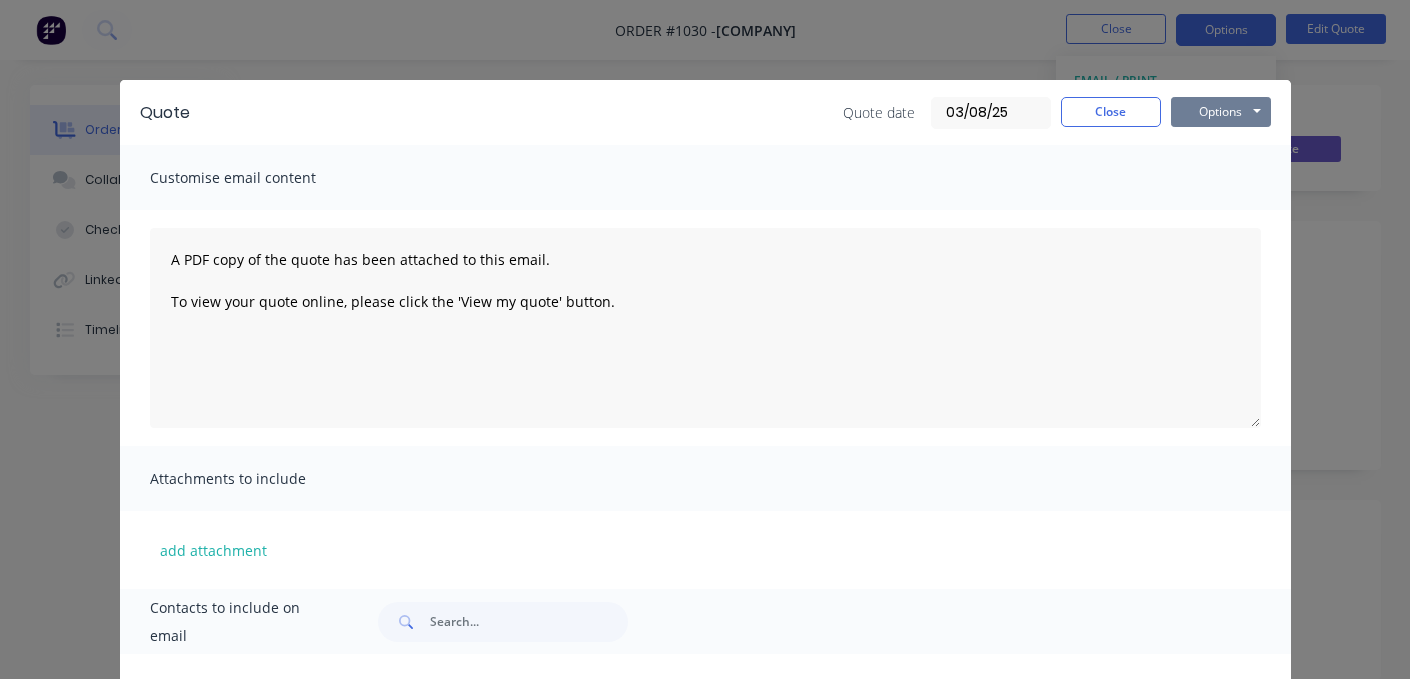 click on "Options" at bounding box center [1221, 112] 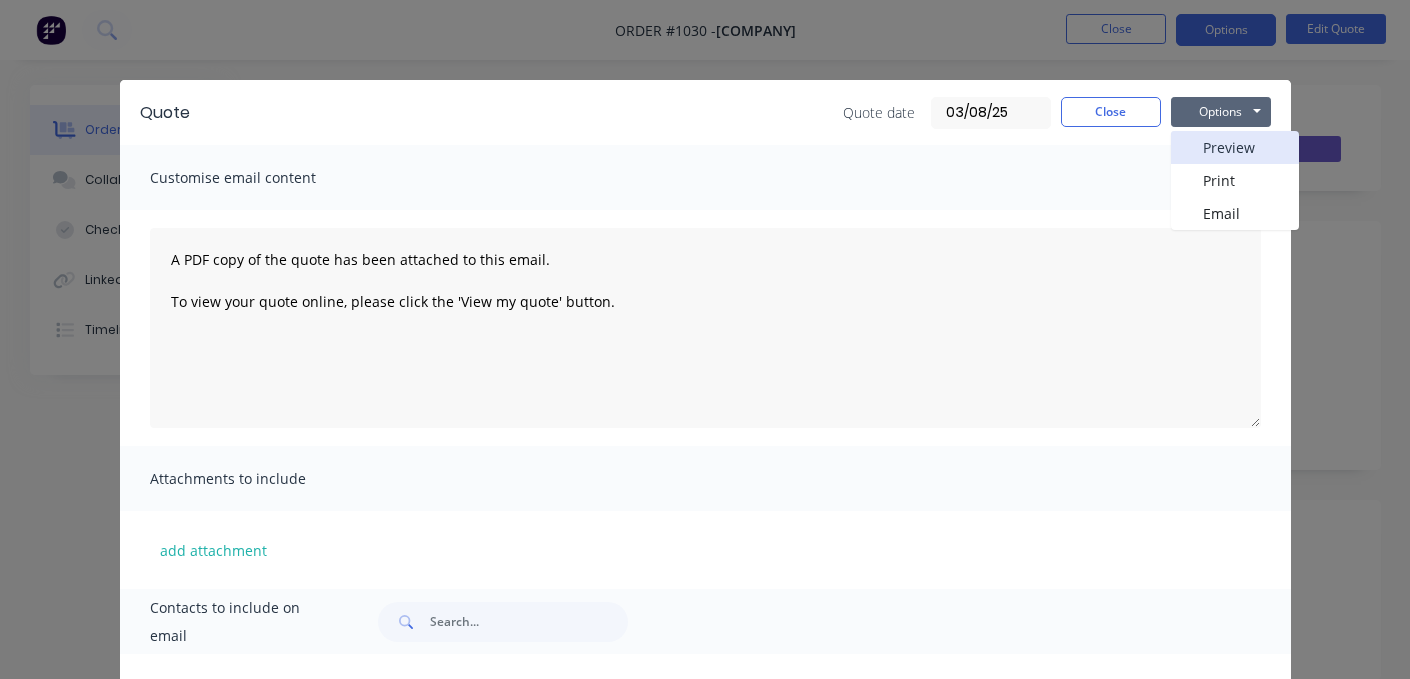 click on "Preview" at bounding box center (1235, 147) 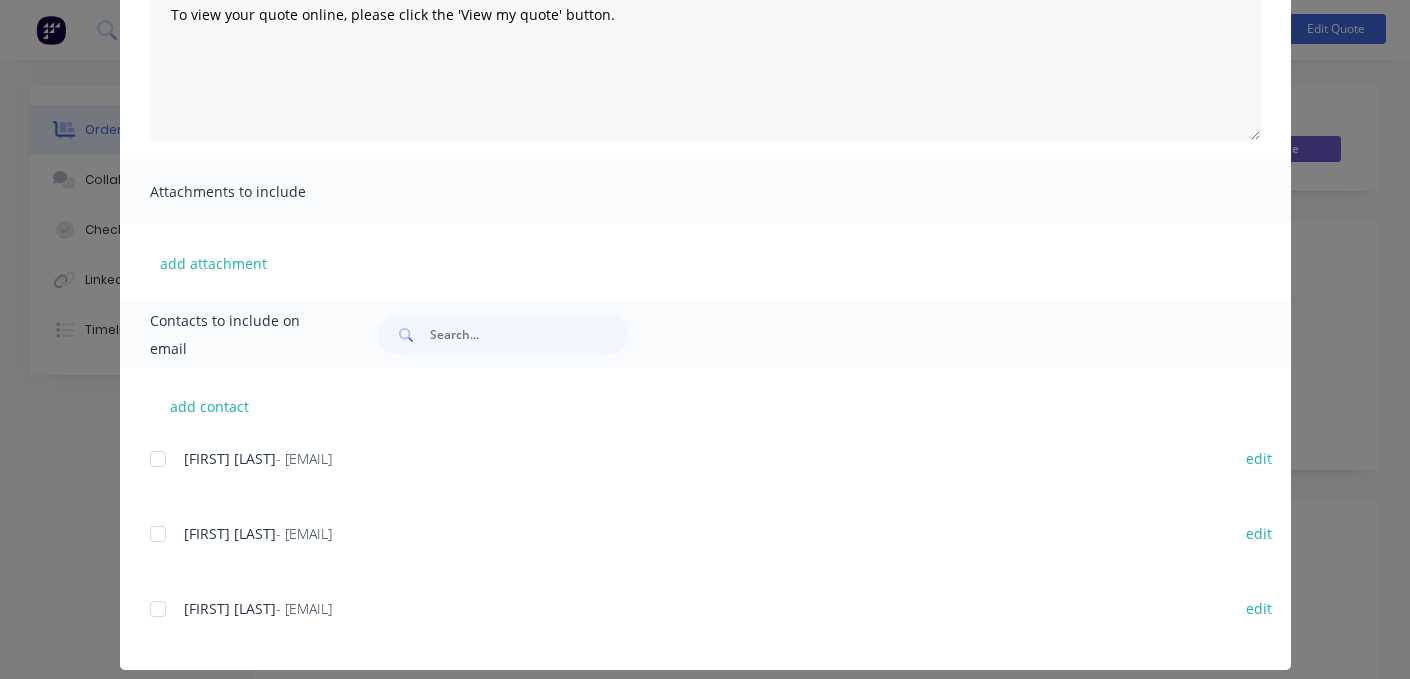 scroll, scrollTop: 297, scrollLeft: 0, axis: vertical 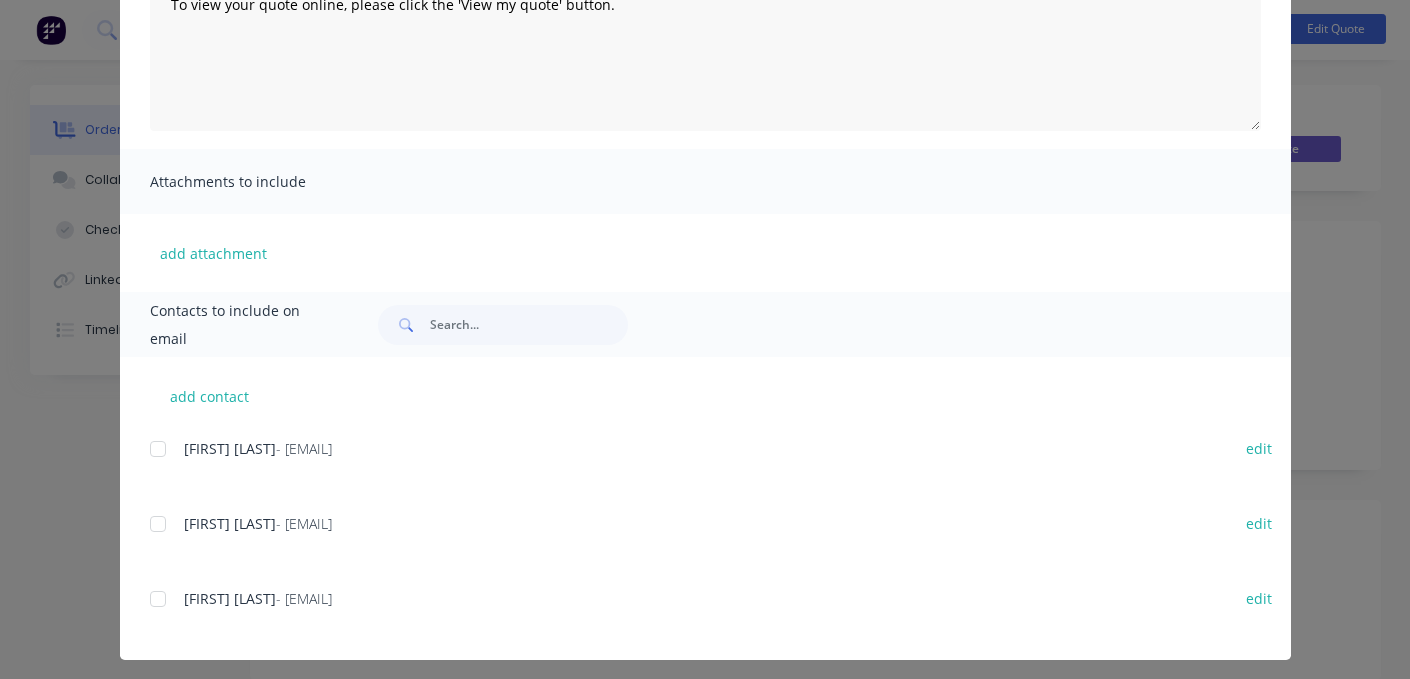 click at bounding box center (158, 449) 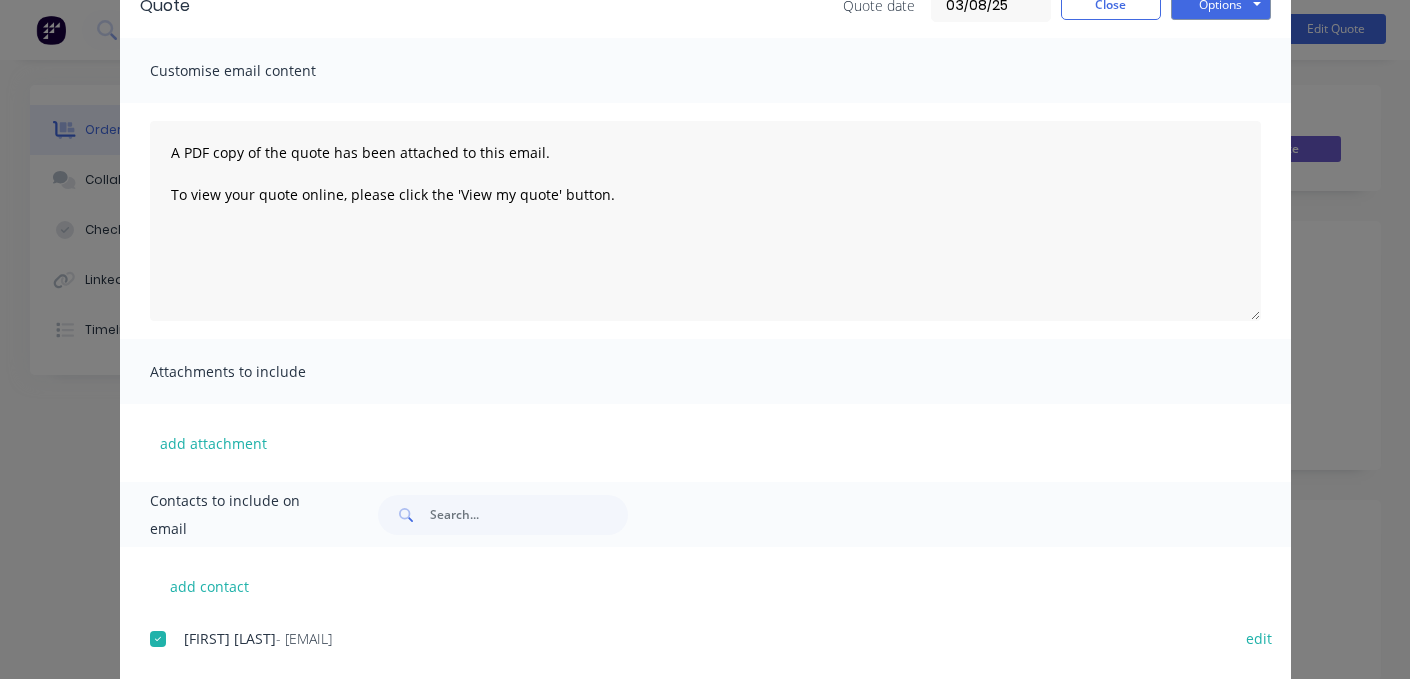 scroll, scrollTop: 0, scrollLeft: 0, axis: both 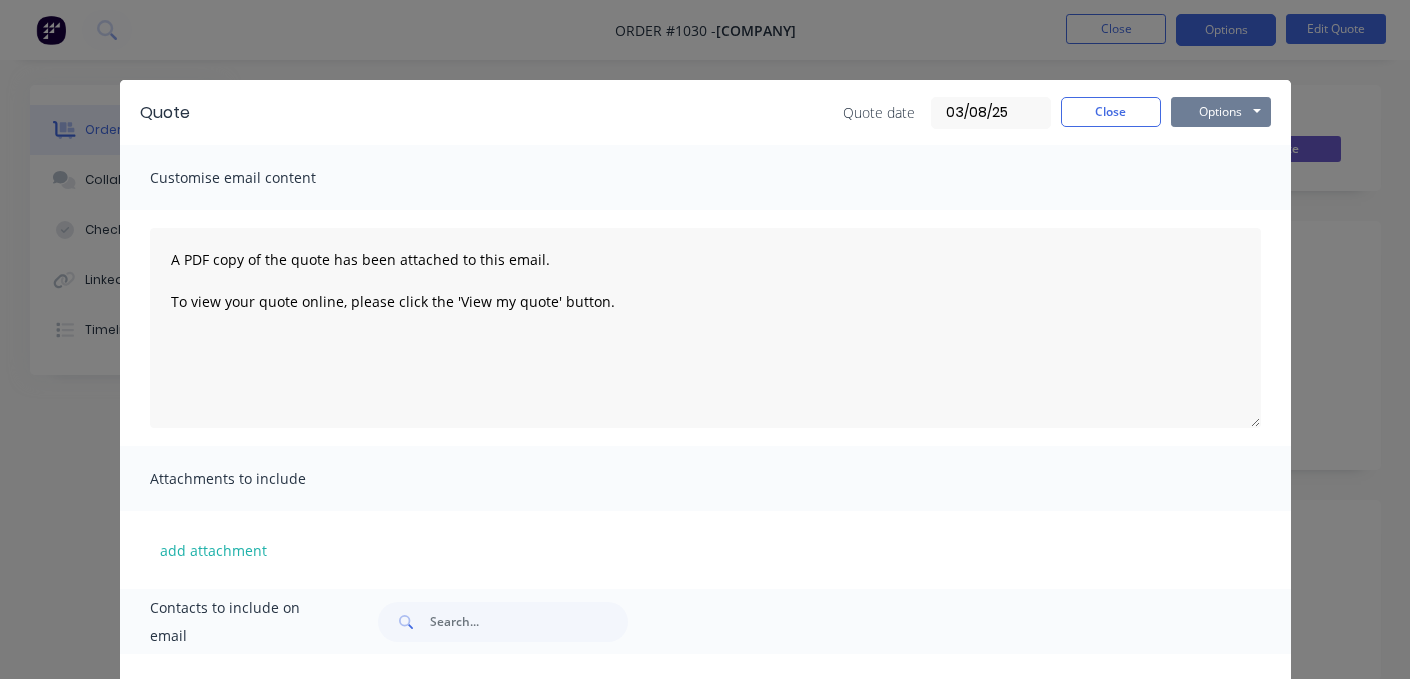 click on "Options" at bounding box center (1221, 112) 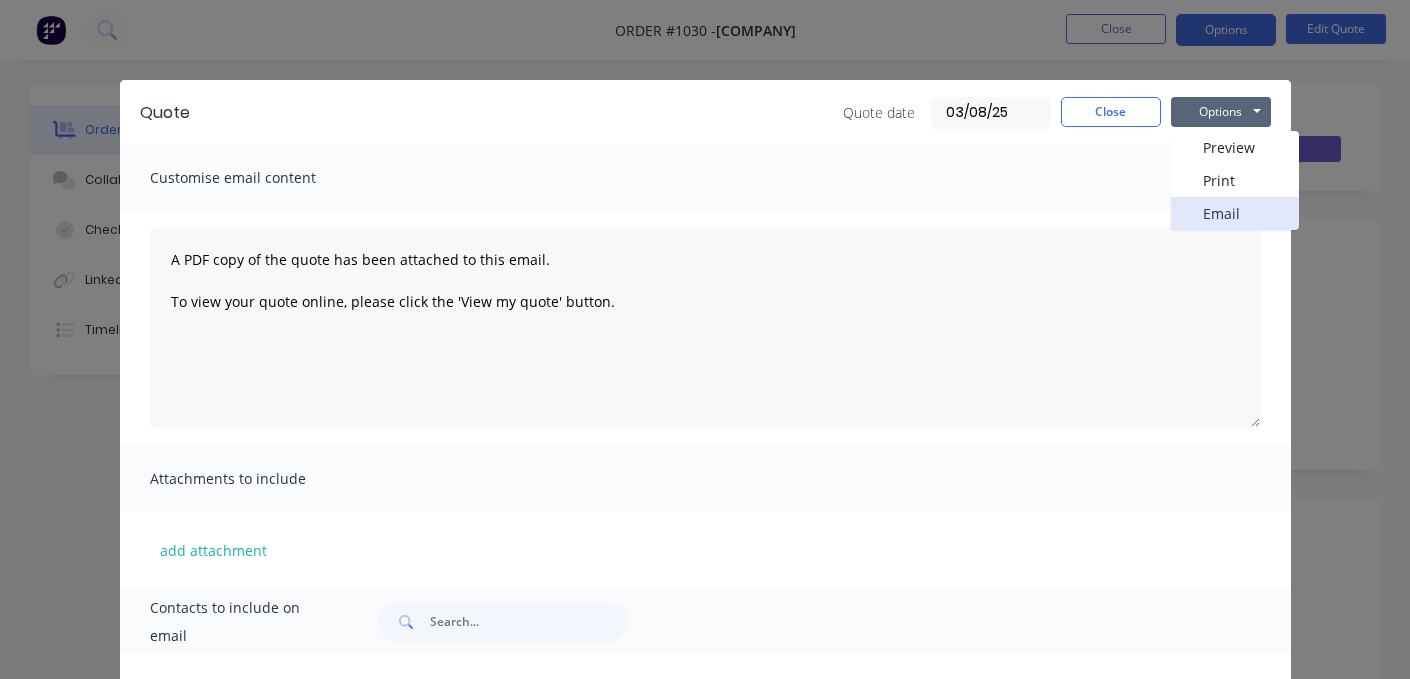 click on "Email" at bounding box center (1235, 213) 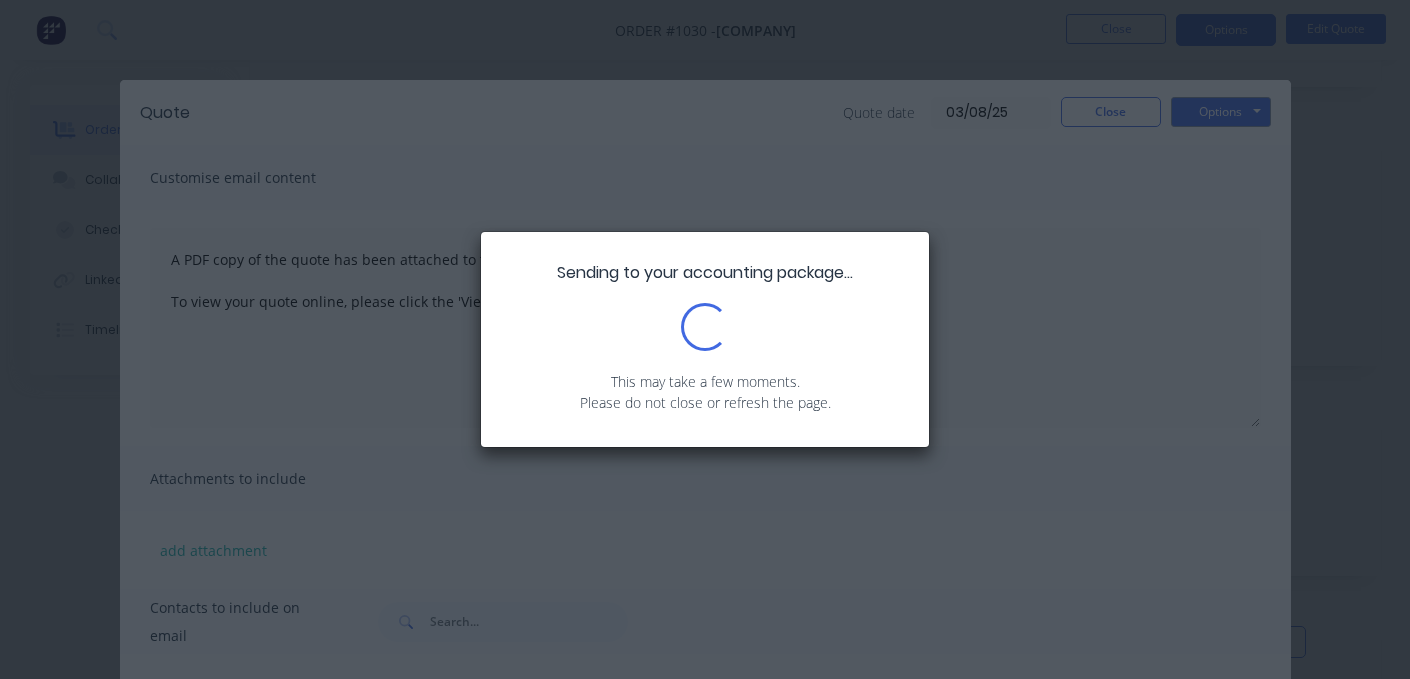 scroll, scrollTop: 116, scrollLeft: 0, axis: vertical 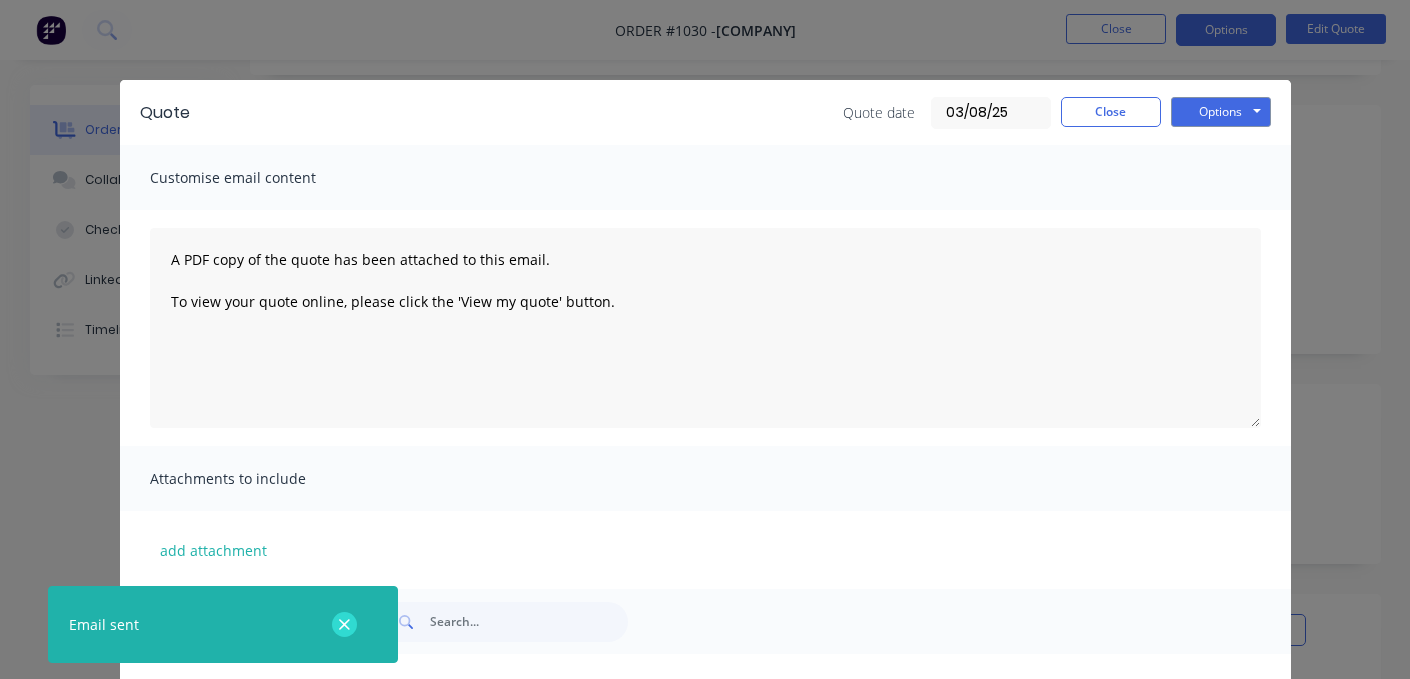 click 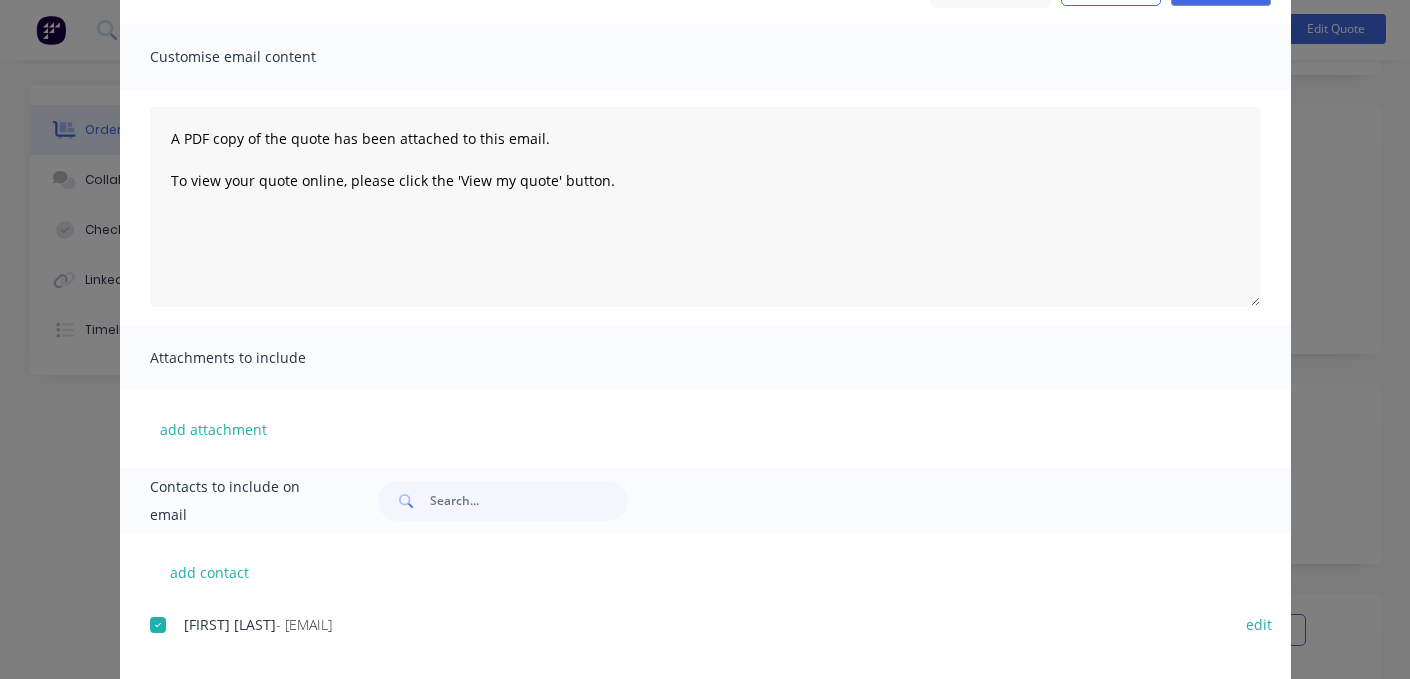 scroll, scrollTop: 0, scrollLeft: 0, axis: both 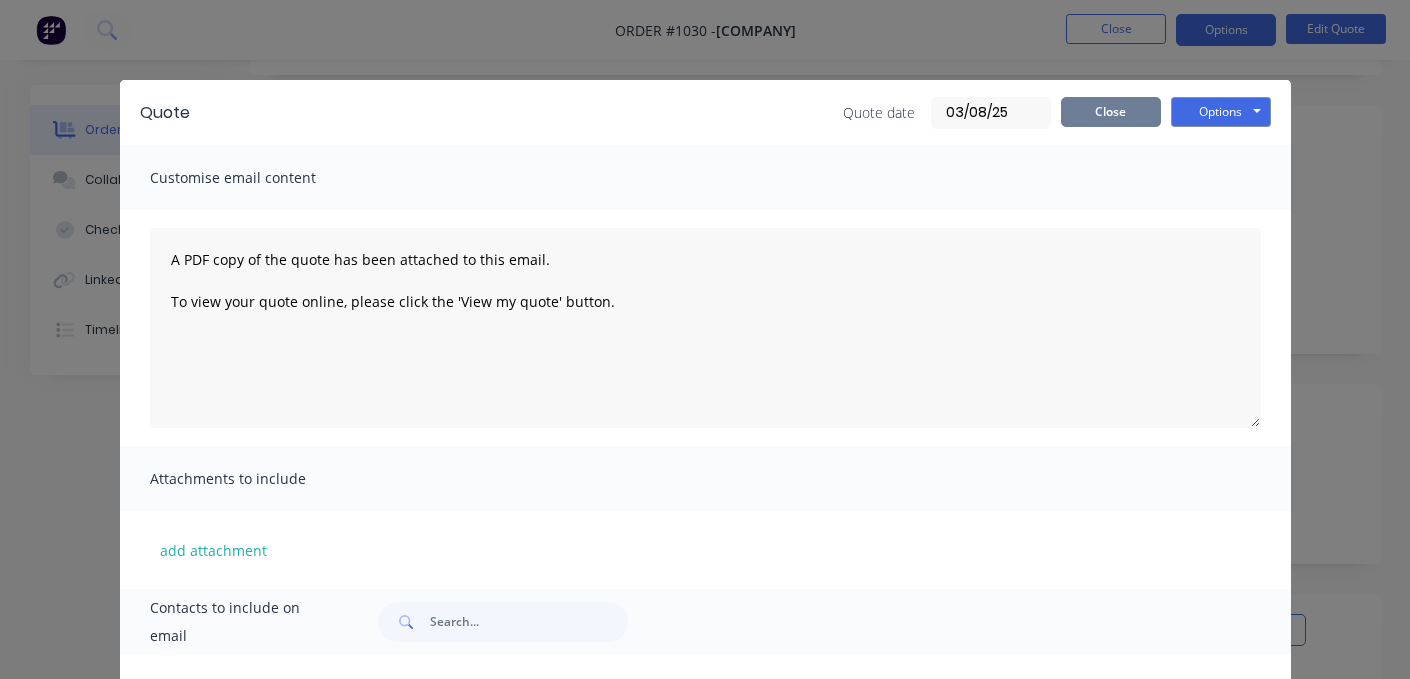 click on "Close" at bounding box center [1111, 112] 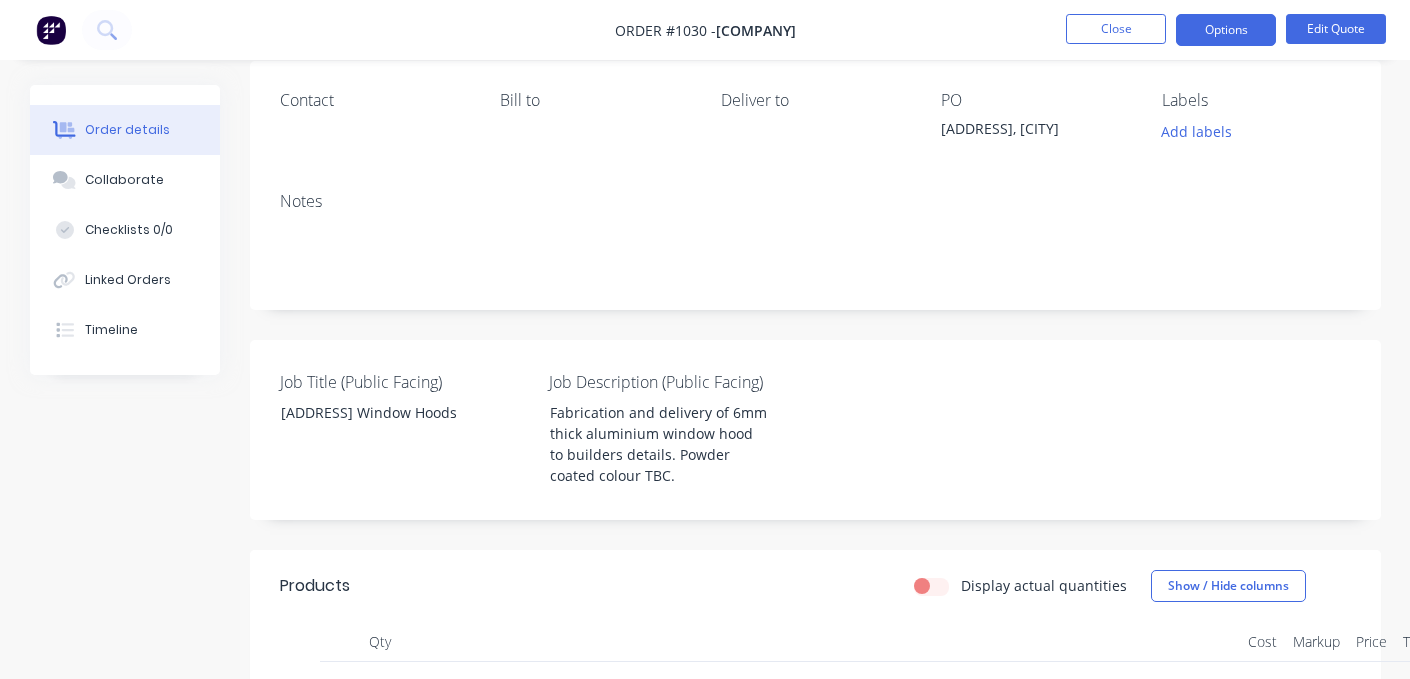scroll, scrollTop: 0, scrollLeft: 0, axis: both 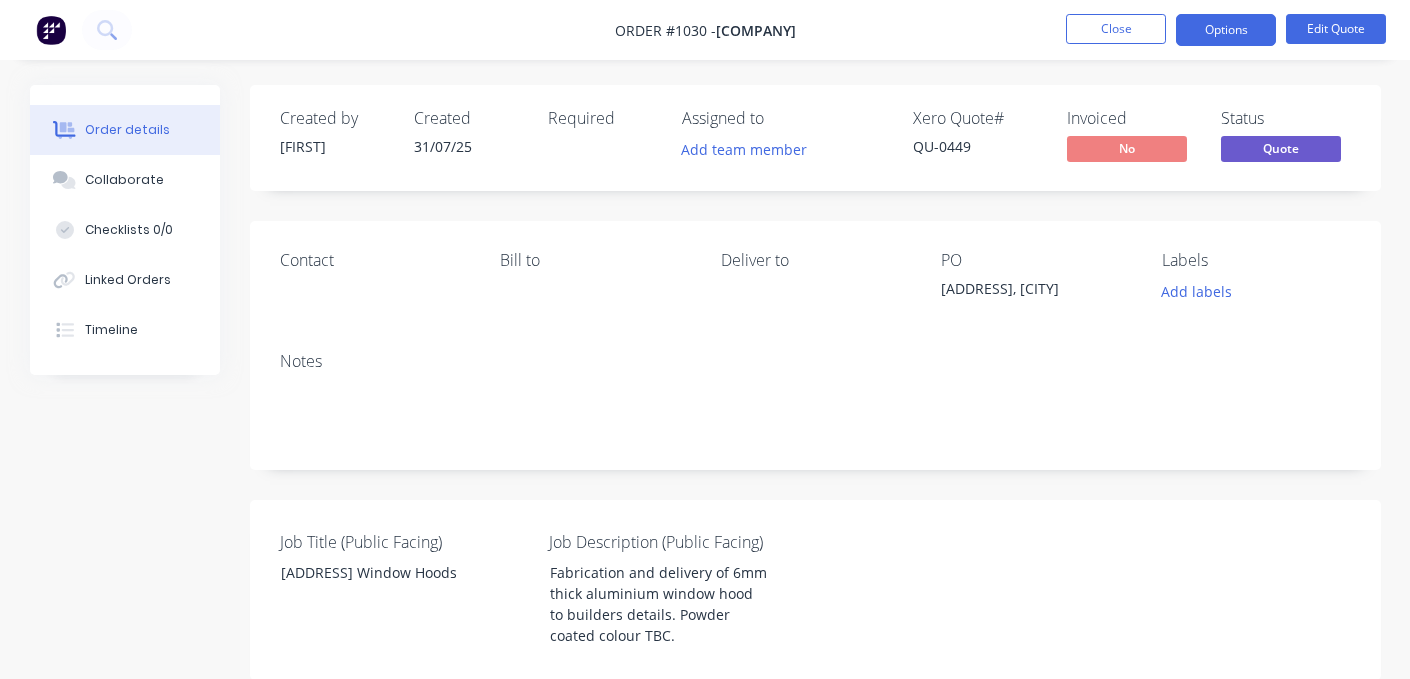 click on "Order details" at bounding box center (127, 130) 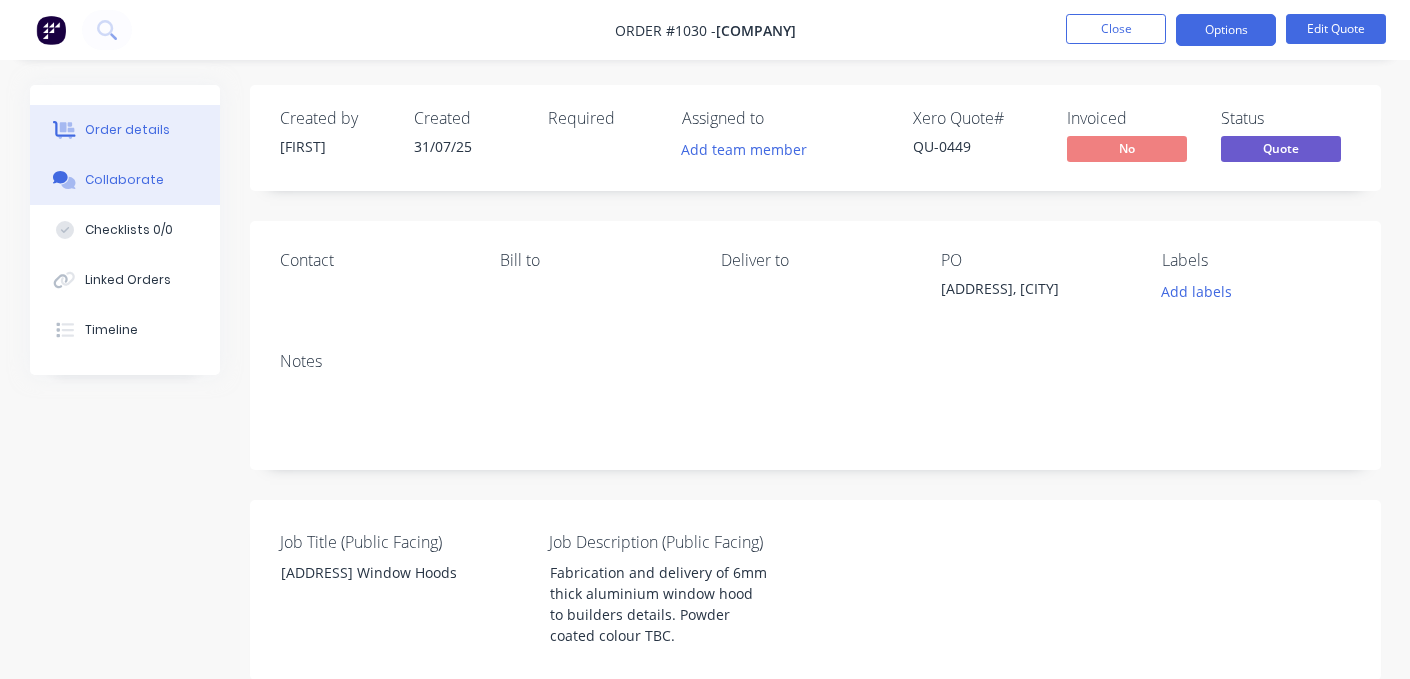 click on "Collaborate" at bounding box center (124, 180) 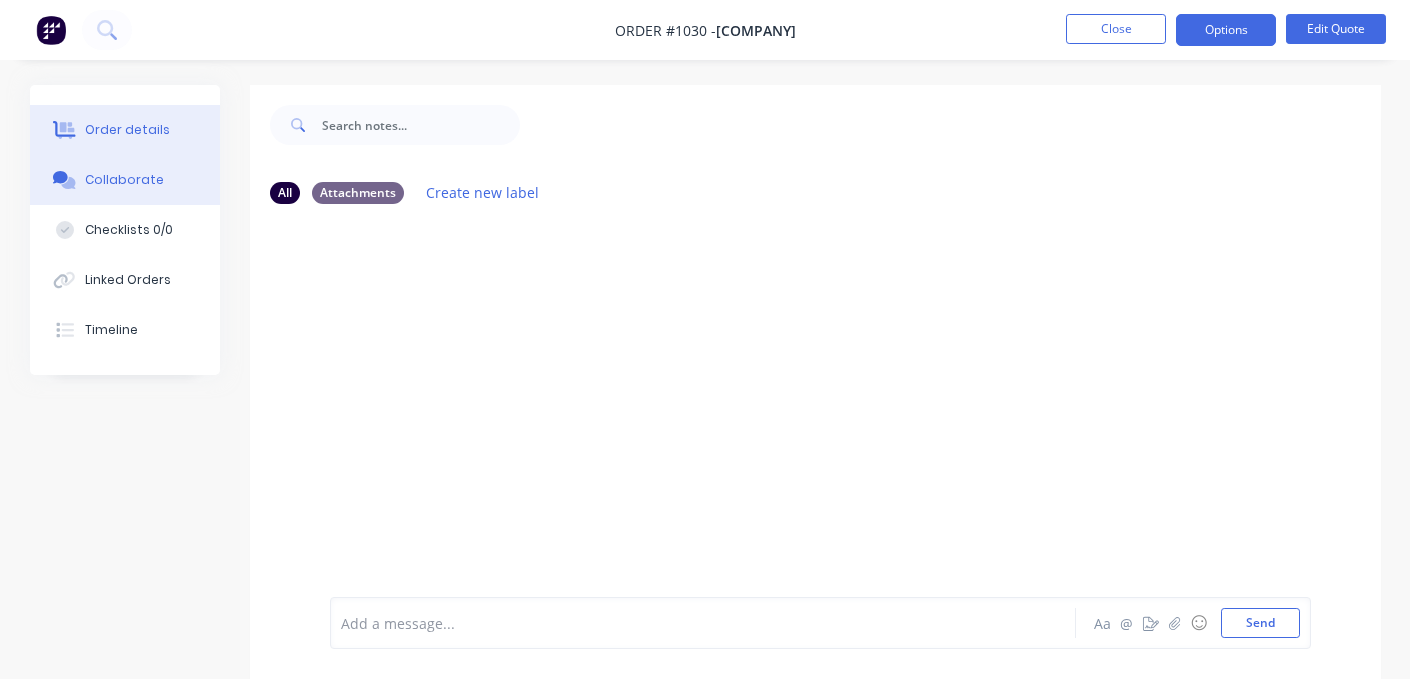 click on "Order details" at bounding box center (127, 130) 